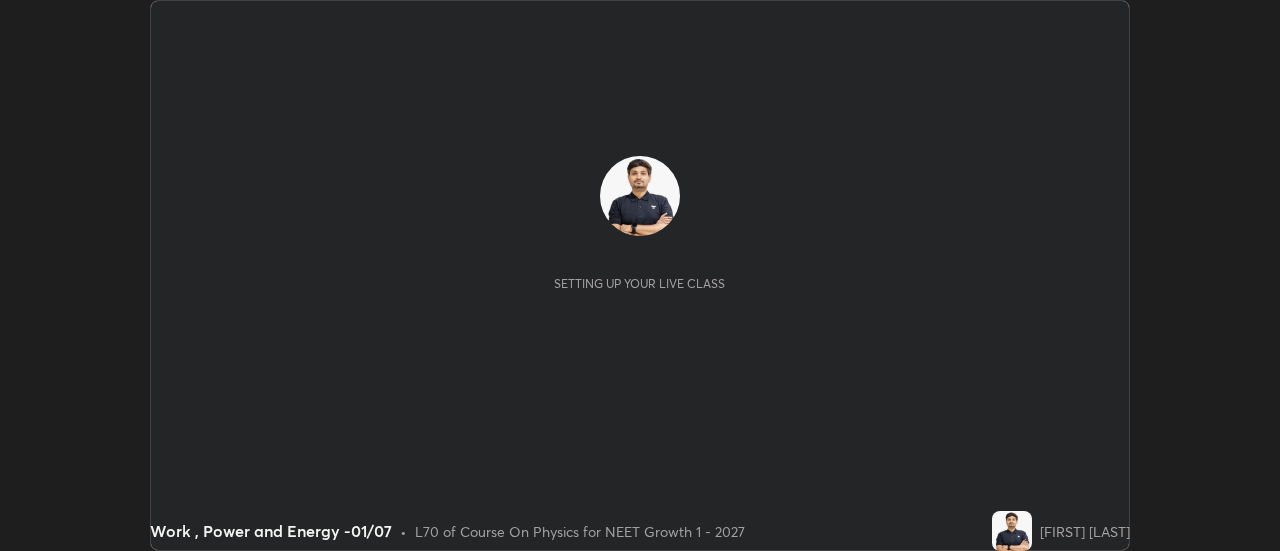 scroll, scrollTop: 0, scrollLeft: 0, axis: both 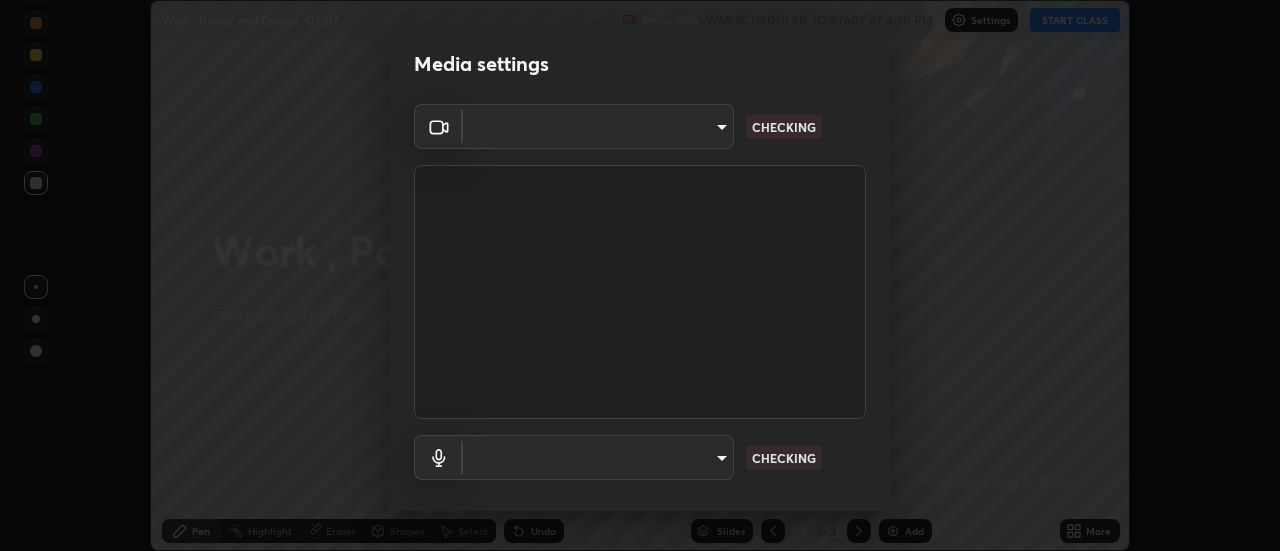 type on "abd1dd8f698bdb7170c938d45ed7c5a449073cf79ef4f8923fa8d1de0ad96843" 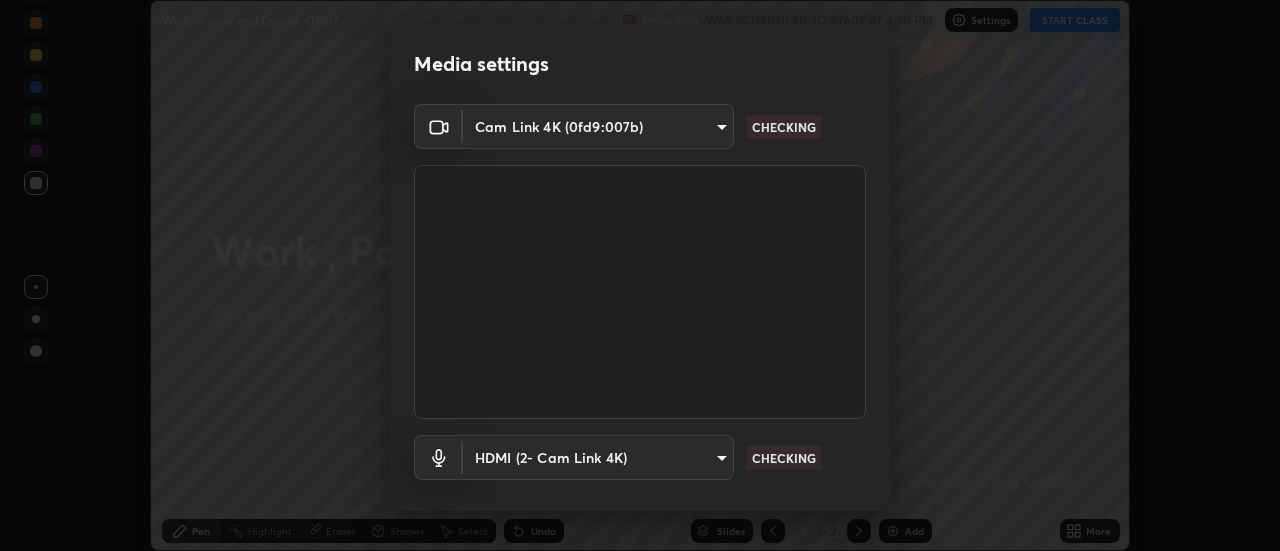 click on "Erase all Work , Power and Energy -01/07 Recording WAS SCHEDULED TO START AT  4:30 PM Settings START CLASS Setting up your live class Work , Power and Energy -01/07 • L70 of Course On Physics for NEET Growth 1 - 2027 [FIRST] [LAST] Pen Highlight Eraser Shapes Select Undo Slides 2 / 2 Add More No doubts shared Encourage your learners to ask a doubt for better clarity Report an issue Reason for reporting Buffering Chat not working Audio - Video sync issue Educator video quality low ​ Attach an image Report Media settings Cam Link 4K (0fd9:007b) [HASH] CHECKING HDMI (2- Cam Link 4K) [HASH] CHECKING 1 / 5 Next" at bounding box center [640, 275] 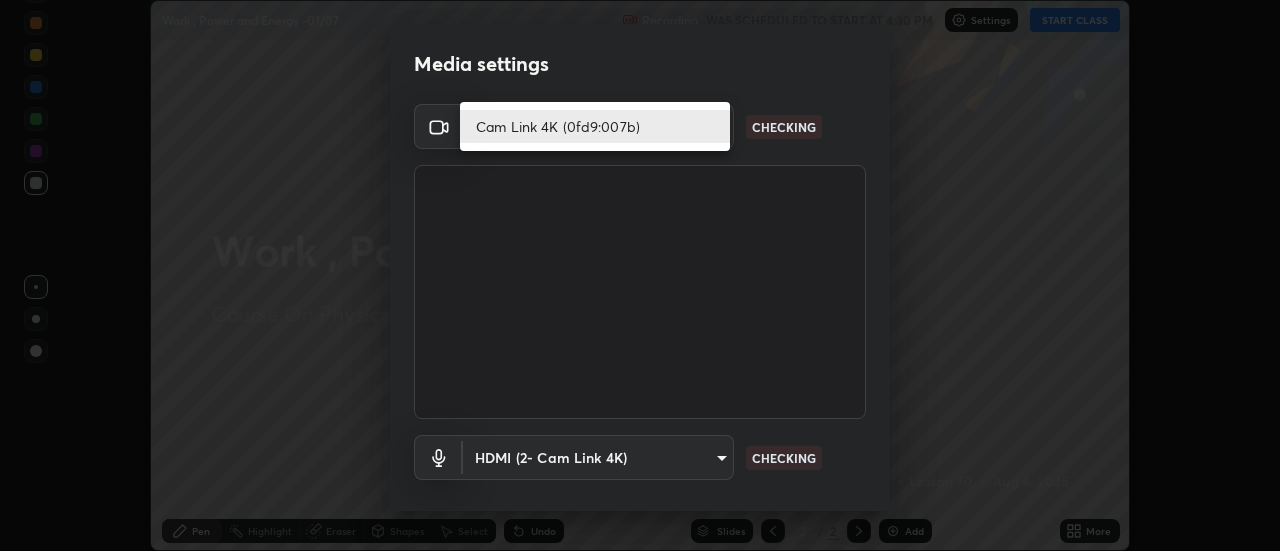 click on "Cam Link 4K (0fd9:007b)" at bounding box center [595, 126] 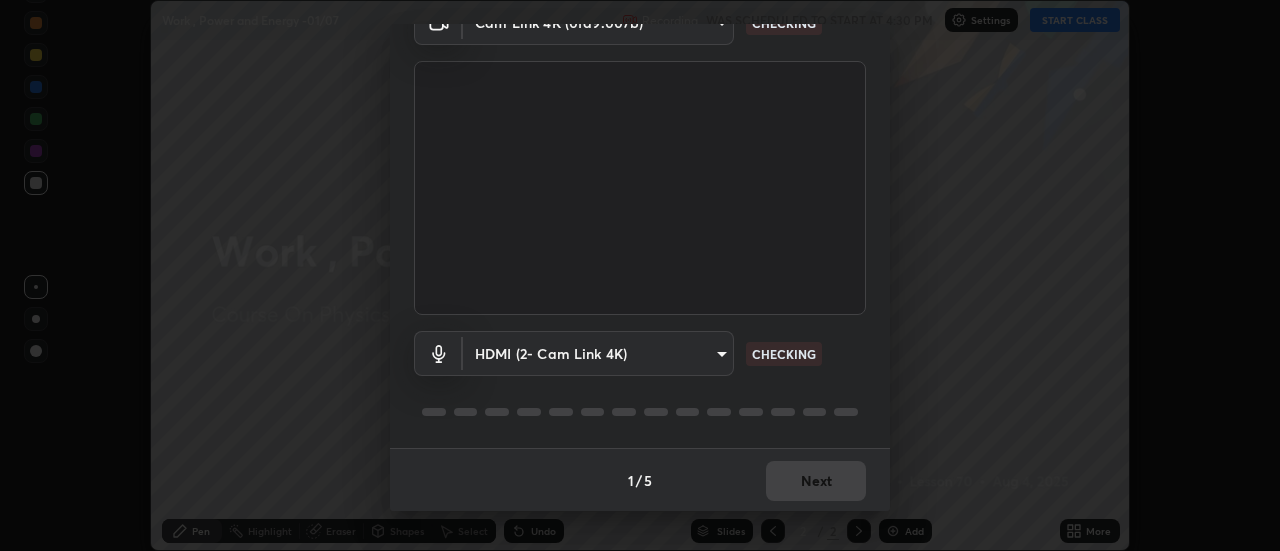 scroll, scrollTop: 105, scrollLeft: 0, axis: vertical 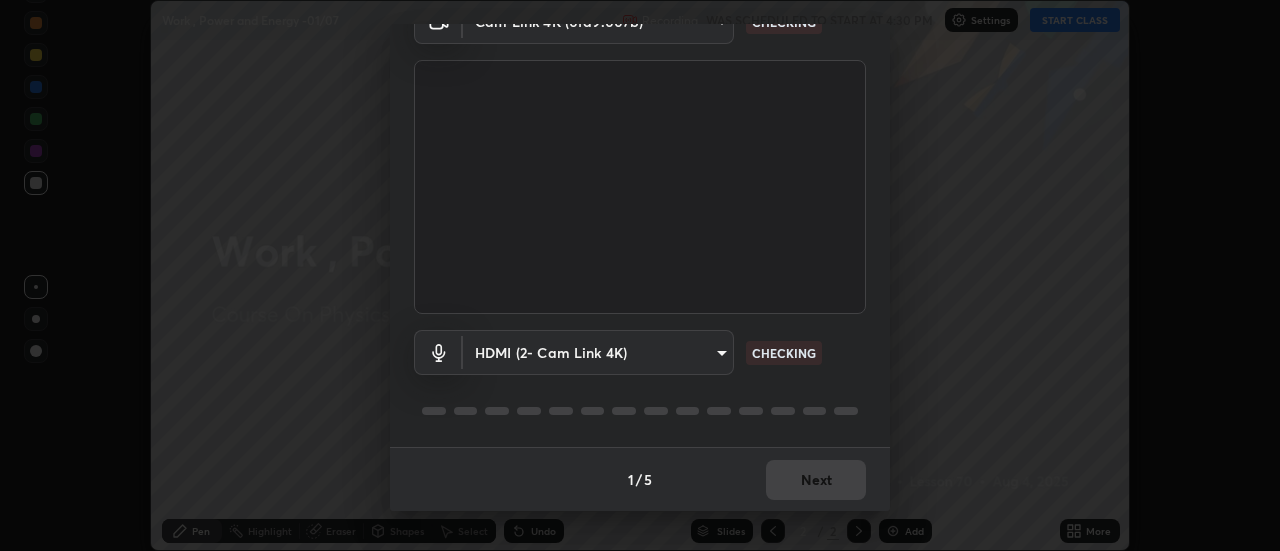 click on "Erase all Work , Power and Energy -01/07 Recording WAS SCHEDULED TO START AT  4:30 PM Settings START CLASS Setting up your live class Work , Power and Energy -01/07 • L70 of Course On Physics for NEET Growth 1 - 2027 [FIRST] [LAST] Pen Highlight Eraser Shapes Select Undo Slides 2 / 2 Add More No doubts shared Encourage your learners to ask a doubt for better clarity Report an issue Reason for reporting Buffering Chat not working Audio - Video sync issue Educator video quality low ​ Attach an image Report Media settings Cam Link 4K (0fd9:007b) [HASH] CHECKING HDMI (2- Cam Link 4K) [HASH] CHECKING 1 / 5 Next" at bounding box center (640, 275) 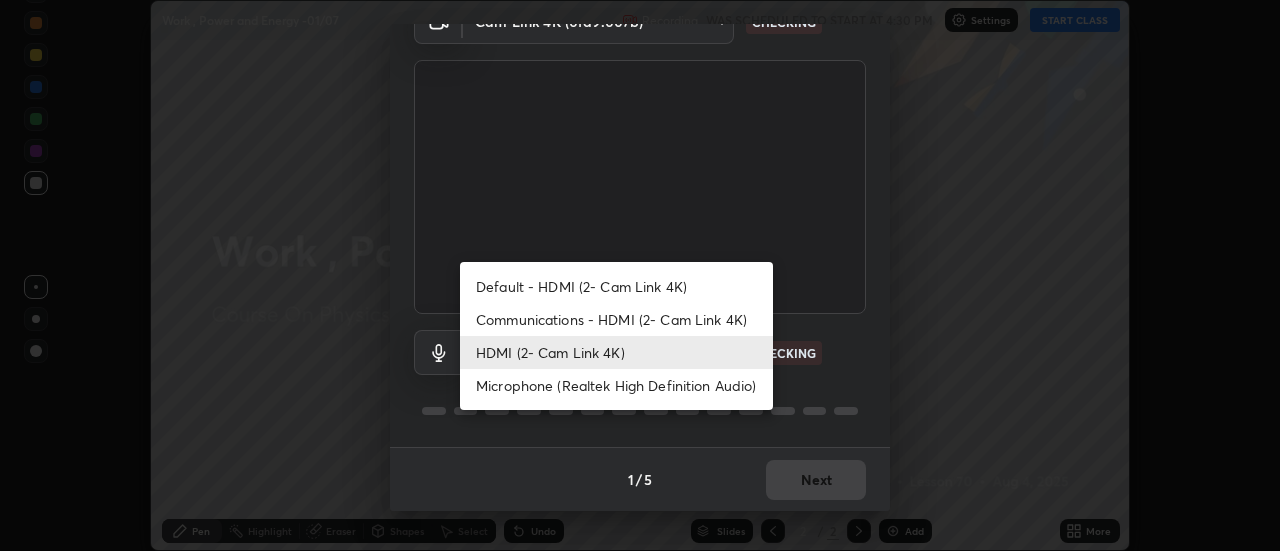 click on "Default - HDMI (2- Cam Link 4K)" at bounding box center [616, 286] 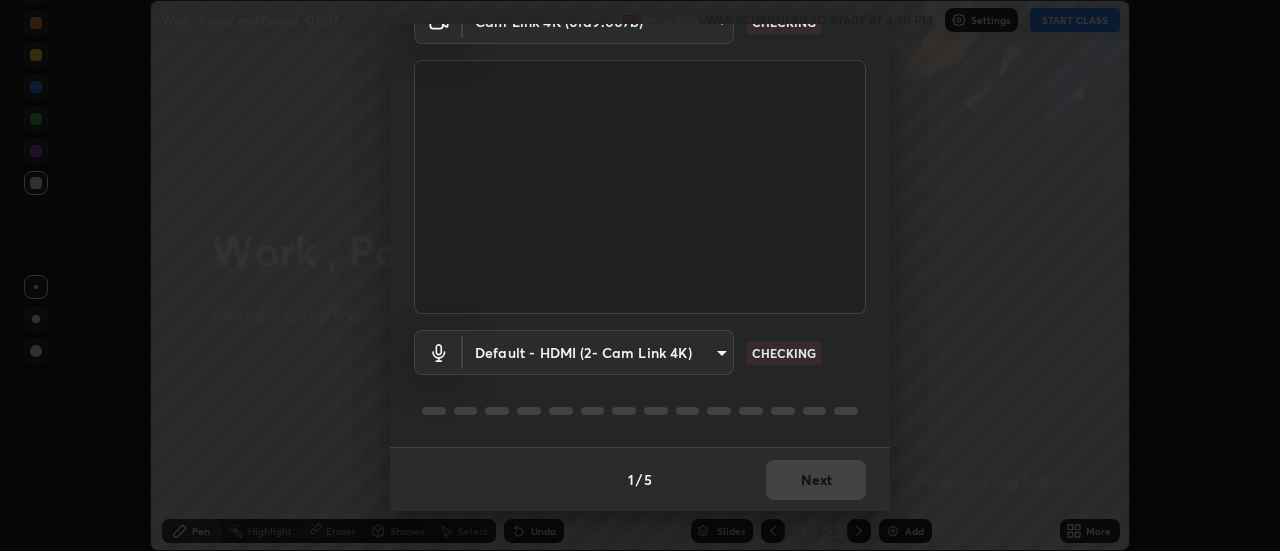 click on "Erase all Work , Power and Energy -01/07 Recording WAS SCHEDULED TO START AT  4:30 PM Settings START CLASS Setting up your live class Work , Power and Energy -01/07 • L70 of Course On Physics for NEET Growth 1 - 2027 [FIRST] [LAST] Pen Highlight Eraser Shapes Select Undo Slides 2 / 2 Add More No doubts shared Encourage your learners to ask a doubt for better clarity Report an issue Reason for reporting Buffering Chat not working Audio - Video sync issue Educator video quality low ​ Attach an image Report Media settings Cam Link 4K (0fd9:007b) [HASH] CHECKING Default - HDMI (2- Cam Link 4K) default CHECKING 1 / 5 Next Default - HDMI (2- Cam Link 4K) Communications - HDMI (2- Cam Link 4K) HDMI (2- Cam Link 4K) Microphone (Realtek High Definition Audio)" at bounding box center (640, 275) 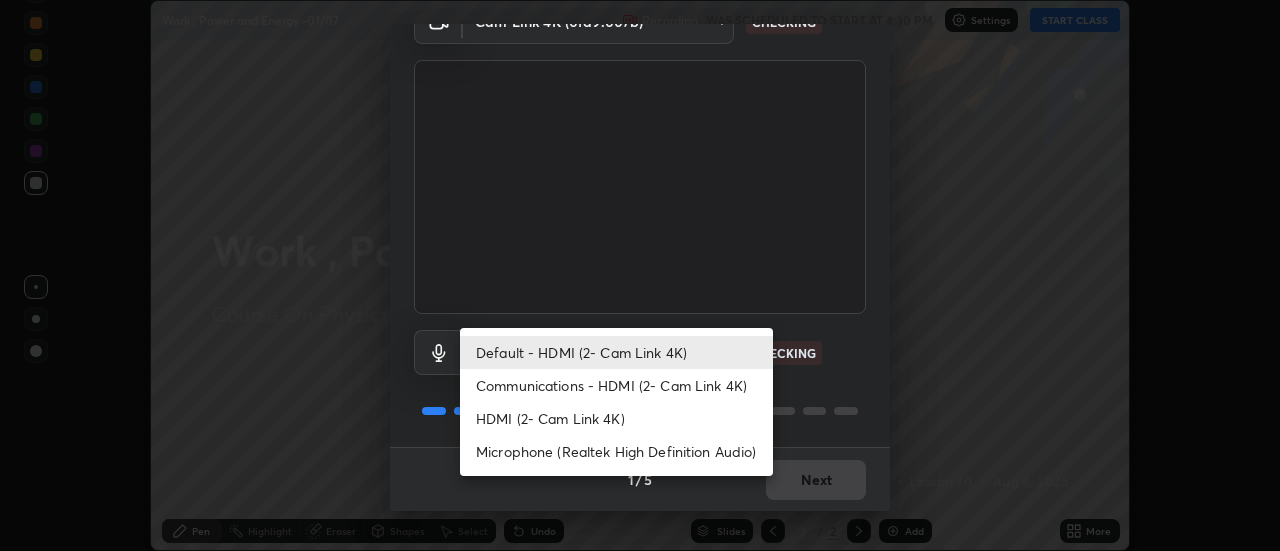 click on "HDMI (2- Cam Link 4K)" at bounding box center [616, 418] 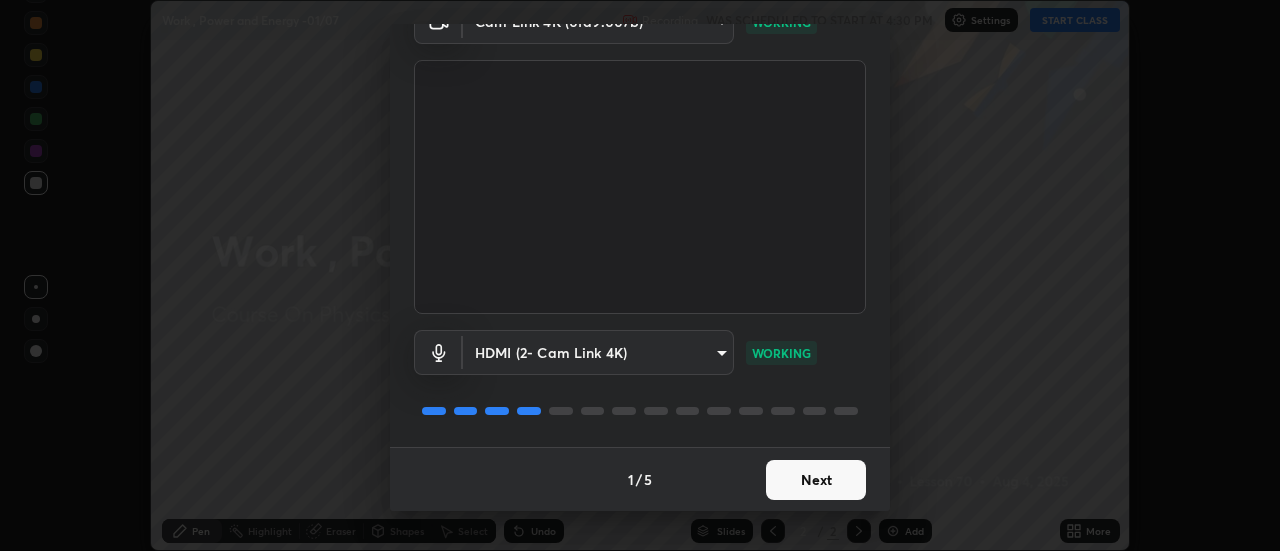 click on "Next" at bounding box center [816, 480] 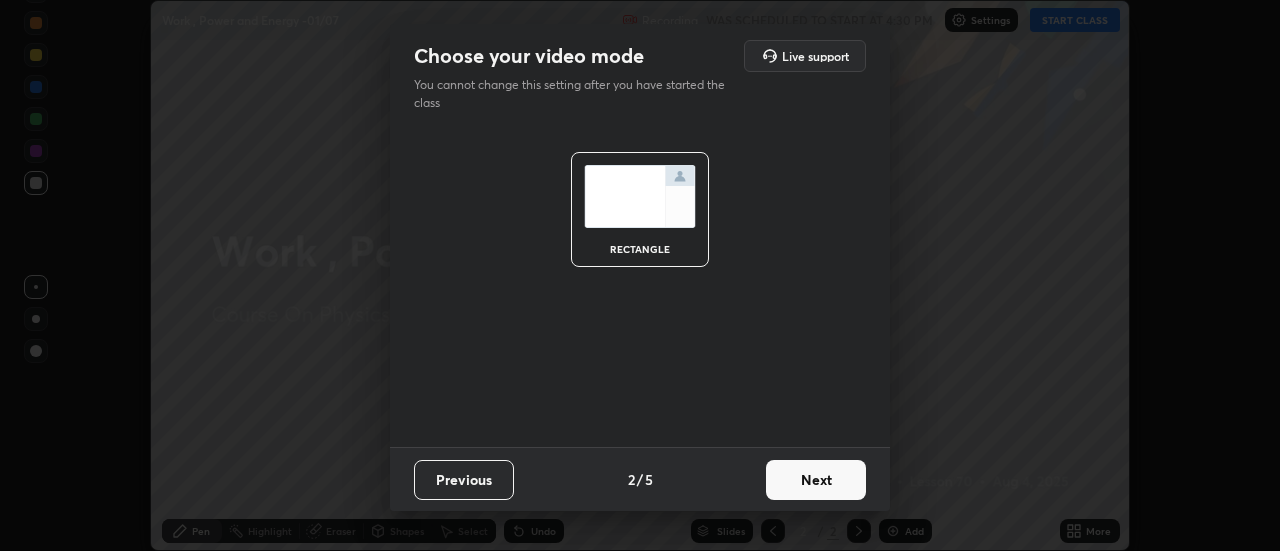 scroll, scrollTop: 0, scrollLeft: 0, axis: both 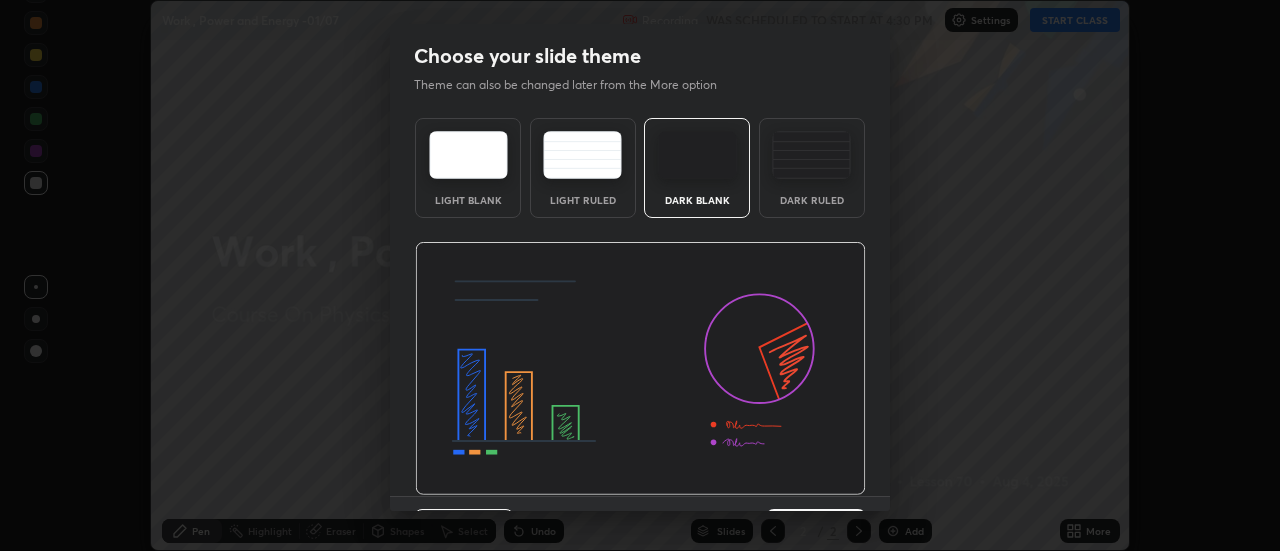 click at bounding box center [640, 369] 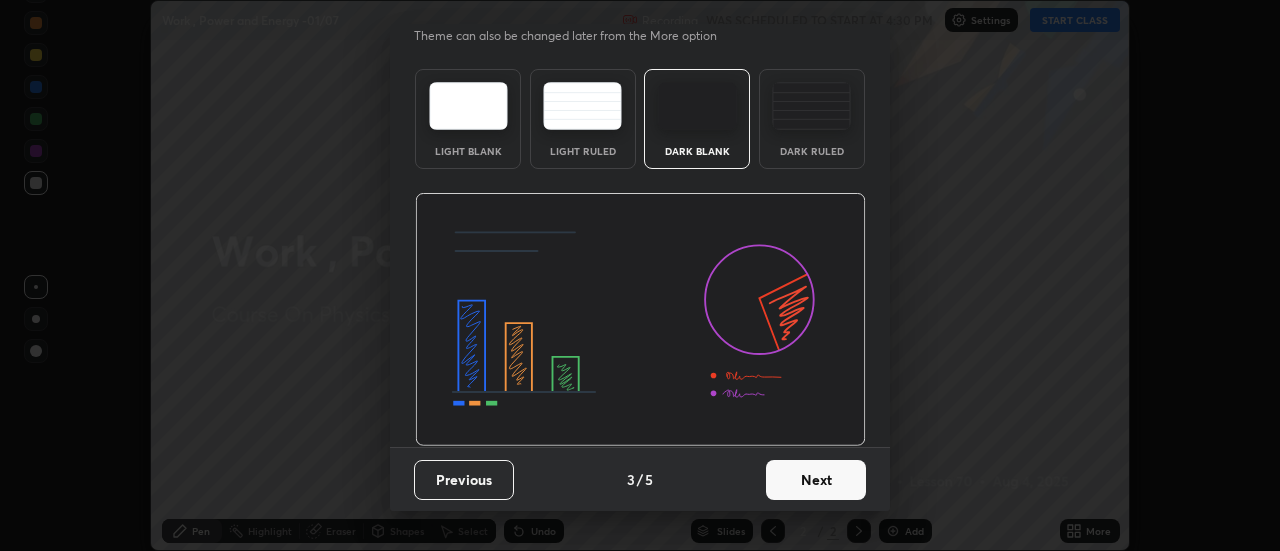 click on "Next" at bounding box center (816, 480) 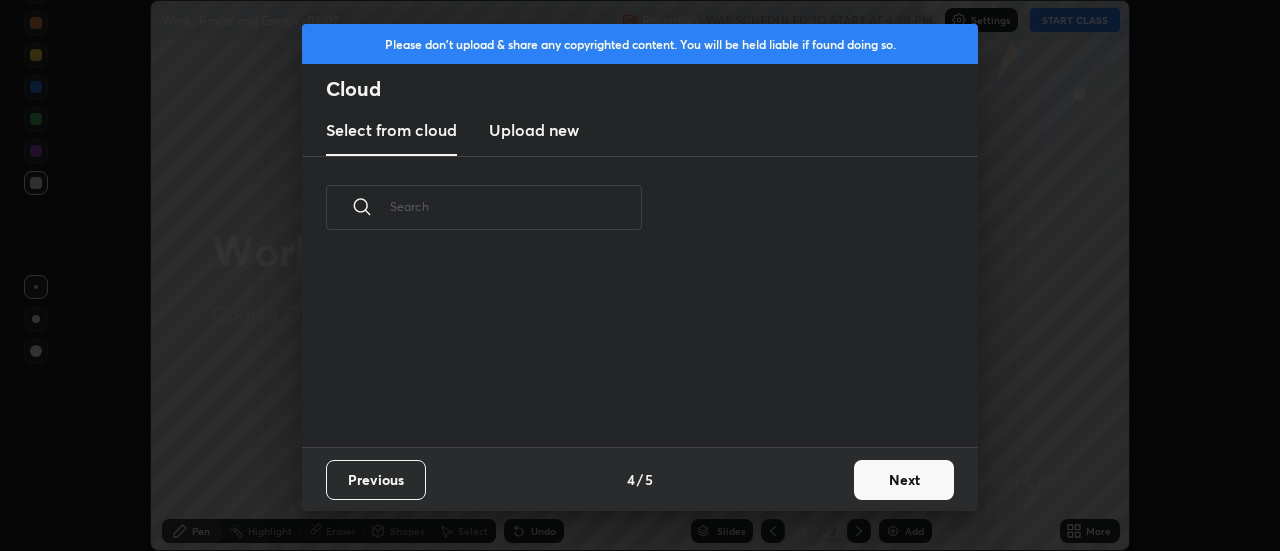click on "Next" at bounding box center (904, 480) 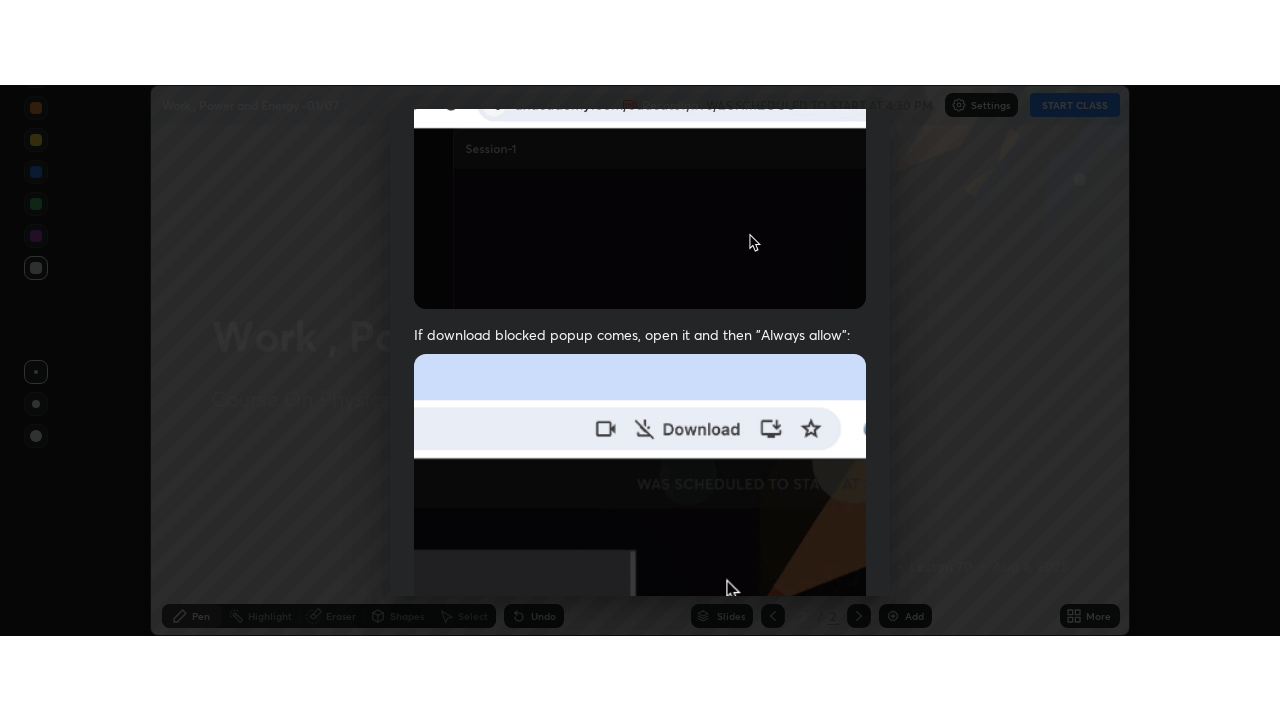scroll, scrollTop: 513, scrollLeft: 0, axis: vertical 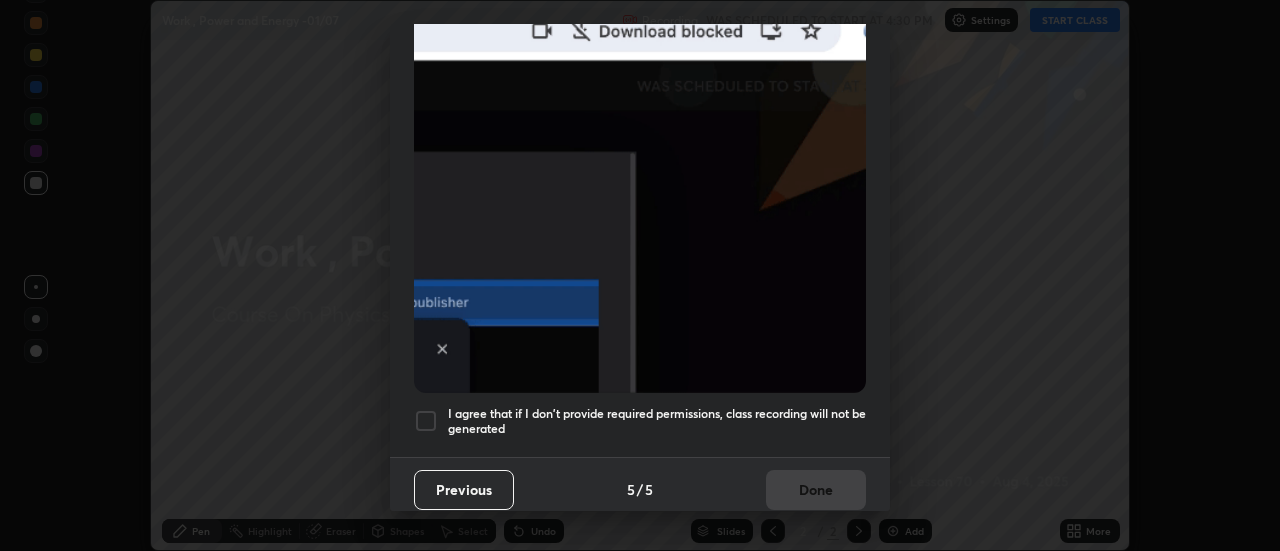 click at bounding box center (426, 421) 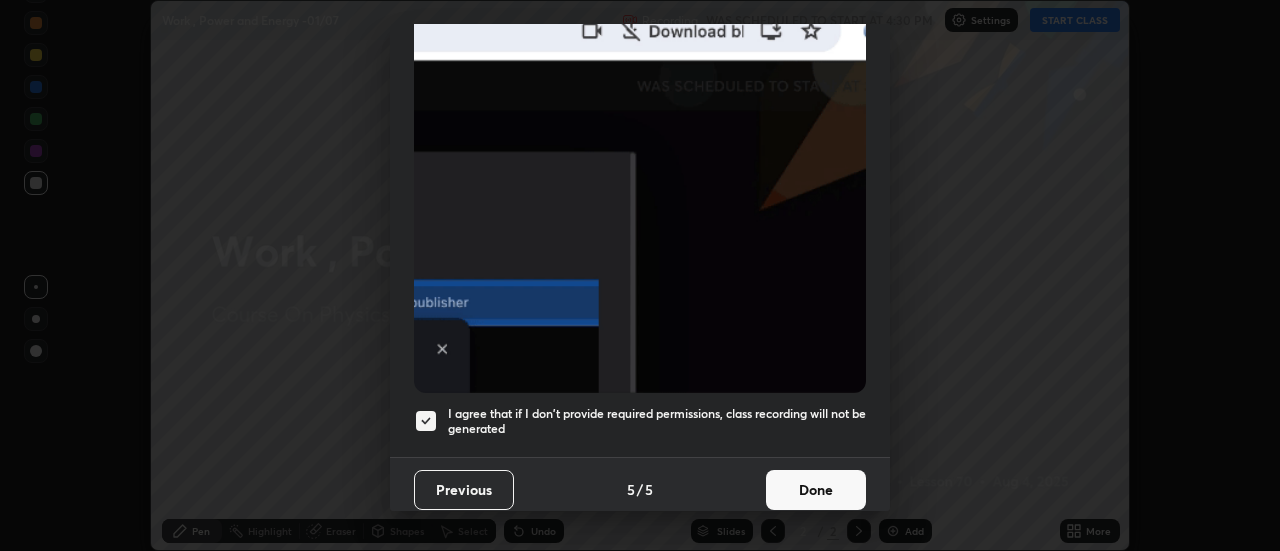 click on "Done" at bounding box center (816, 490) 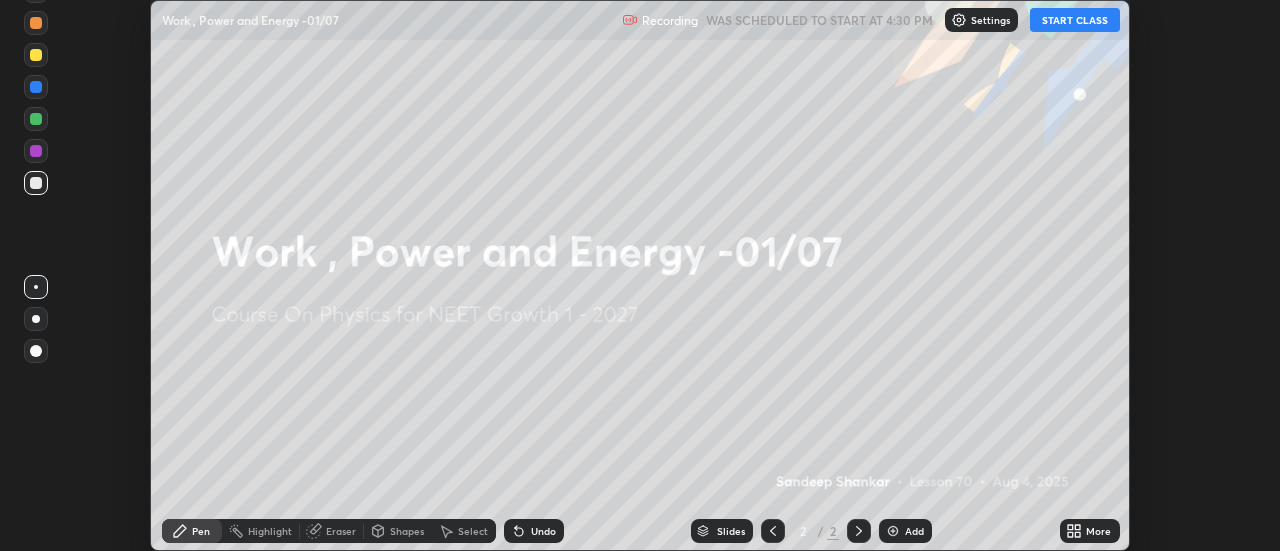 click 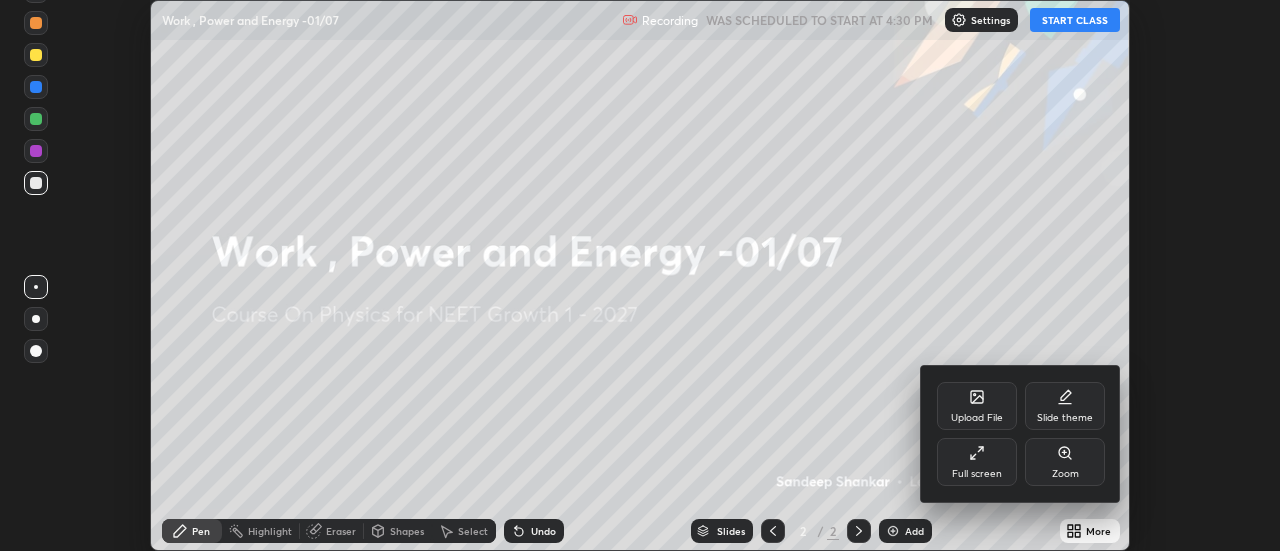 click on "Full screen" at bounding box center (977, 474) 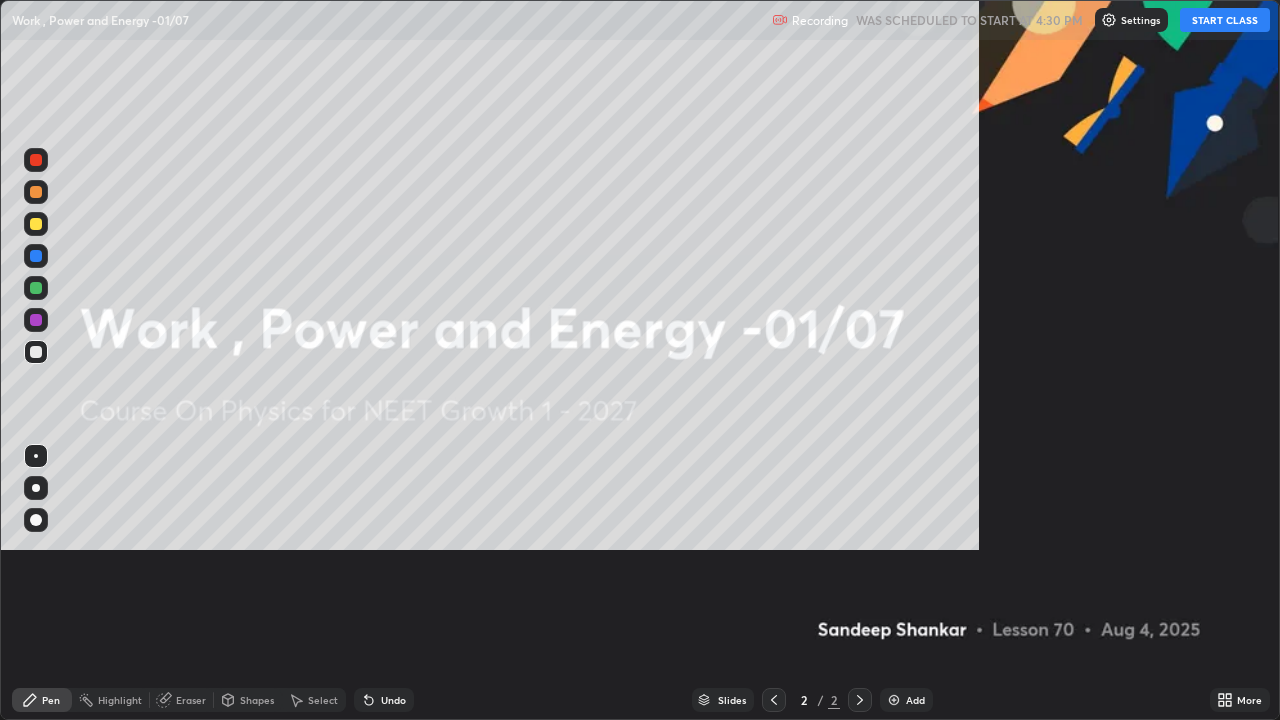 scroll, scrollTop: 99280, scrollLeft: 98720, axis: both 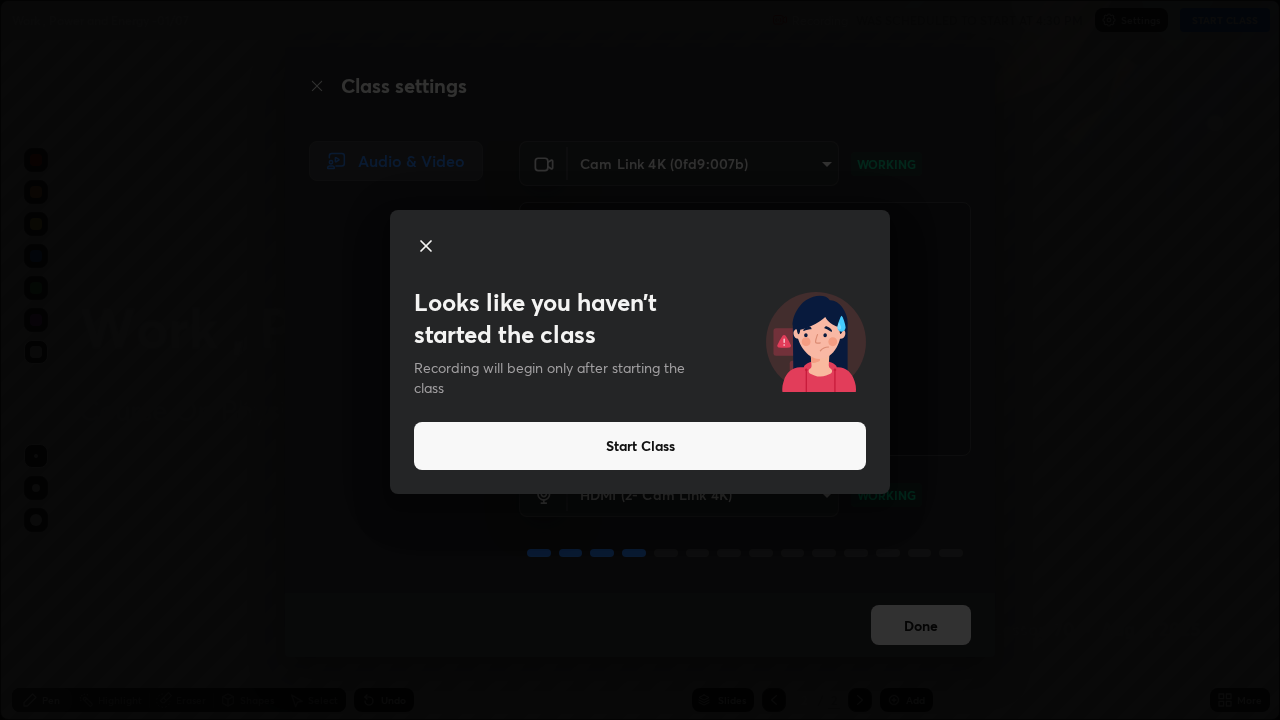 click on "Start Class" at bounding box center (640, 446) 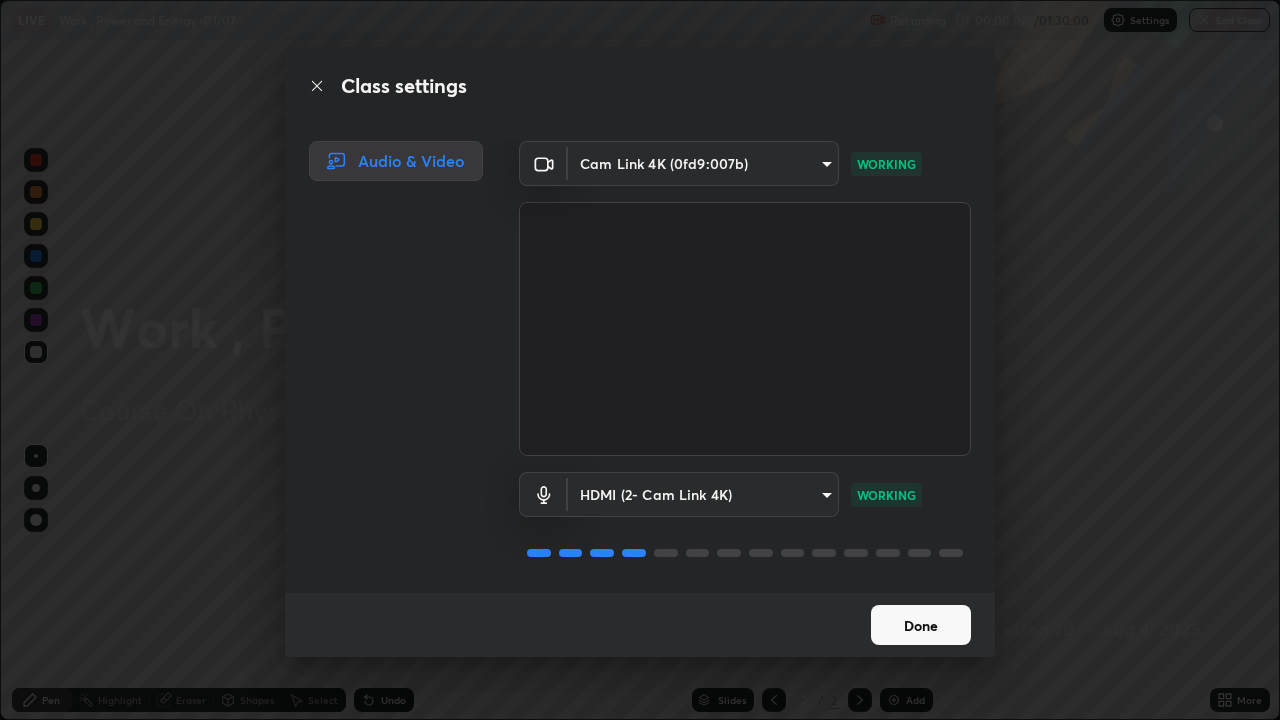 click on "Done" at bounding box center [921, 625] 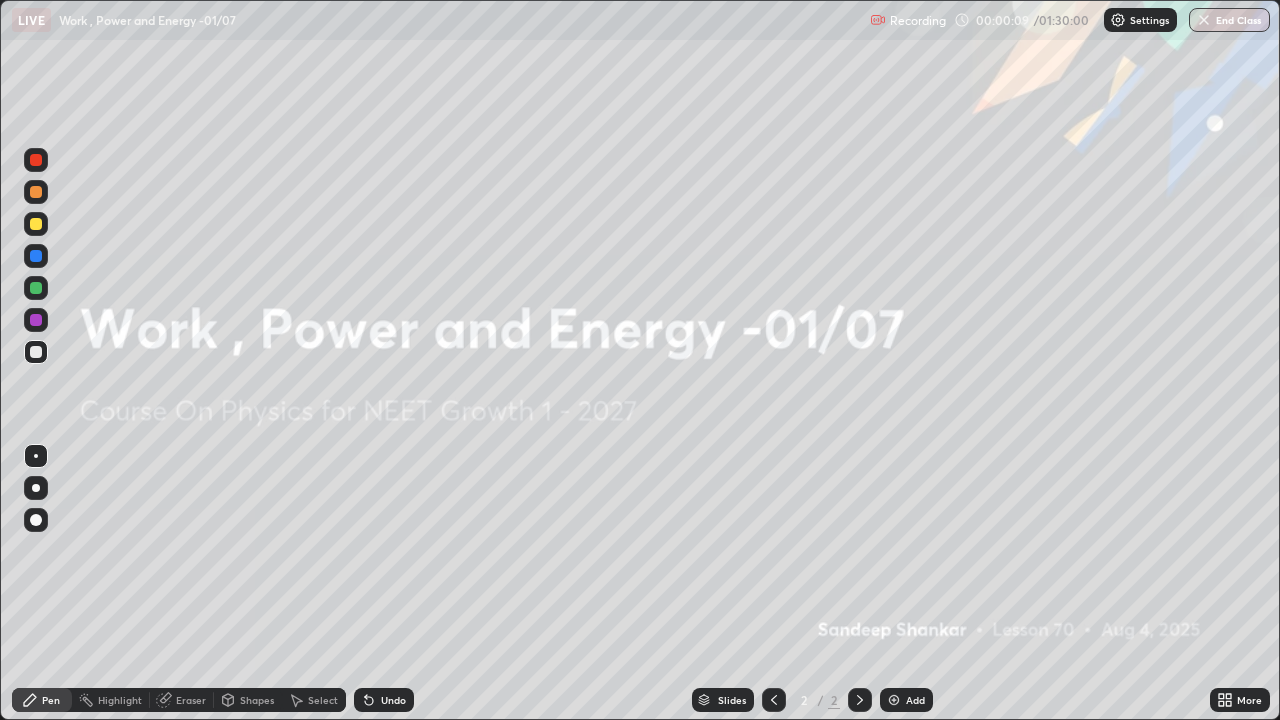 click 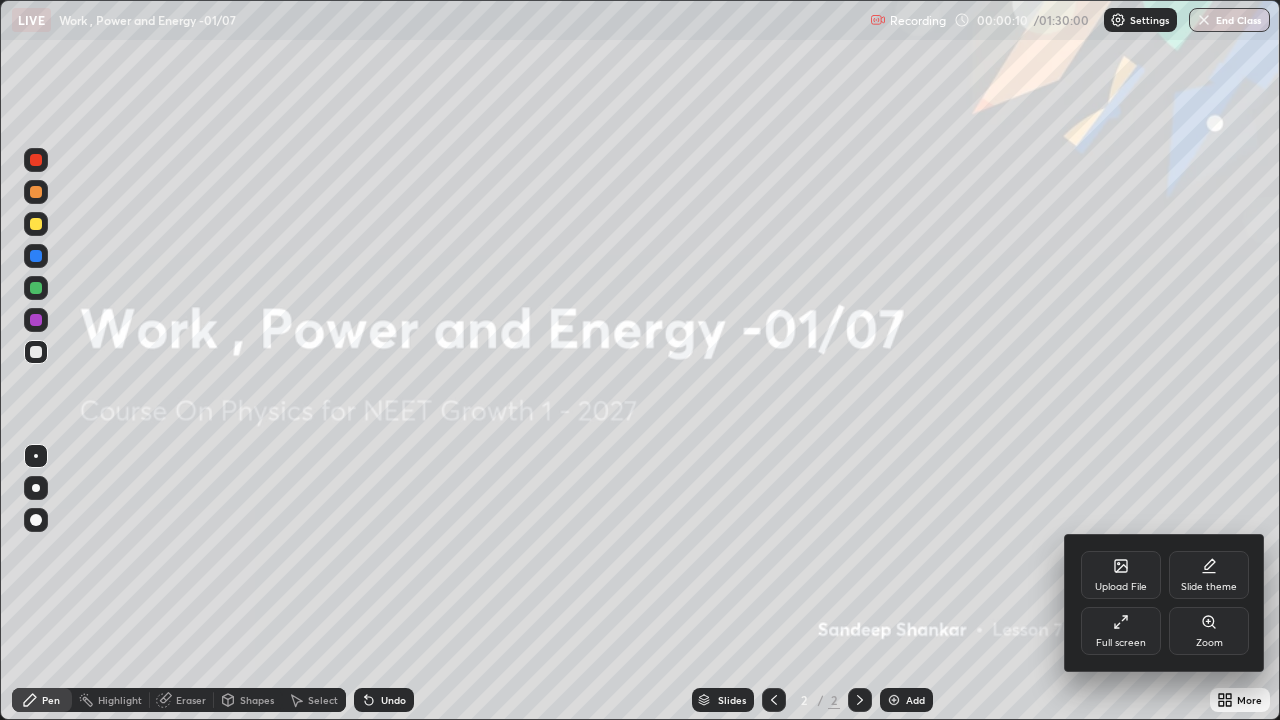 click on "Full screen" at bounding box center (1121, 631) 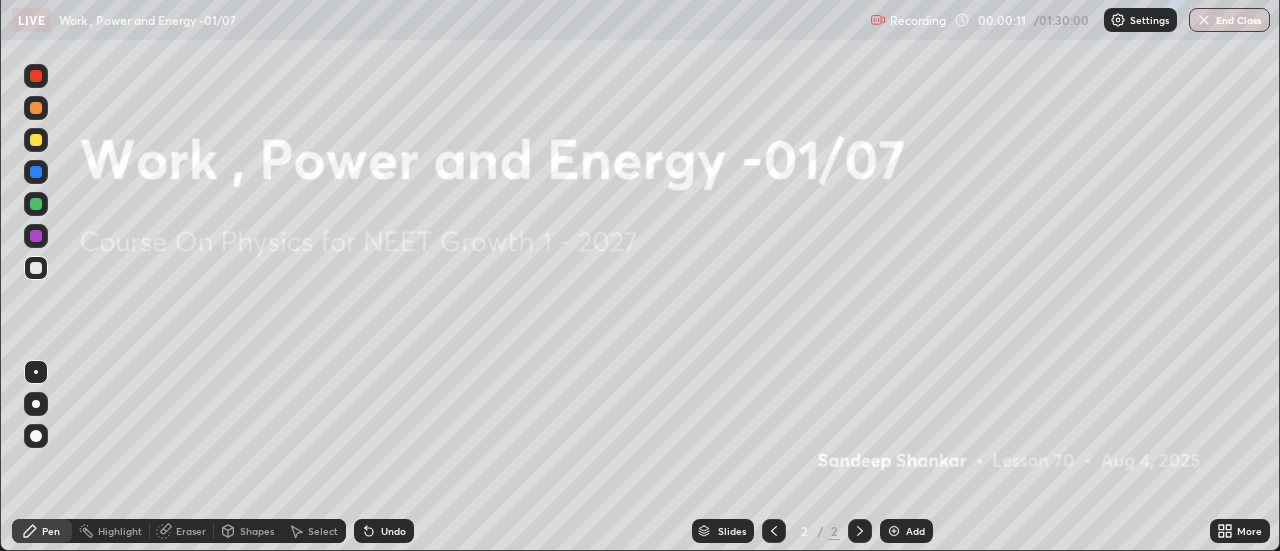 scroll, scrollTop: 551, scrollLeft: 1280, axis: both 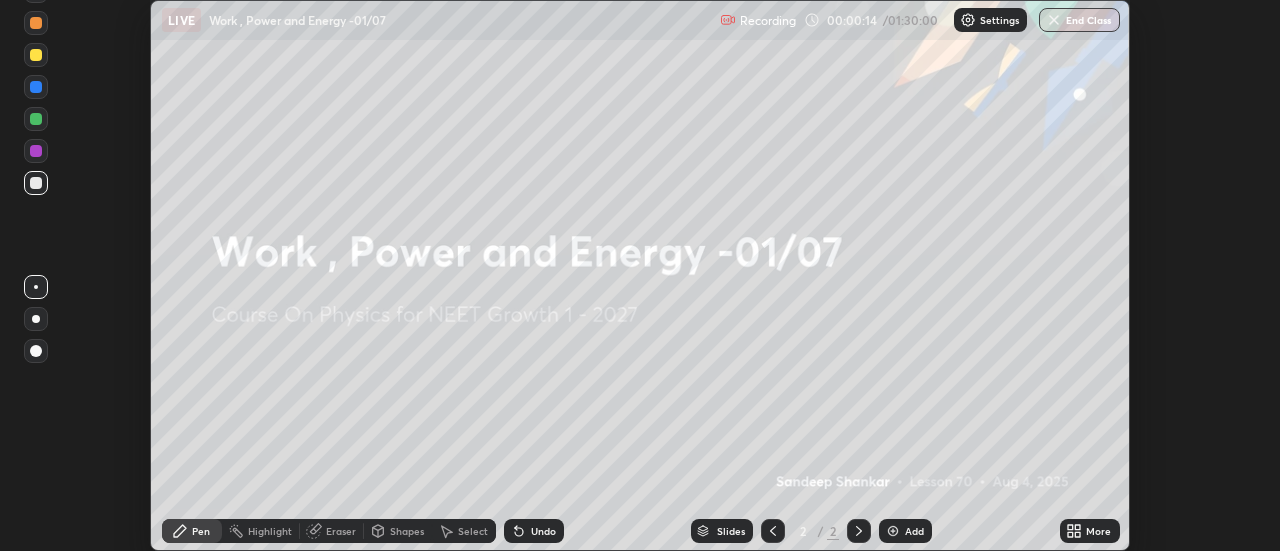 click on "More" at bounding box center [1098, 531] 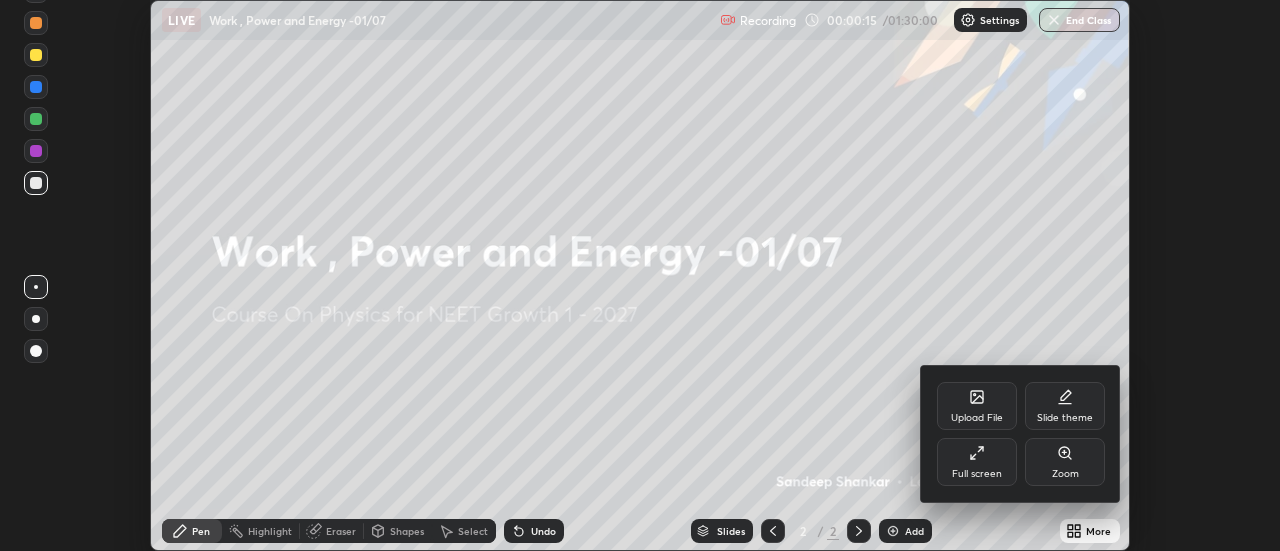 click on "Full screen" at bounding box center [977, 462] 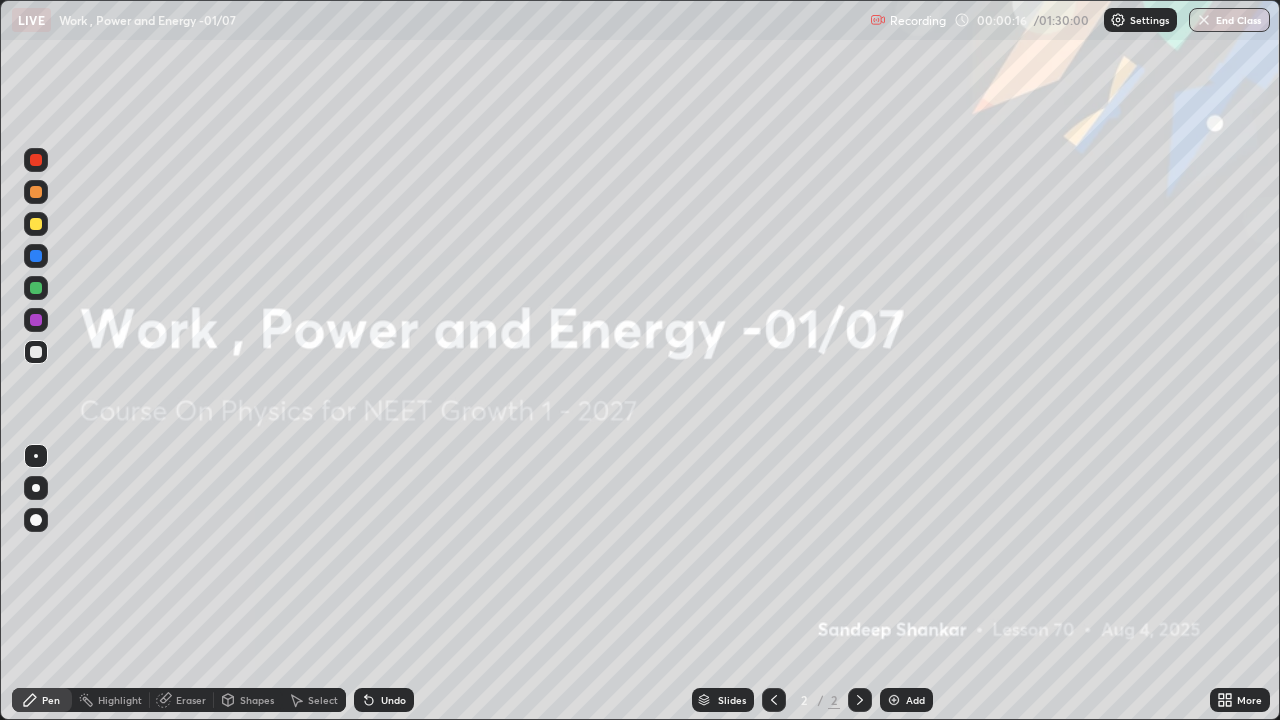 scroll, scrollTop: 99280, scrollLeft: 98720, axis: both 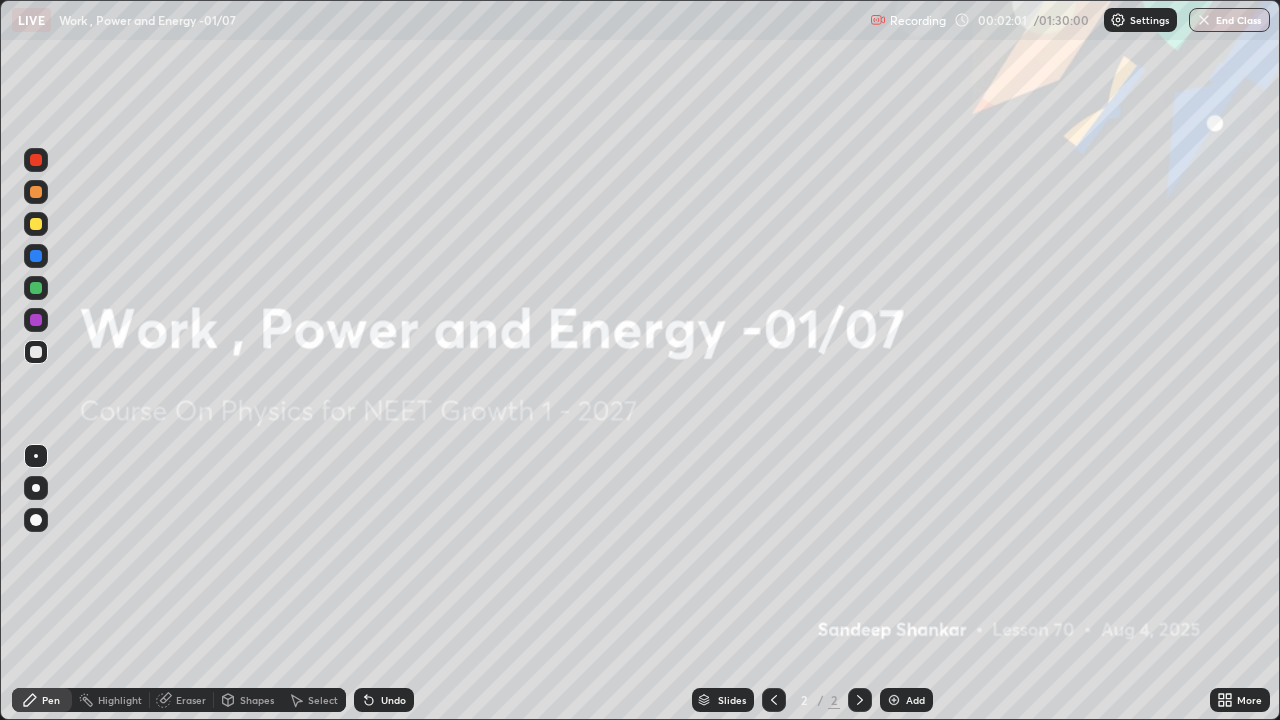 click at bounding box center [36, 224] 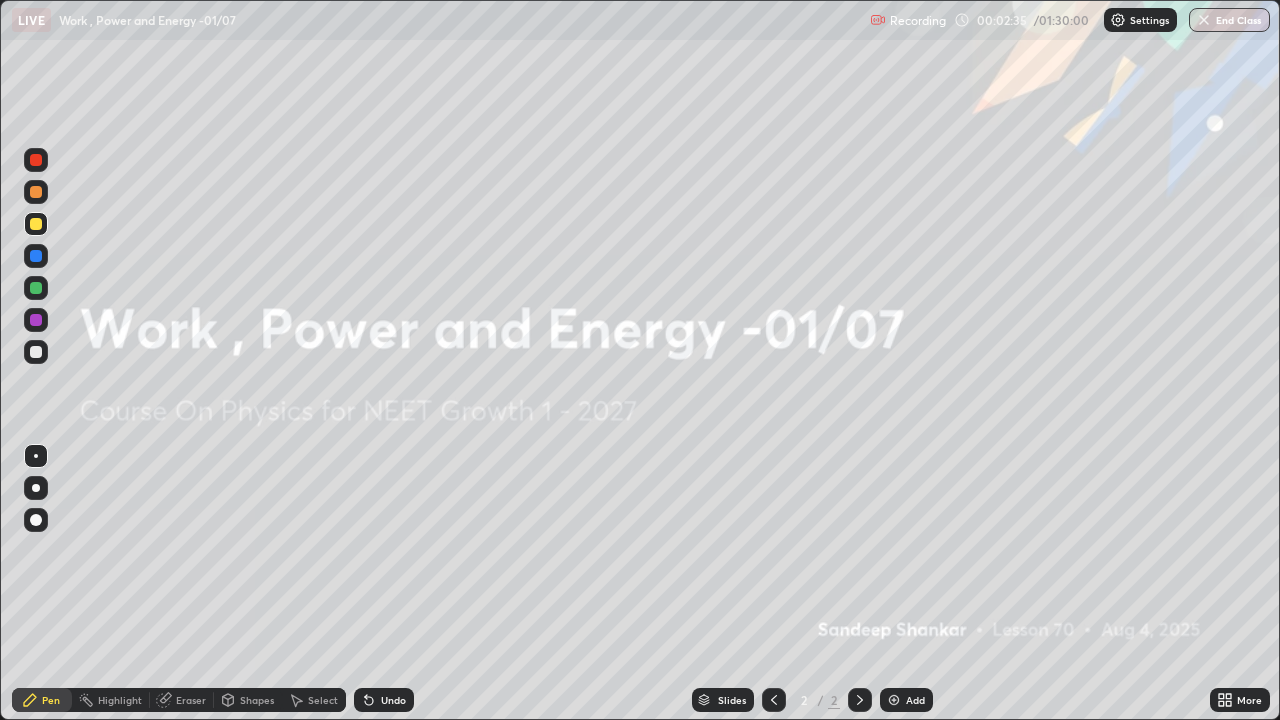 click on "Eraser" at bounding box center [191, 700] 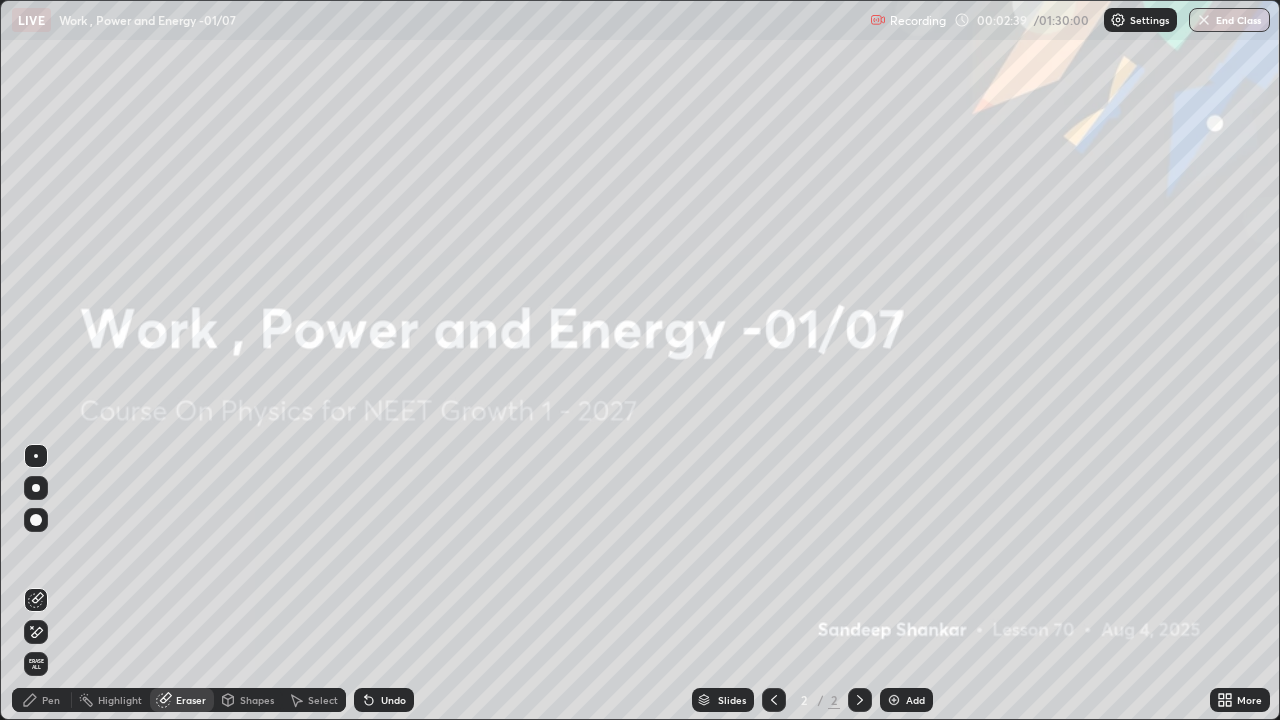 click on "Pen" at bounding box center (42, 700) 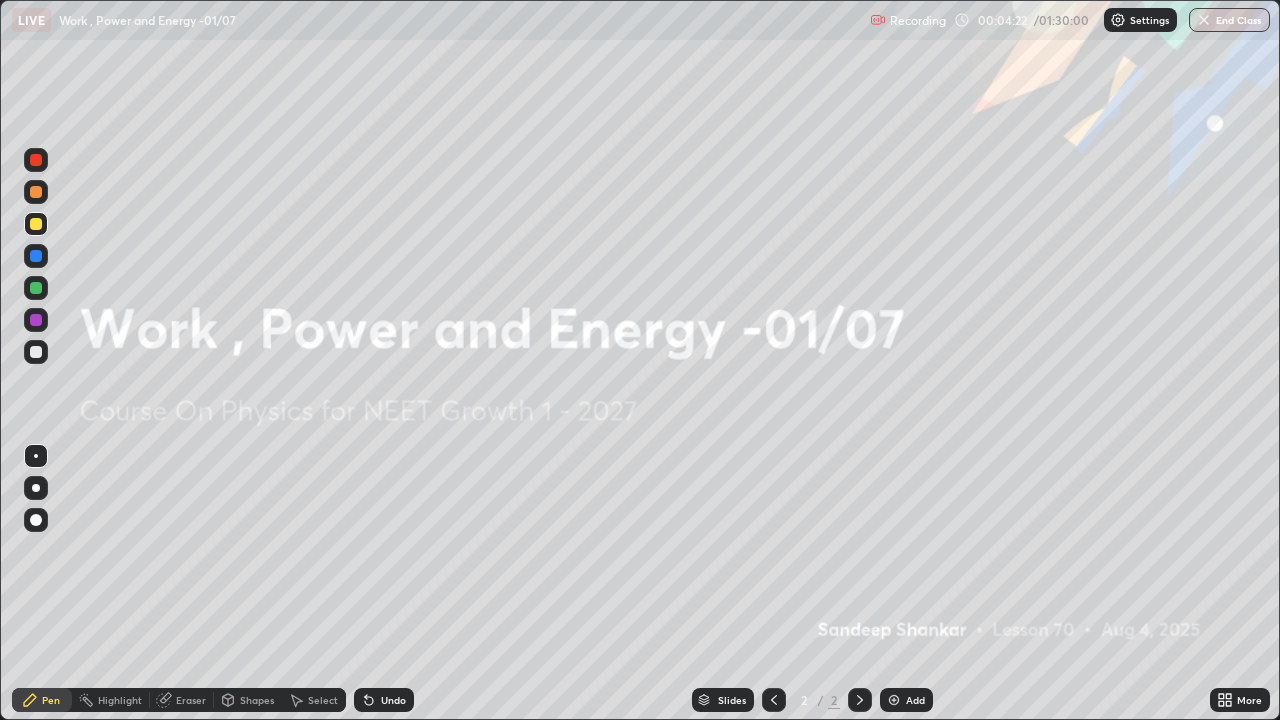 click on "Add" at bounding box center (915, 700) 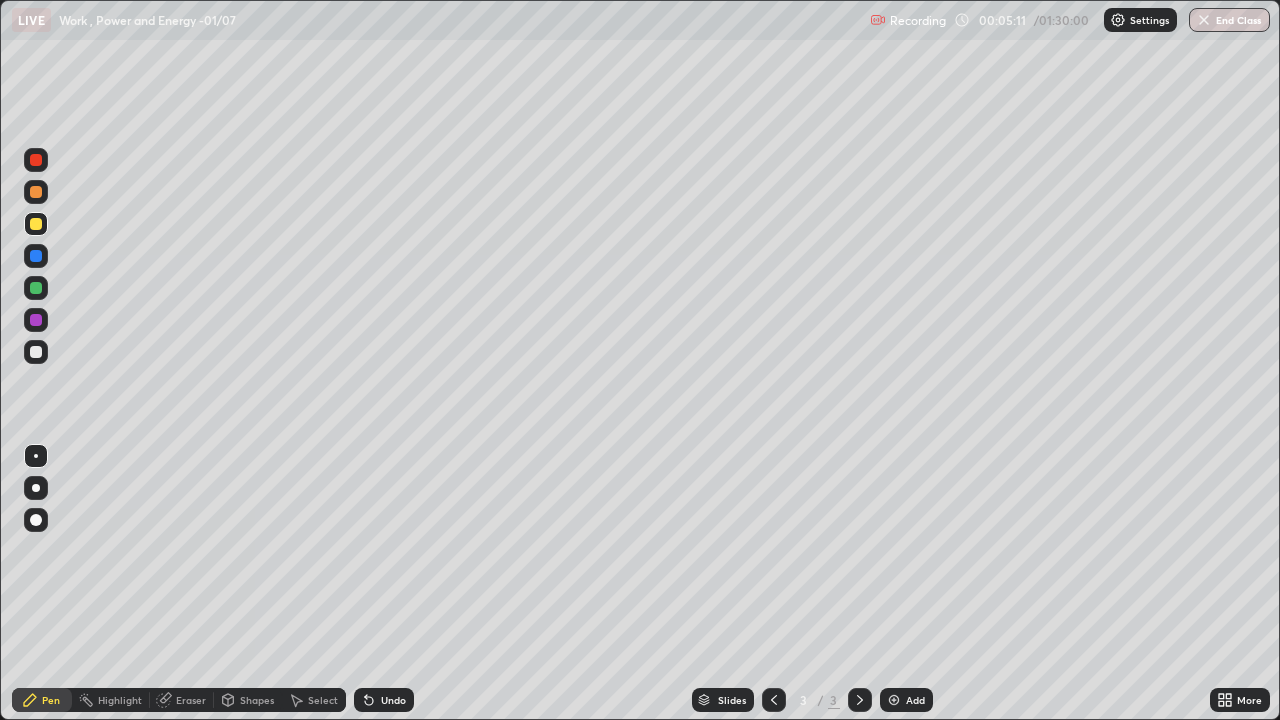 click at bounding box center (36, 352) 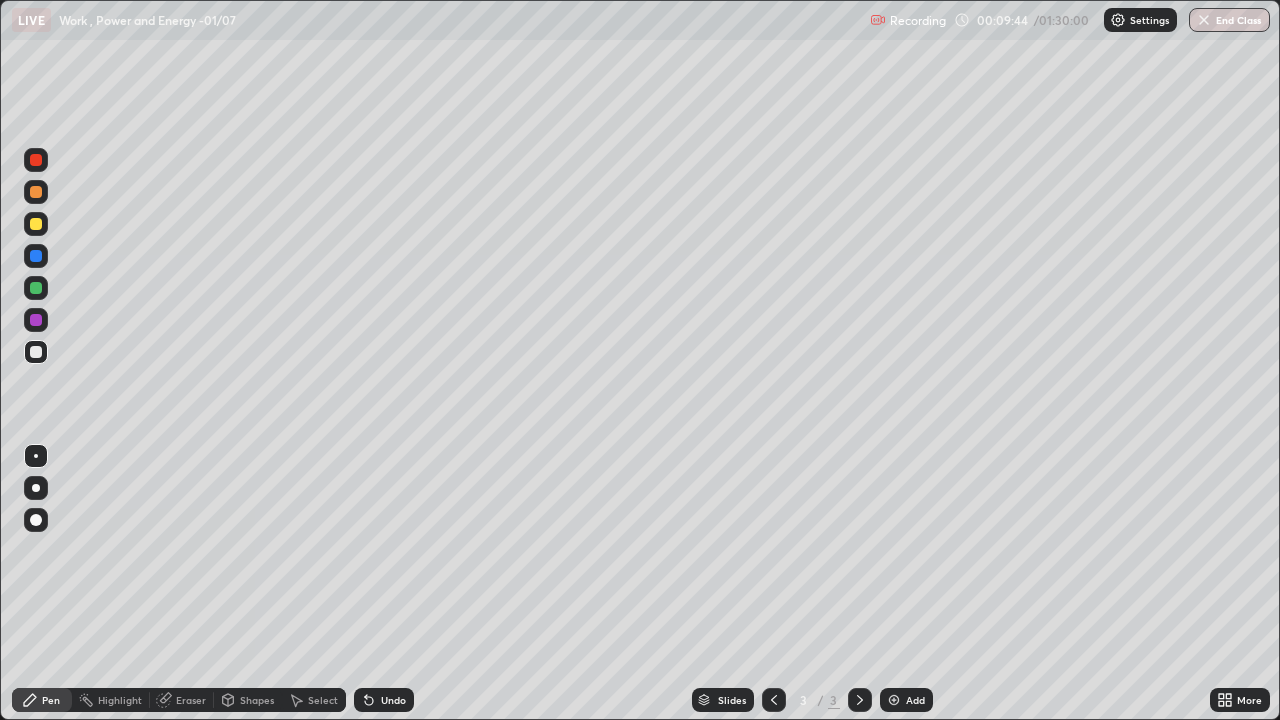 click at bounding box center [36, 256] 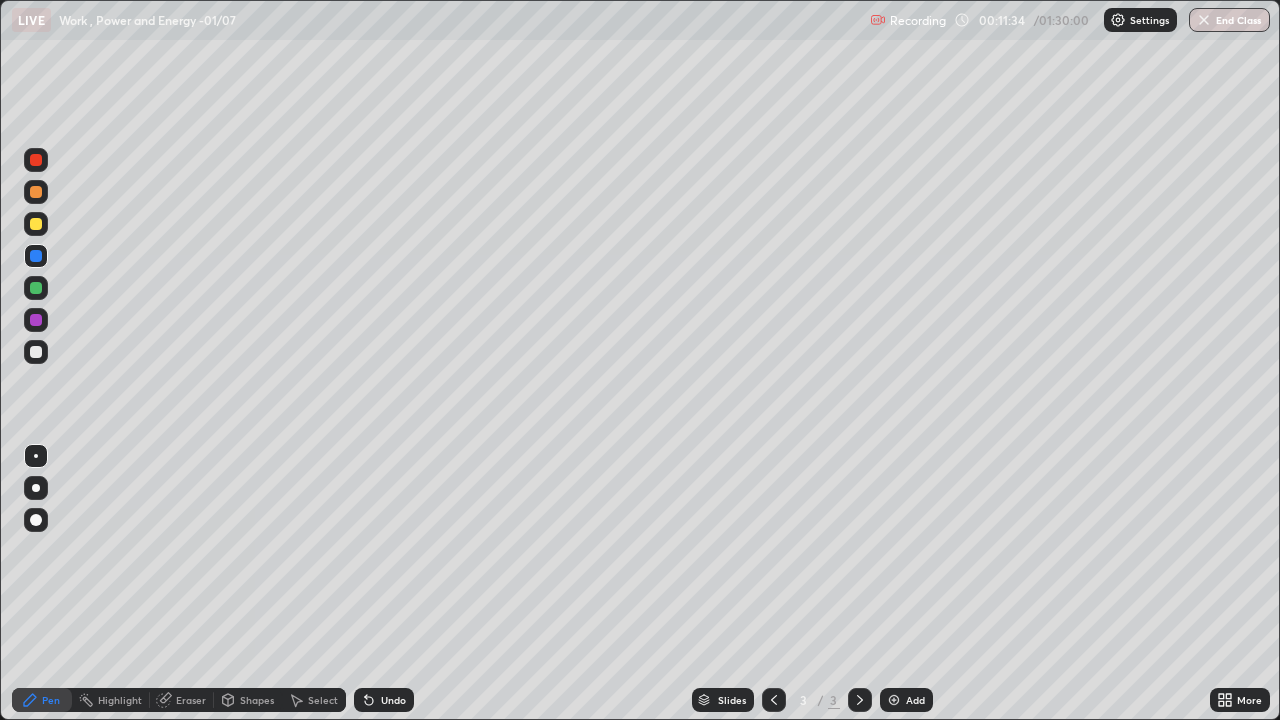 click at bounding box center (894, 700) 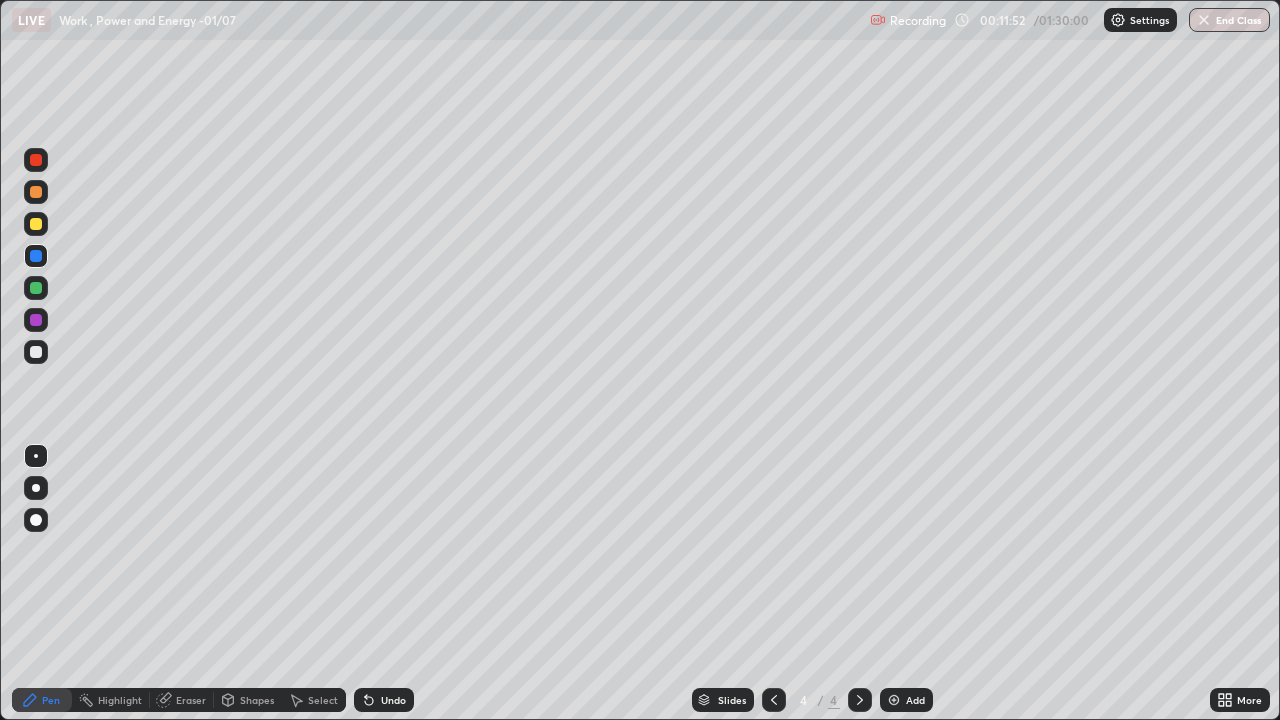 click at bounding box center (36, 224) 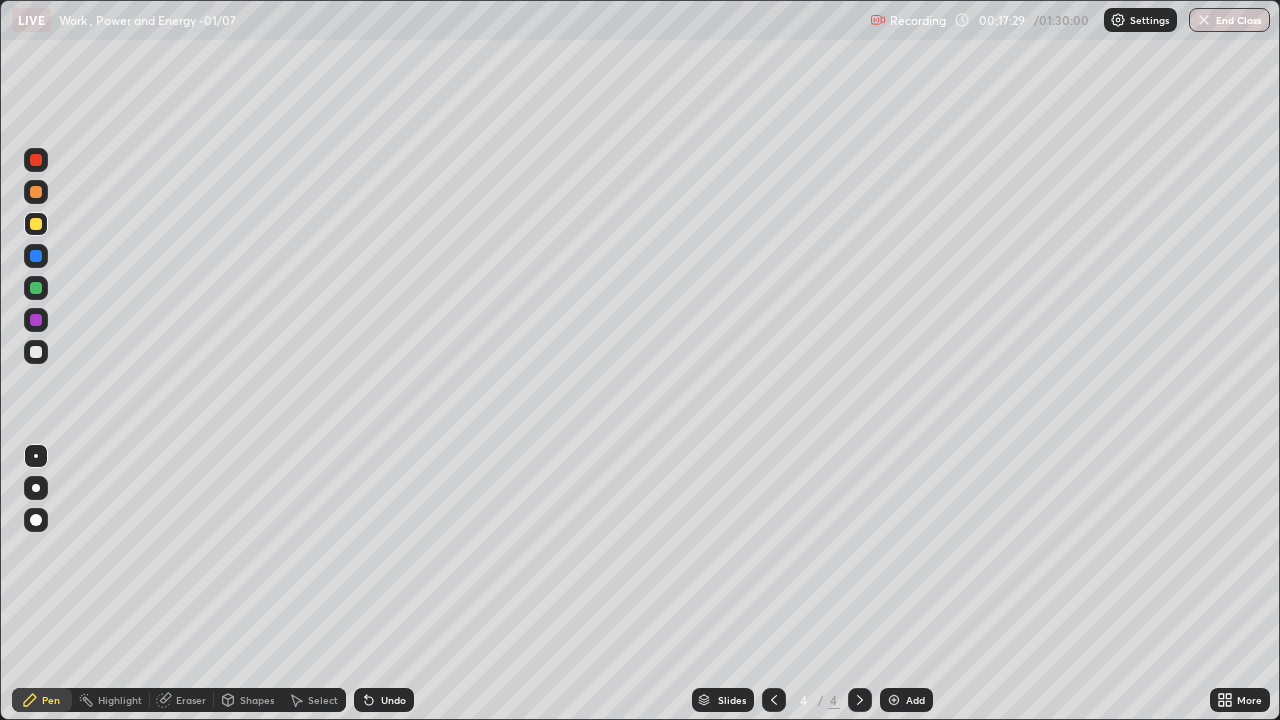 click 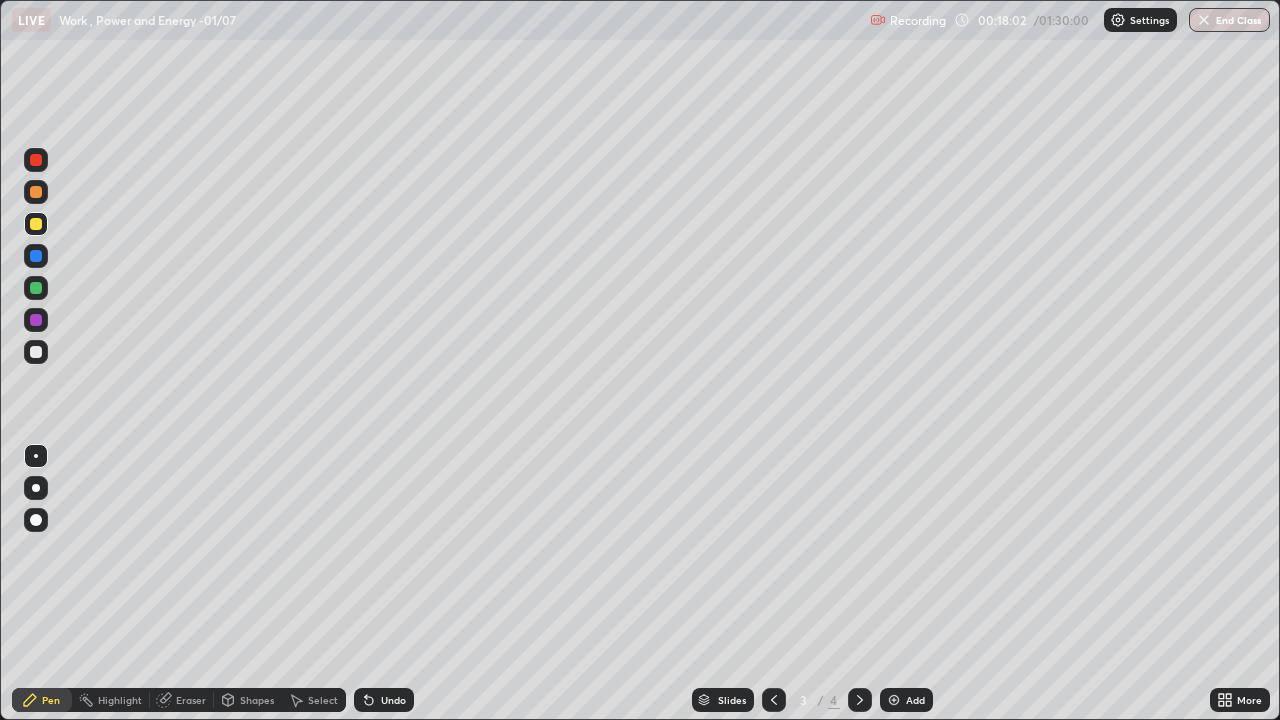 click 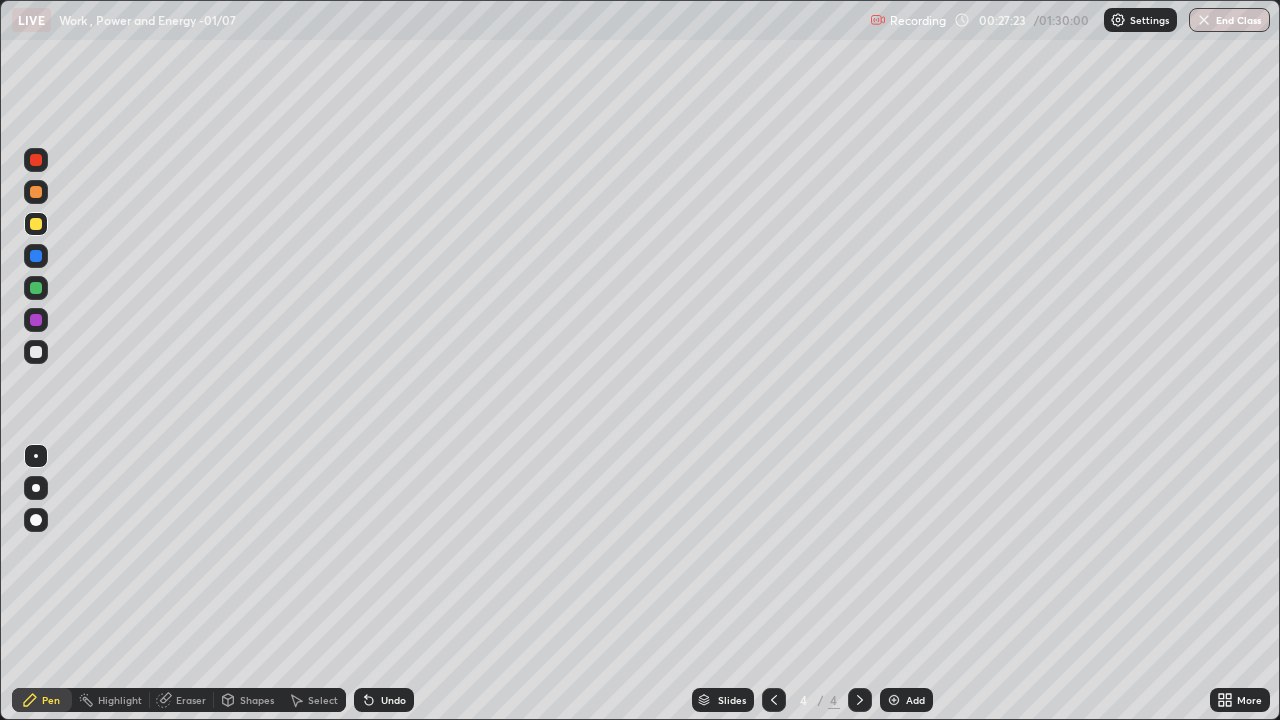 click on "Add" at bounding box center (906, 700) 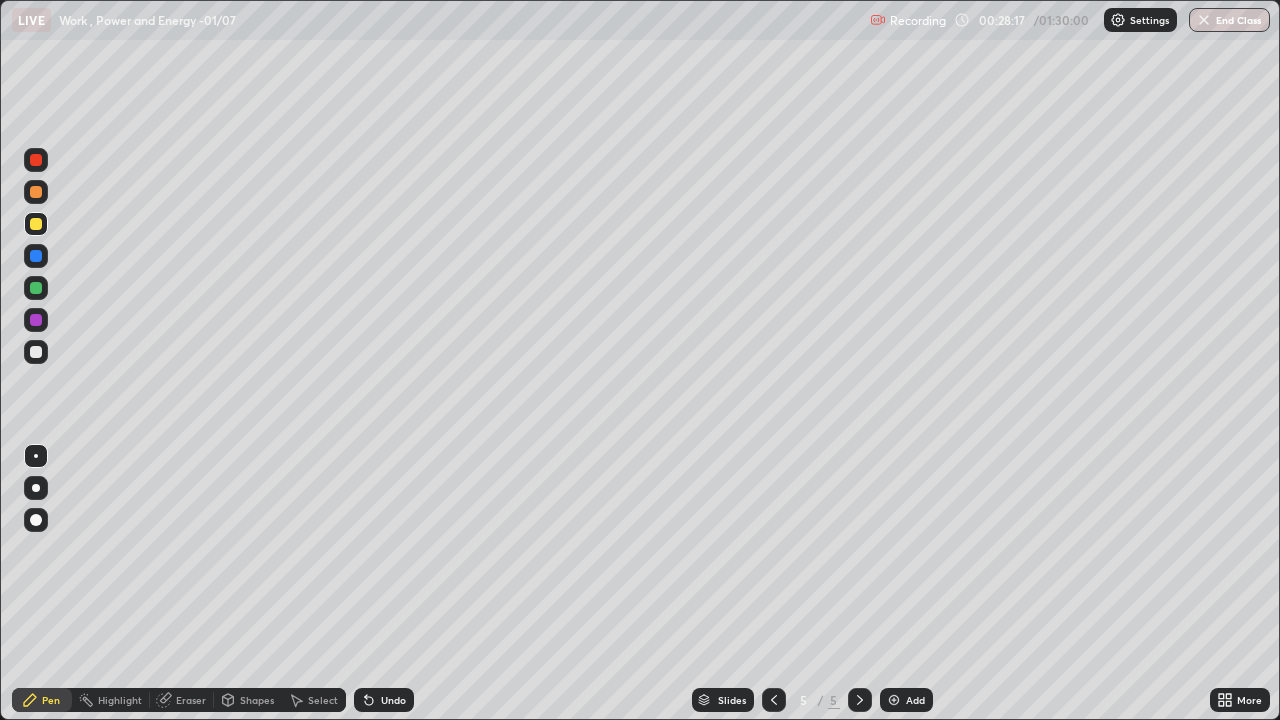 click at bounding box center (36, 256) 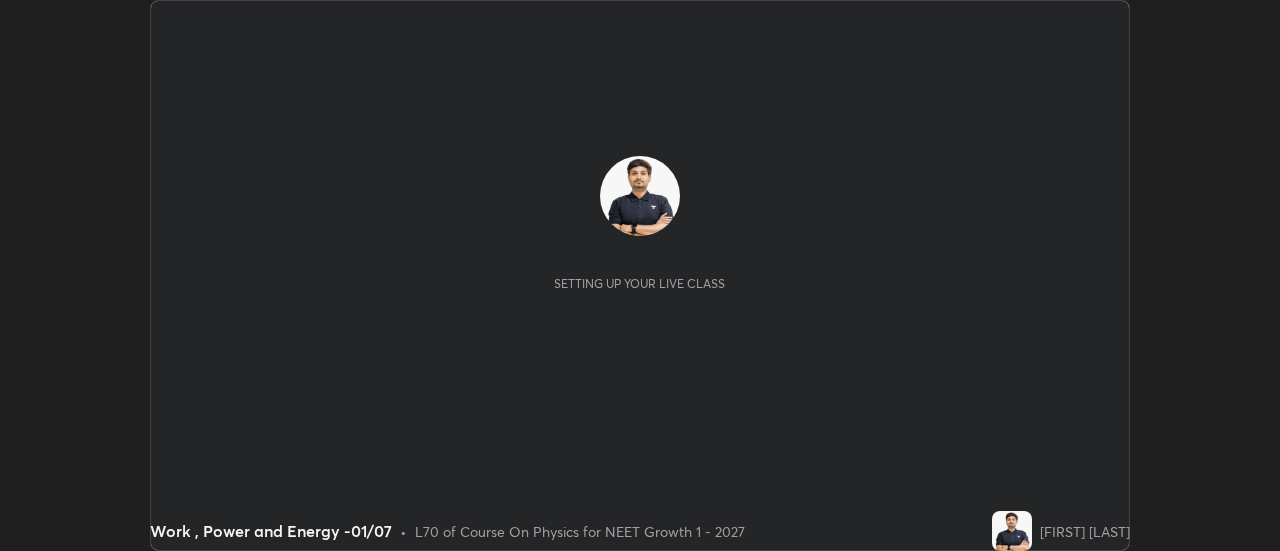 scroll, scrollTop: 0, scrollLeft: 0, axis: both 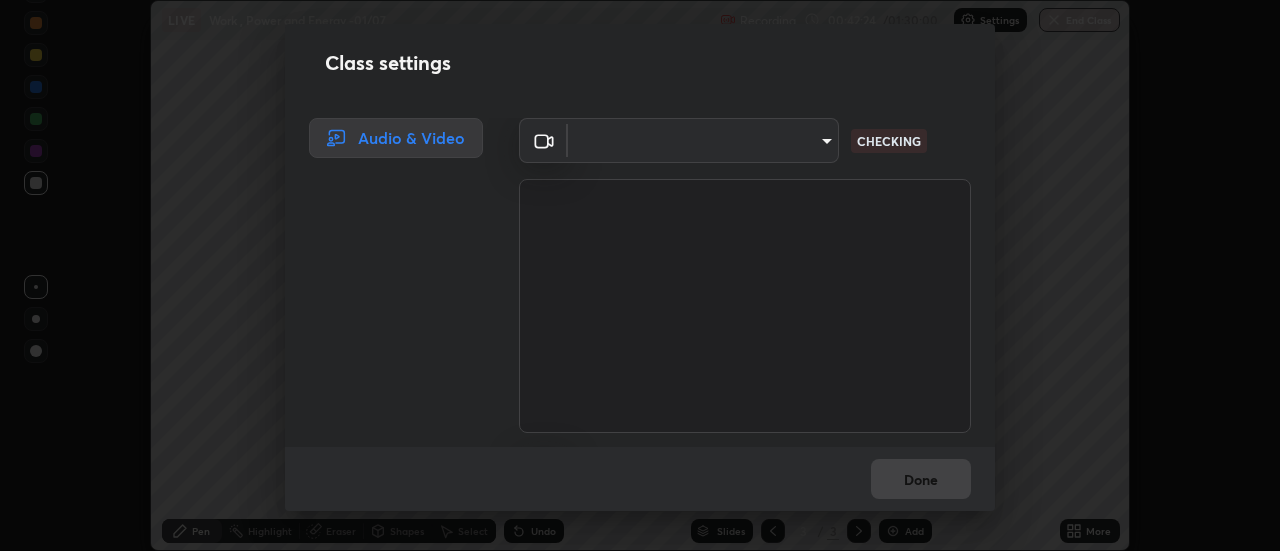 type on "default" 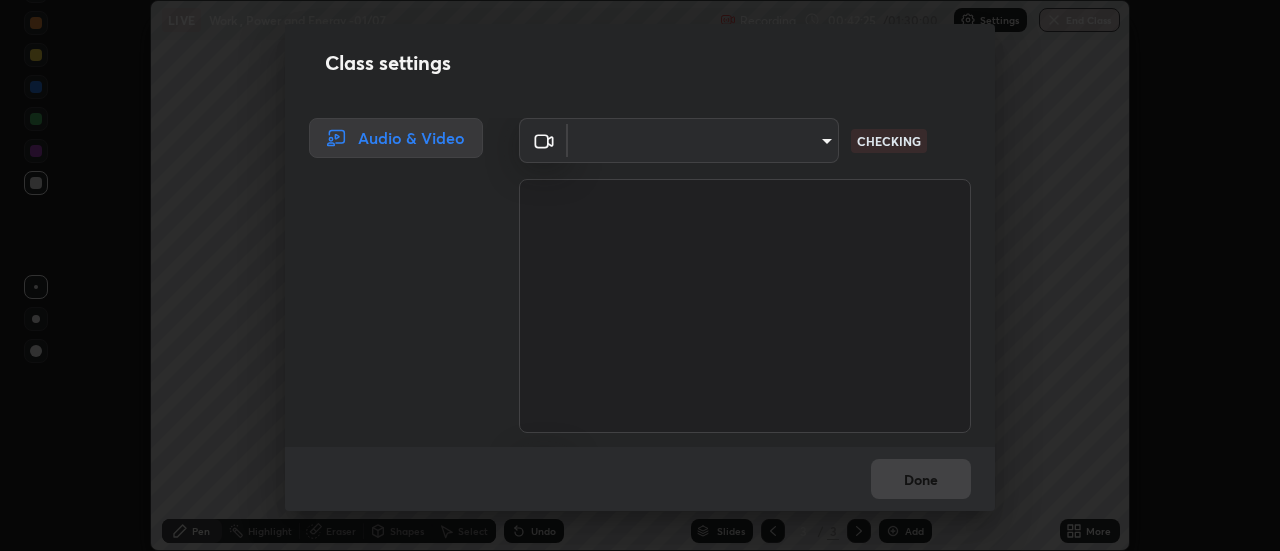 click on "Class settings Audio & Video ​ CHECKING Default - Microphone (Realtek High Definition Audio) default CHECKING Done" at bounding box center (640, 275) 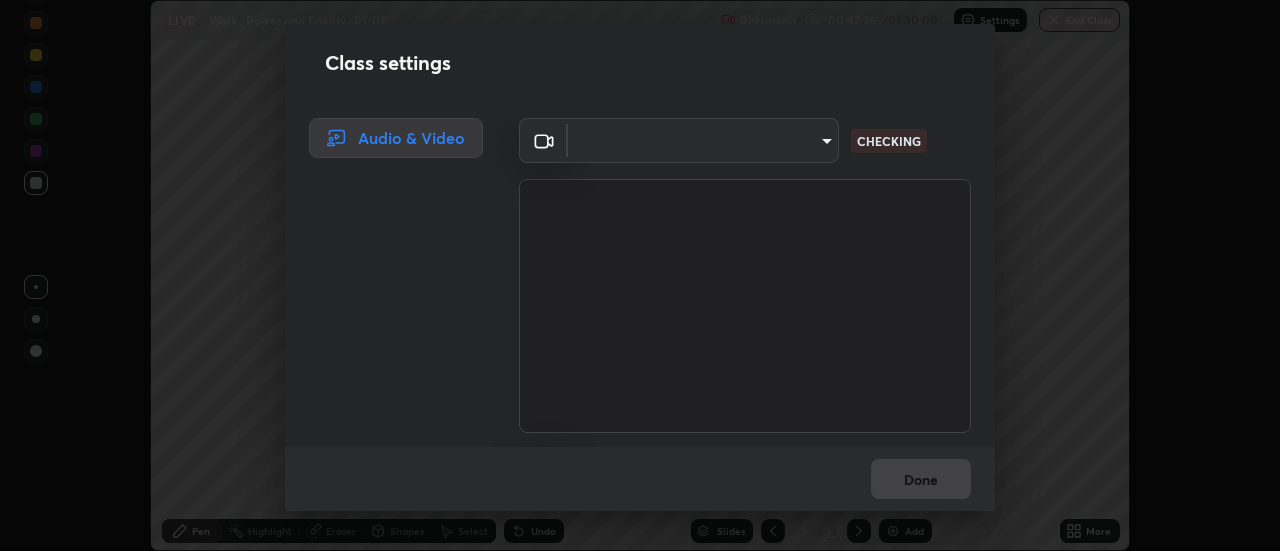 click on "Erase all LIVE Work , Power and Energy -01/07 Recording 00:42:26 /  01:30:00 Settings End Class Setting up your live class Work , Power and Energy -01/07 • L70 of Course On Physics for NEET Growth 1 - 2027 [FIRST] [LAST] Pen Highlight Eraser Shapes Select Undo Slides 3 / 3 Add More No doubts shared Encourage your learners to ask a doubt for better clarity Report an issue Reason for reporting Buffering Chat not working Audio - Video sync issue Educator video quality low ​ Attach an image Report Class settings Audio & Video ​ CHECKING Default - Microphone (Realtek High Definition Audio) default CHECKING Done" at bounding box center [640, 275] 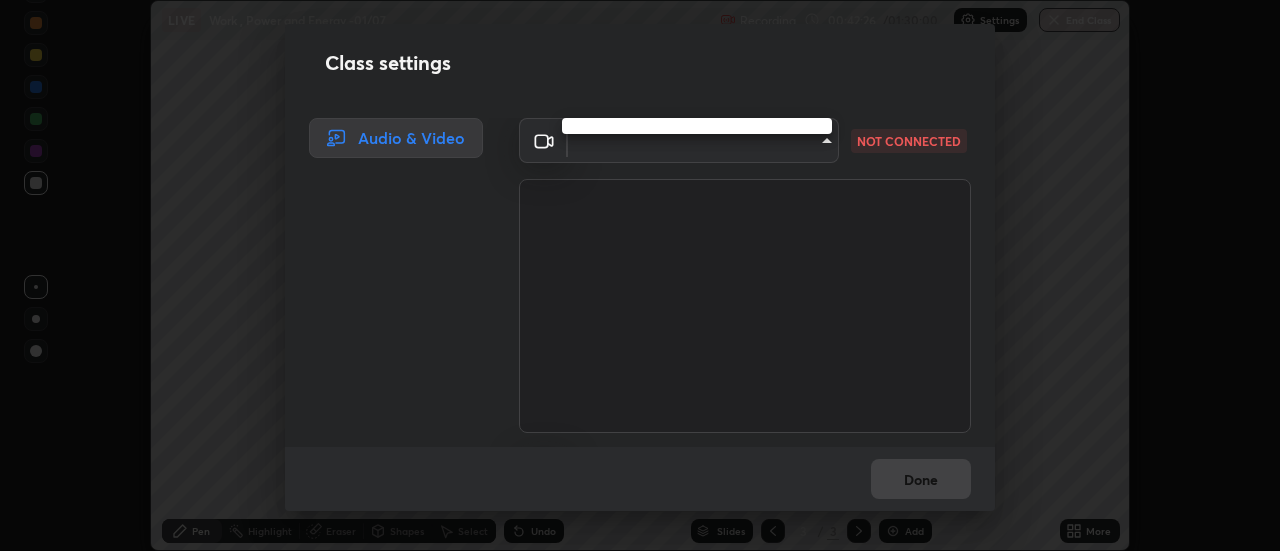 click at bounding box center (640, 275) 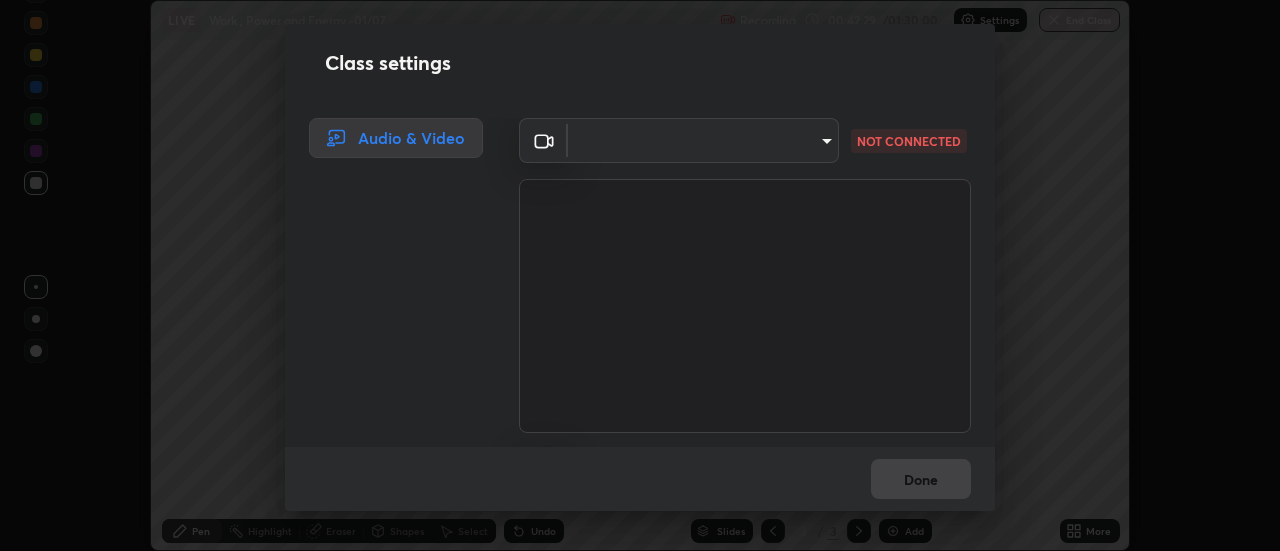 click on "Erase all LIVE Work , Power and Energy -01/07 Recording 00:42:29 /  01:30:00 Settings End Class Setting up your live class Work , Power and Energy -01/07 • L70 of Course On Physics for NEET Growth 1 - 2027 [FIRST] [LAST] Pen Highlight Eraser Shapes Select Undo Slides 3 / 3 Add More No doubts shared Encourage your learners to ask a doubt for better clarity Report an issue Reason for reporting Buffering Chat not working Audio - Video sync issue Educator video quality low ​ Attach an image Report Class settings Audio & Video ​ NOT CONNECTED Default - Microphone (Realtek High Definition Audio) default CHECKING Done" at bounding box center (640, 275) 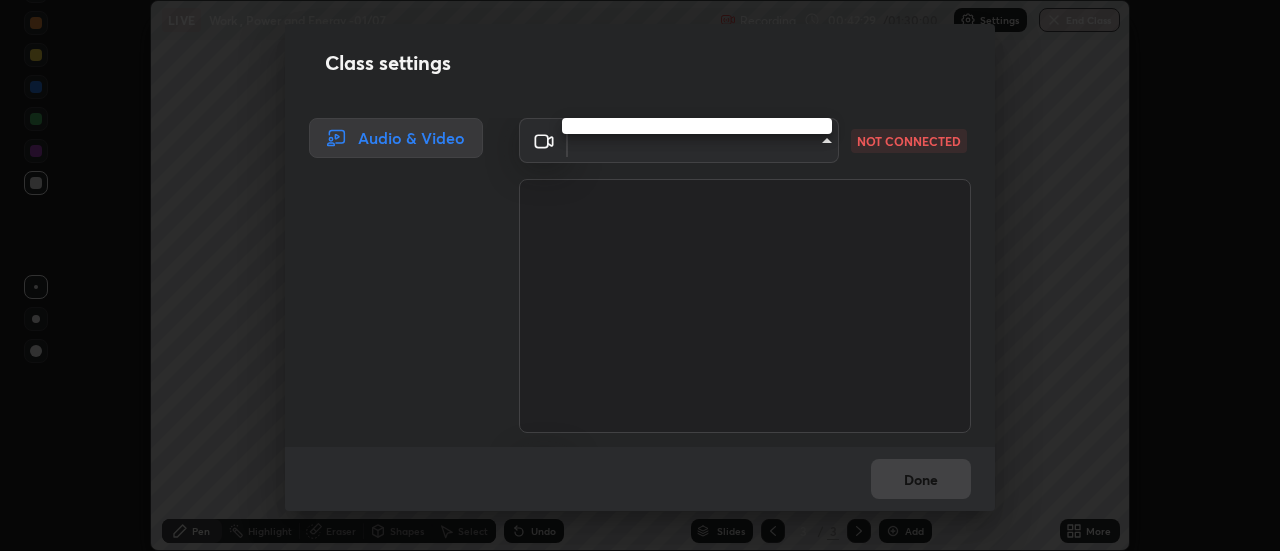 click at bounding box center (640, 275) 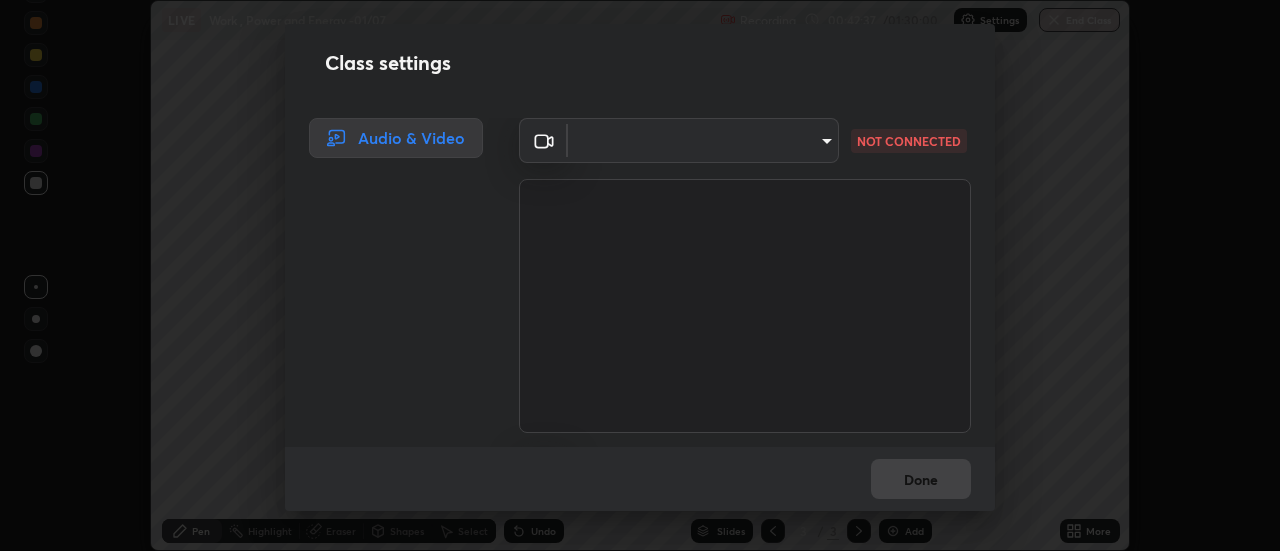 click on "Erase all LIVE Work , Power and Energy -01/07 Recording 00:42:37 /  01:30:00 Settings End Class Setting up your live class Work , Power and Energy -01/07 • L70 of Course On Physics for NEET Growth 1 - 2027 [FIRST] [LAST] Pen Highlight Eraser Shapes Select Undo Slides 3 / 3 Add More No doubts shared Encourage your learners to ask a doubt for better clarity Report an issue Reason for reporting Buffering Chat not working Audio - Video sync issue Educator video quality low ​ Attach an image Report Class settings Audio & Video ​ NOT CONNECTED Default - Microphone (Realtek High Definition Audio) default NO FEED Done" at bounding box center (640, 275) 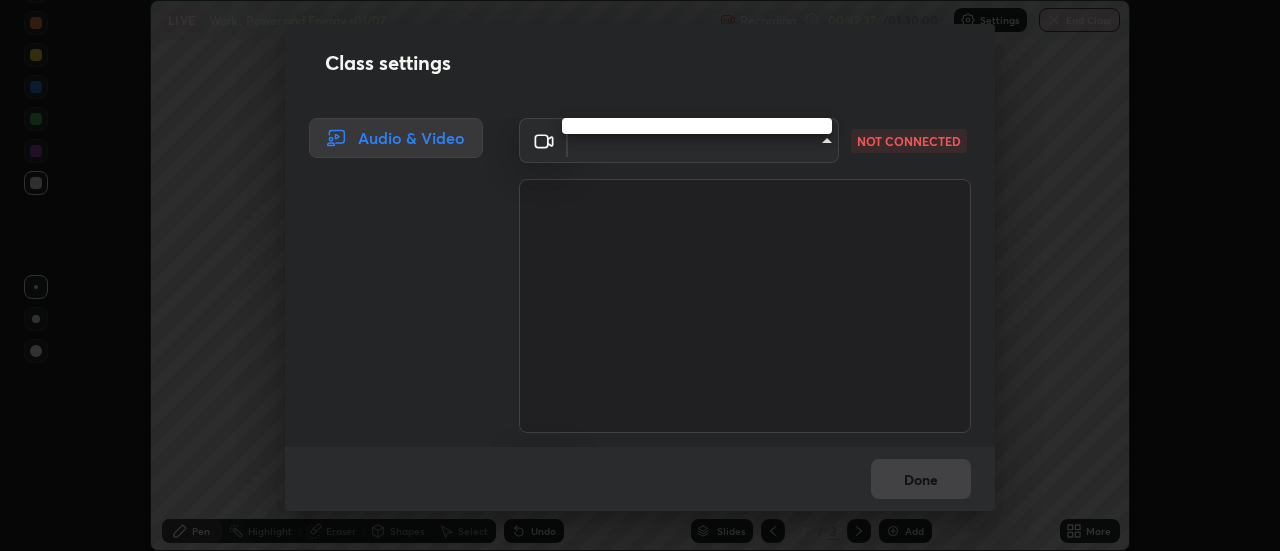 click at bounding box center (640, 275) 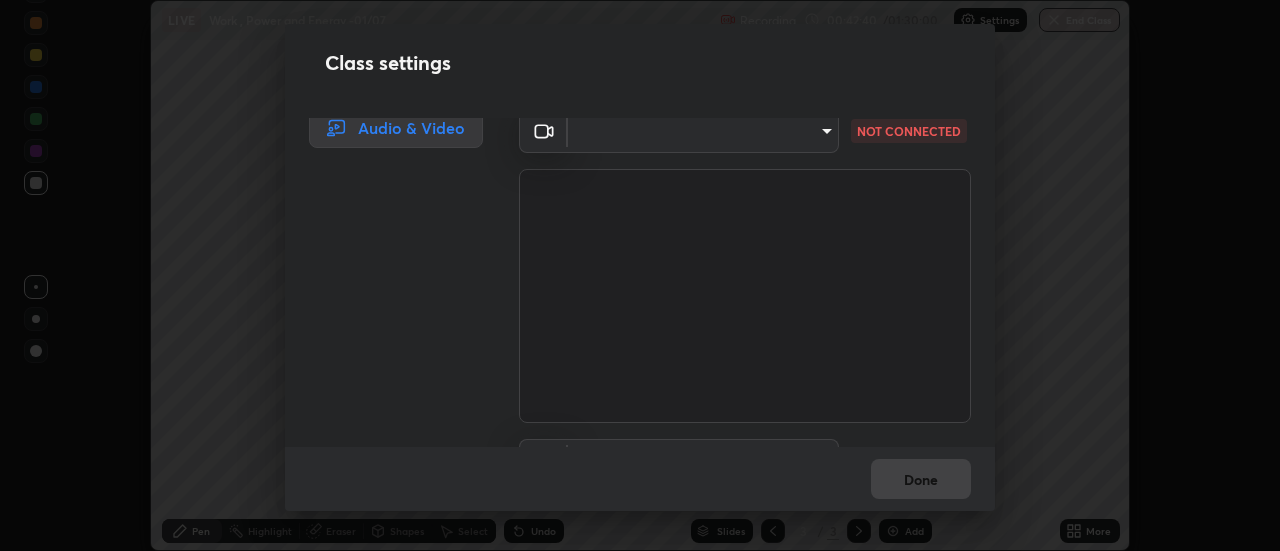 scroll, scrollTop: 0, scrollLeft: 0, axis: both 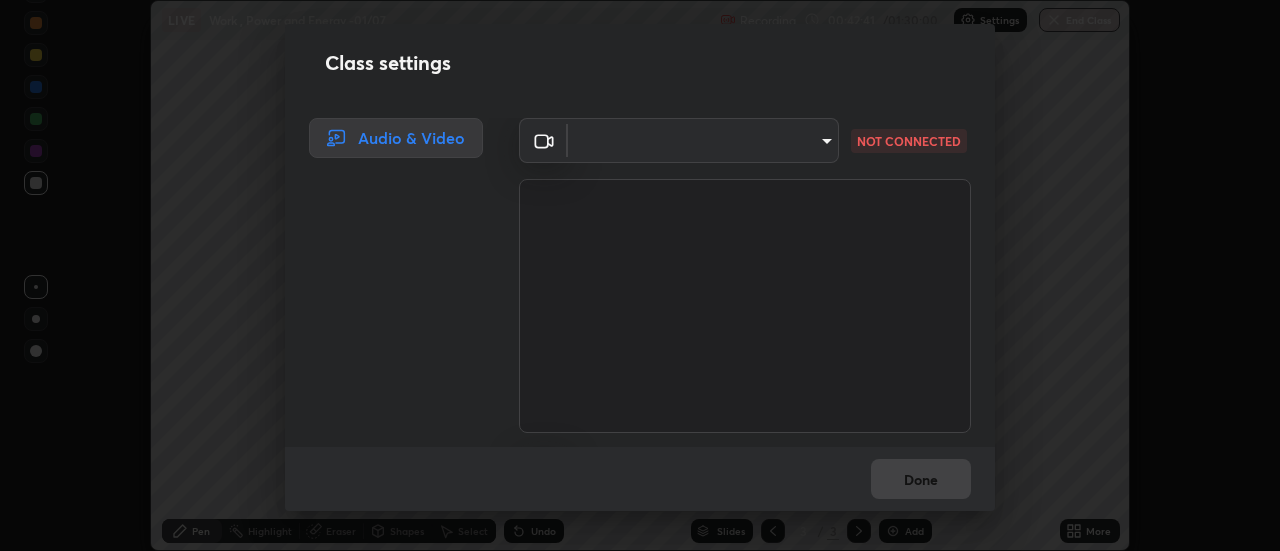click on "Erase all LIVE Work , Power and Energy -01/07 Recording 00:42:41 /  01:30:00 Settings End Class Setting up your live class Work , Power and Energy -01/07 • L70 of Course On Physics for NEET Growth 1 - 2027 [FIRST] [LAST] Pen Highlight Eraser Shapes Select Undo Slides 3 / 3 Add More No doubts shared Encourage your learners to ask a doubt for better clarity Report an issue Reason for reporting Buffering Chat not working Audio - Video sync issue Educator video quality low ​ Attach an image Report Class settings Audio & Video ​ NOT CONNECTED Default - HDMI (2- Cam Link 4K) default NO FEED Done" at bounding box center (640, 275) 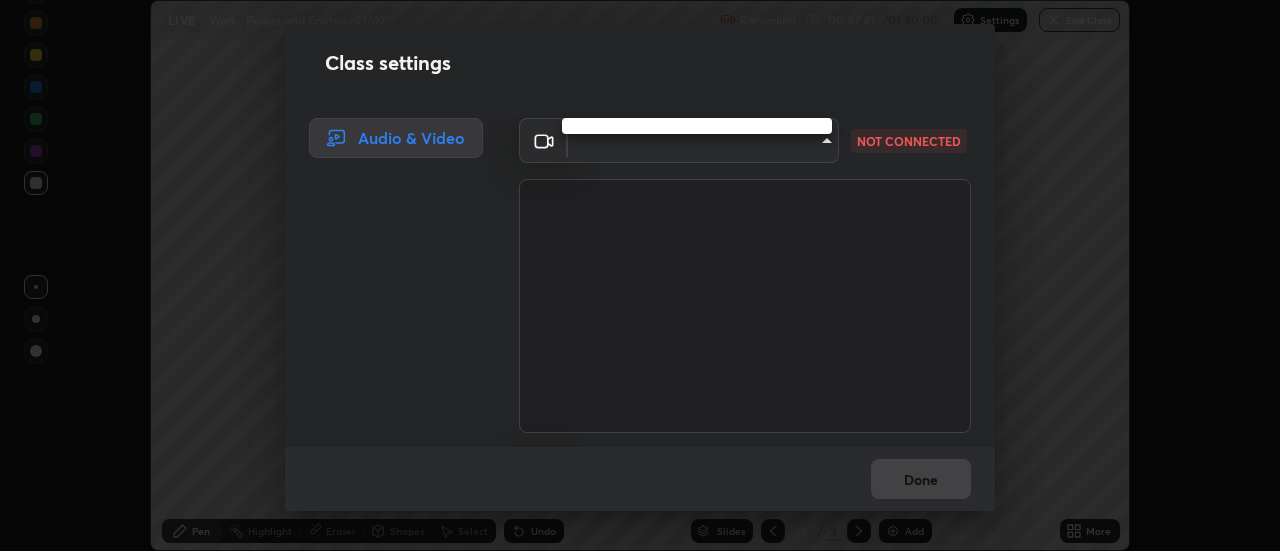 click at bounding box center [640, 275] 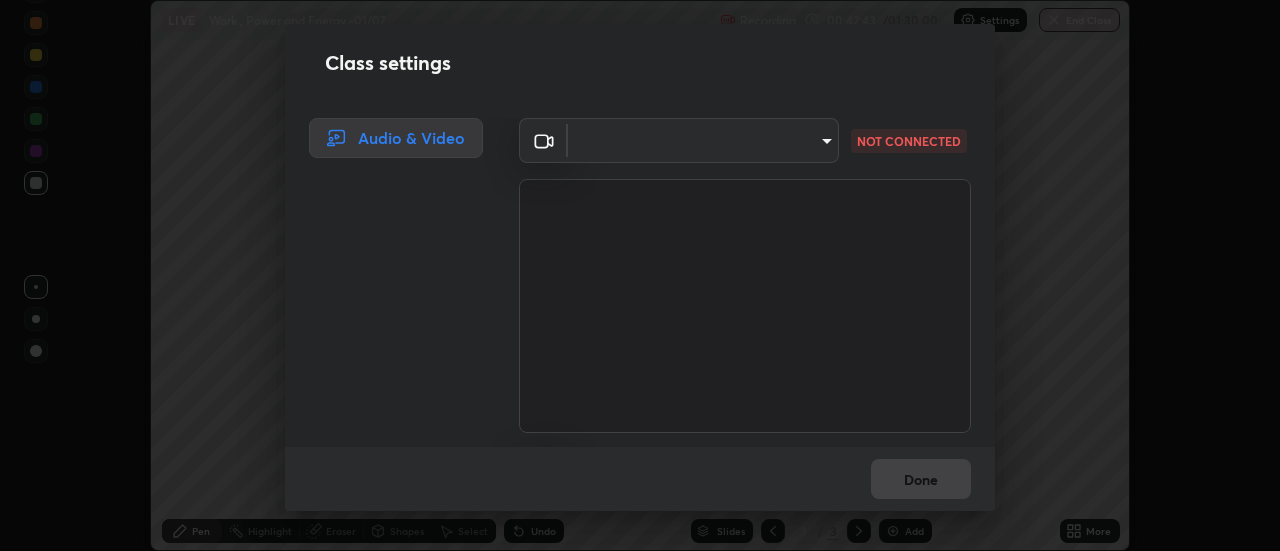 click on "Erase all LIVE Work , Power and Energy -01/07 Recording 00:42:43 /  01:30:00 Settings End Class Setting up your live class Work , Power and Energy -01/07 • L70 of Course On Physics for NEET Growth 1 - 2027 [FIRST] [LAST] Pen Highlight Eraser Shapes Select Undo Slides 3 / 3 Add More No doubts shared Encourage your learners to ask a doubt for better clarity Report an issue Reason for reporting Buffering Chat not working Audio - Video sync issue Educator video quality low ​ Attach an image Report Class settings Audio & Video ​ NOT CONNECTED Default - HDMI (2- Cam Link 4K) default NO FEED Done" at bounding box center (640, 275) 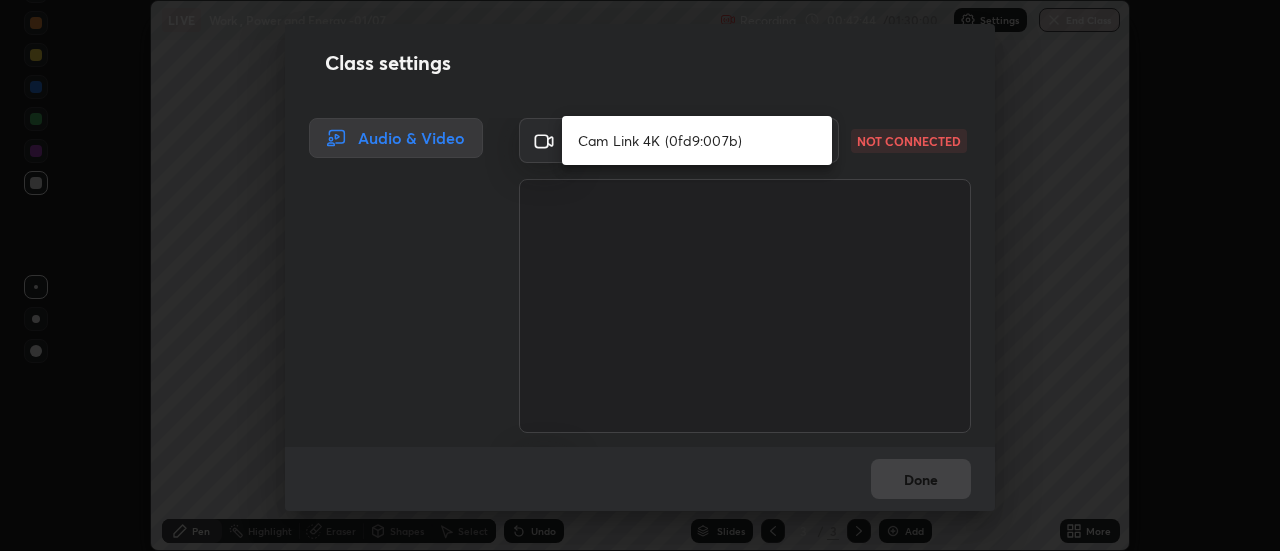 click on "Cam Link 4K (0fd9:007b)" at bounding box center (697, 140) 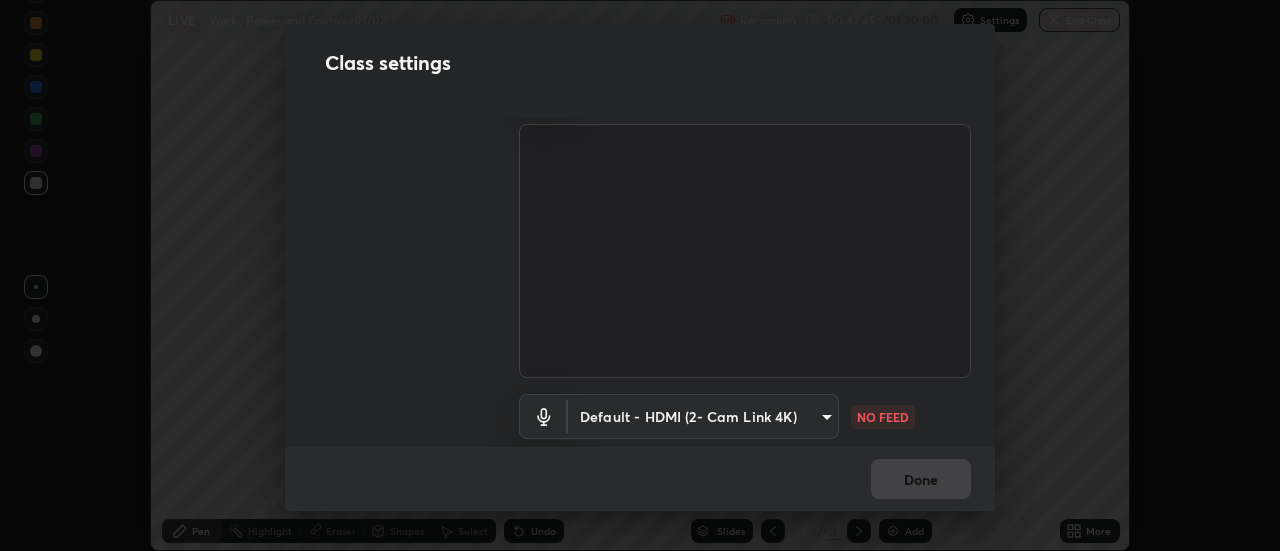 scroll, scrollTop: 55, scrollLeft: 0, axis: vertical 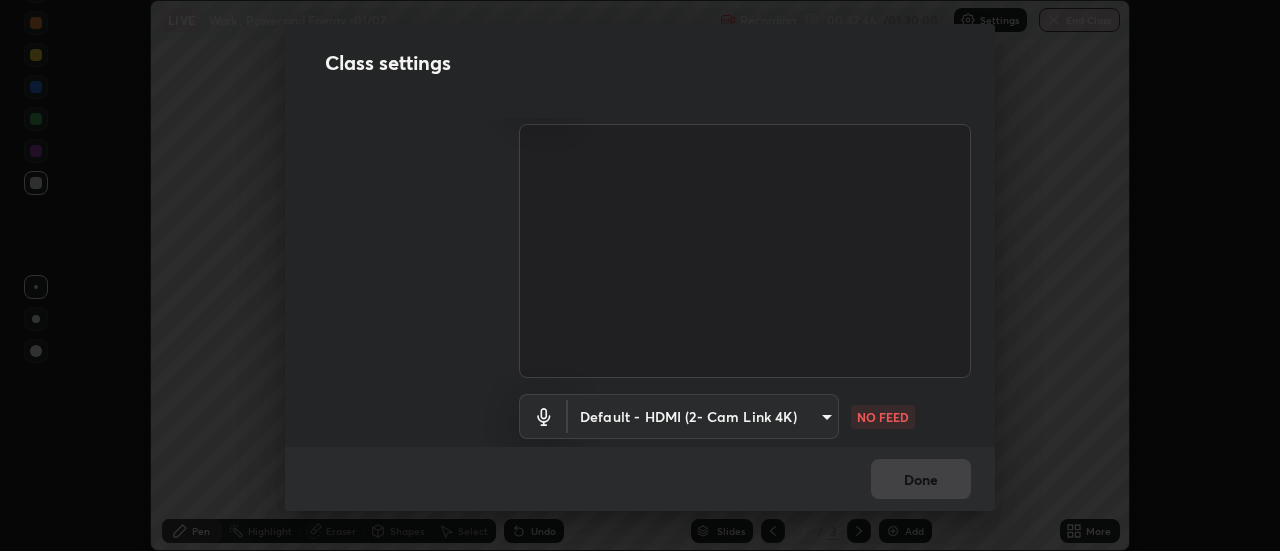click on "Erase all LIVE Work , Power and Energy -01/07 Recording 00:42:46 /  01:30:00 Settings End Class Setting up your live class Work , Power and Energy -01/07 • L70 of Course On Physics for NEET Growth 1 - 2027 [FIRST] [LAST] Pen Highlight Eraser Shapes Select Undo Slides 3 / 3 Add More No doubts shared Encourage your learners to ask a doubt for better clarity Report an issue Reason for reporting Buffering Chat not working Audio - Video sync issue Educator video quality low ​ Attach an image Report Class settings Audio & Video ​ [HASH] CHECKING Default - HDMI (2- Cam Link 4K) default NO FEED Done" at bounding box center (640, 275) 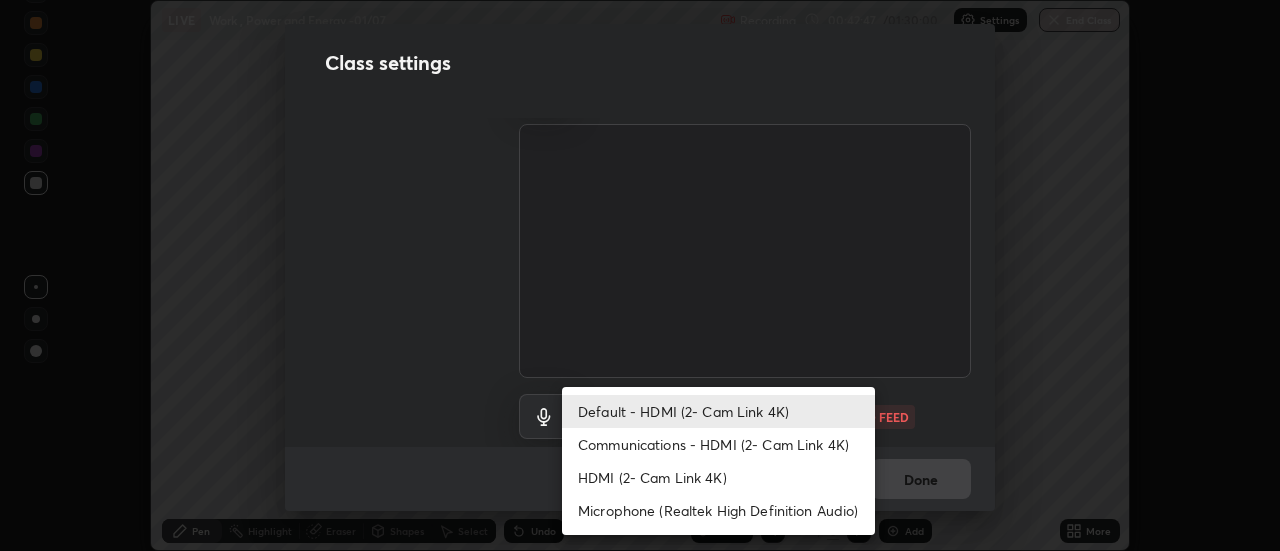 click on "HDMI (2- Cam Link 4K)" at bounding box center [718, 477] 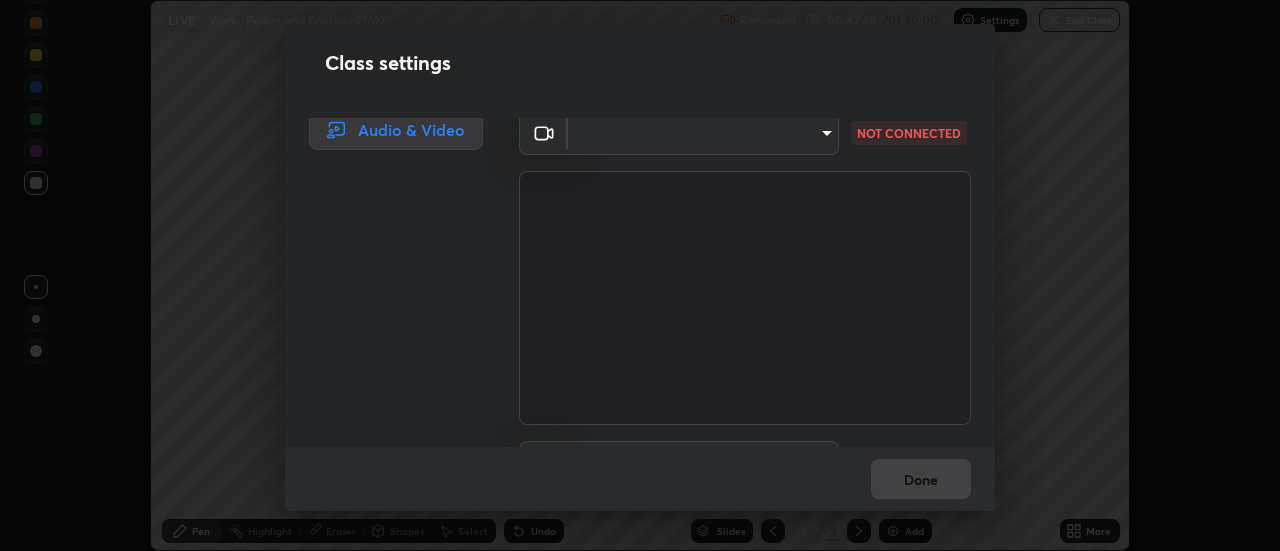 scroll, scrollTop: 0, scrollLeft: 0, axis: both 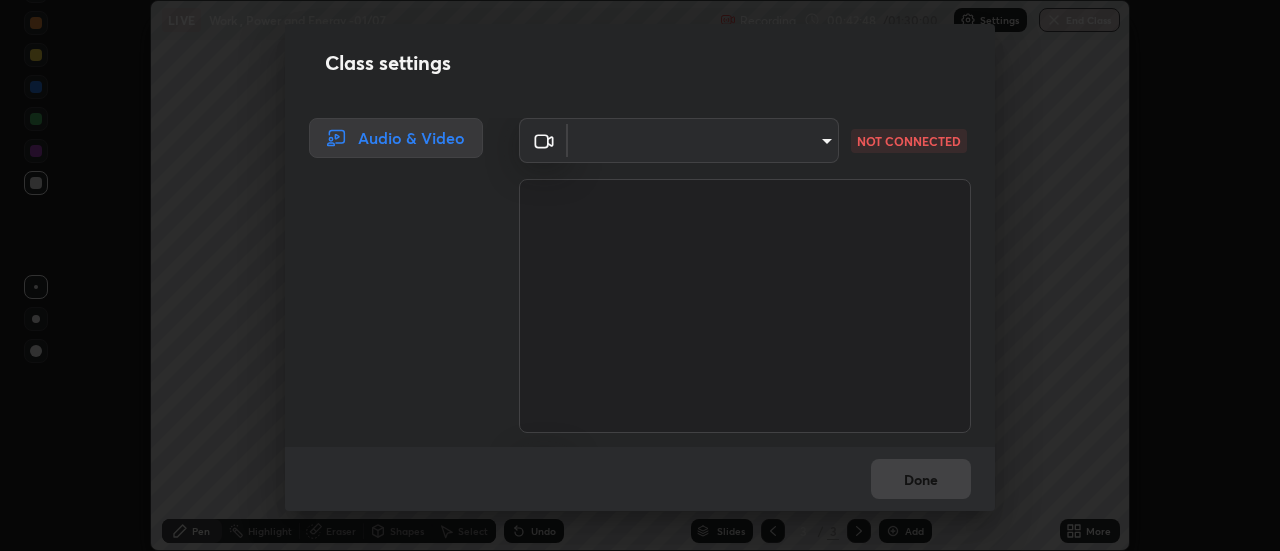 click on "Erase all LIVE Work , Power and Energy -01/07 Recording 00:42:48 /  01:30:00 Settings End Class Setting up your live class Work , Power and Energy -01/07 • L70 of Course On Physics for NEET Growth 1 - 2027 [FIRST] [LAST] Pen Highlight Eraser Shapes Select Undo Slides 3 / 3 Add More No doubts shared Encourage your learners to ask a doubt for better clarity Report an issue Reason for reporting Buffering Chat not working Audio - Video sync issue Educator video quality low ​ Attach an image Report Class settings Audio & Video ​ [HASH] NOT CONNECTED HDMI (2- Cam Link 4K) [HASH] CHECKING Done" at bounding box center (640, 275) 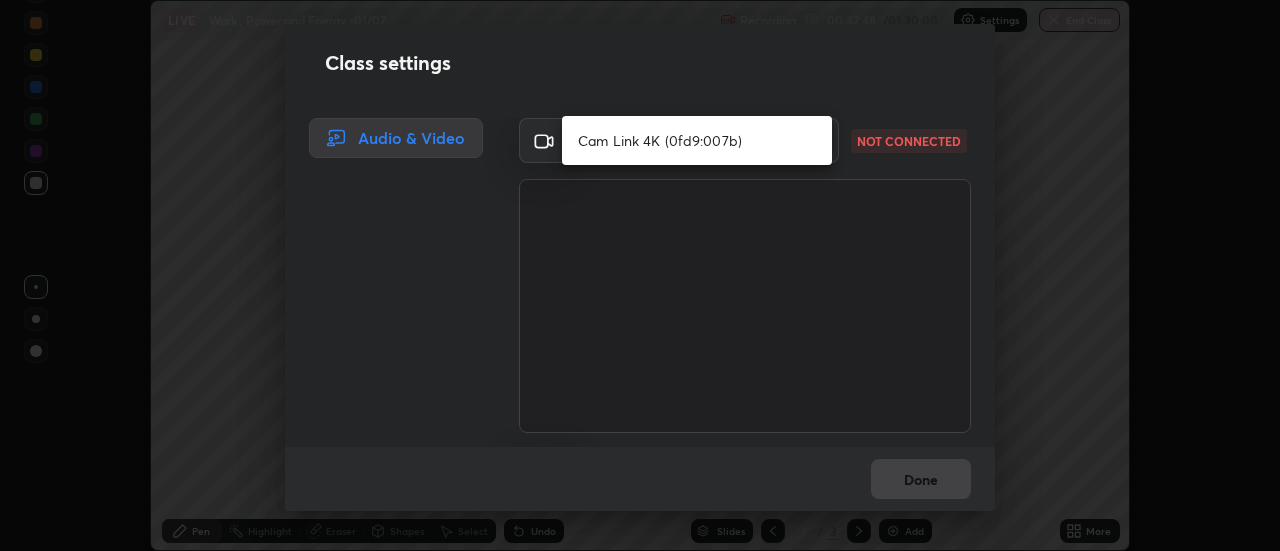 click on "Cam Link 4K (0fd9:007b)" at bounding box center (697, 140) 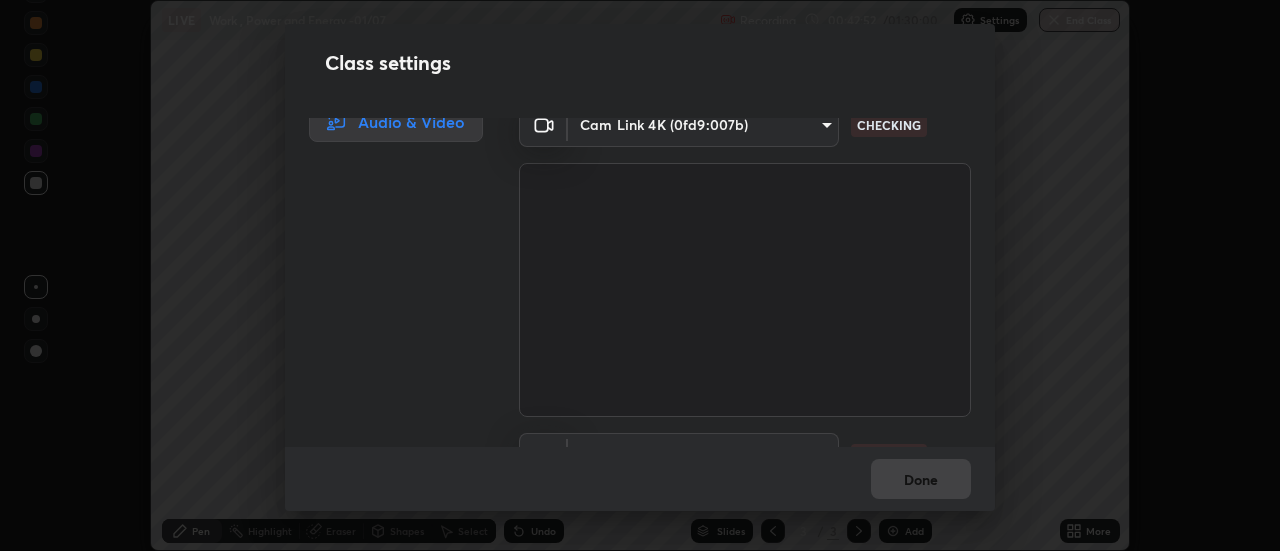 scroll, scrollTop: 19, scrollLeft: 0, axis: vertical 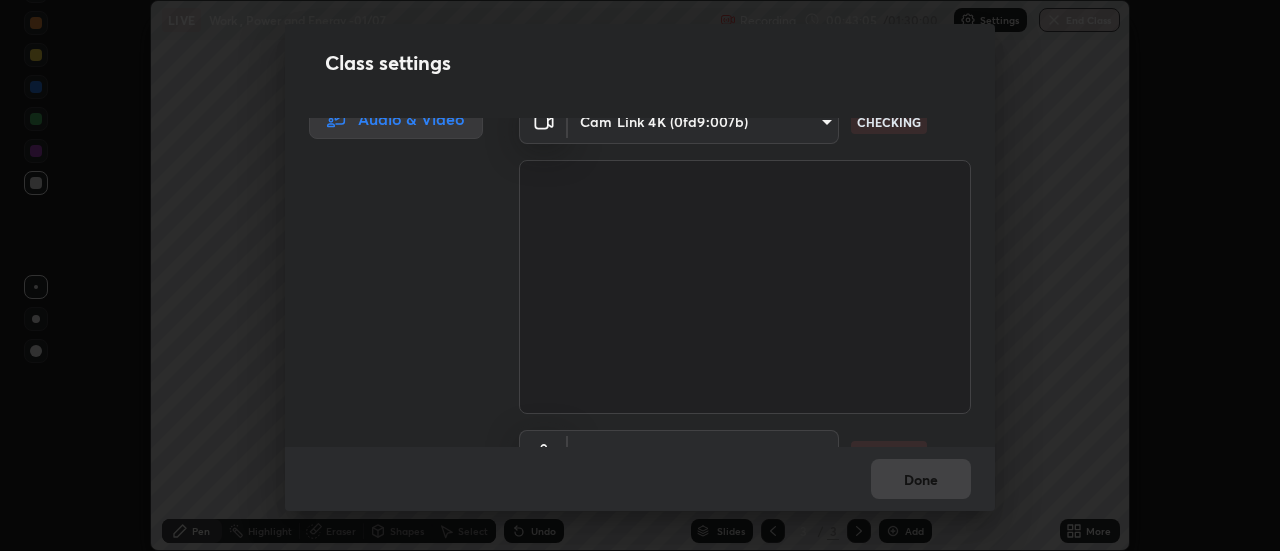 click on "Erase all LIVE Work , Power and Energy -01/07 Recording 00:43:05 /  01:30:00 Settings End Class Setting up your live class Work , Power and Energy -01/07 • L70 of Course On Physics for NEET Growth 1 - 2027 Sandeep Shankar Pen Highlight Eraser Shapes Select Undo Slides 3 / 3 Add More No doubts shared Encourage your learners to ask a doubt for better clarity Report an issue Reason for reporting Buffering Chat not working Audio - Video sync issue Educator video quality low ​ Attach an image Report Class settings Audio & Video Cam Link 4K (0fd9:007b) abd1dd8f698bdb7170c938d45ed7c5a449073cf79ef4f8923fa8d1de0ad96843 CHECKING HDMI (2- Cam Link 4K) 0d636f84bd7aaa68b243000e61bd780af77137d3685978d069afc833b73b1af0 CHECKING Done" at bounding box center (640, 275) 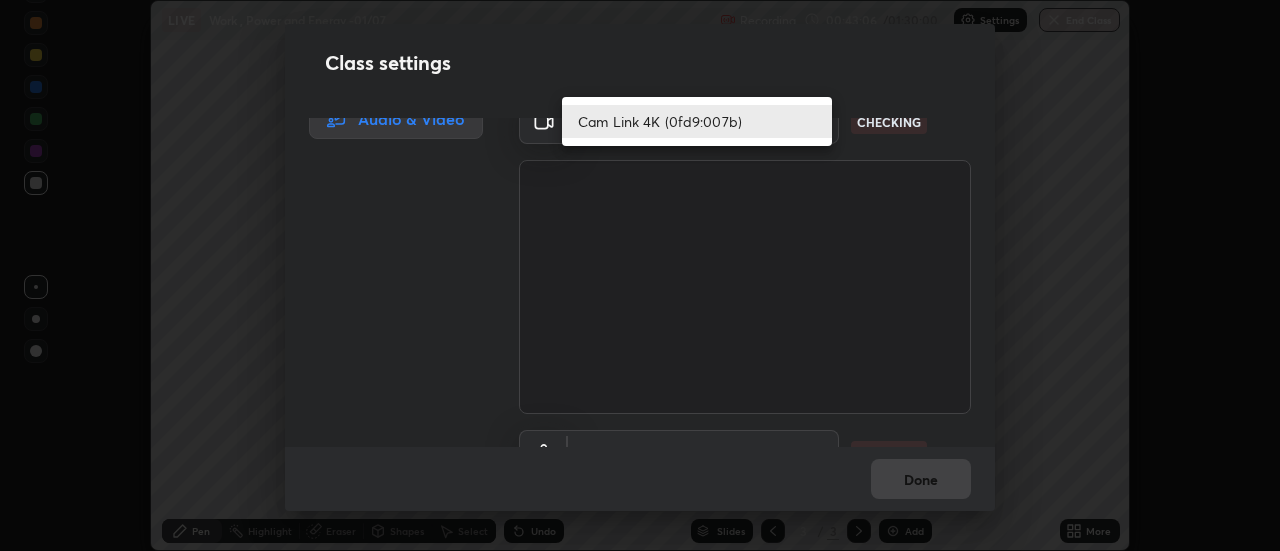 click on "Cam Link 4K (0fd9:007b)" at bounding box center [697, 121] 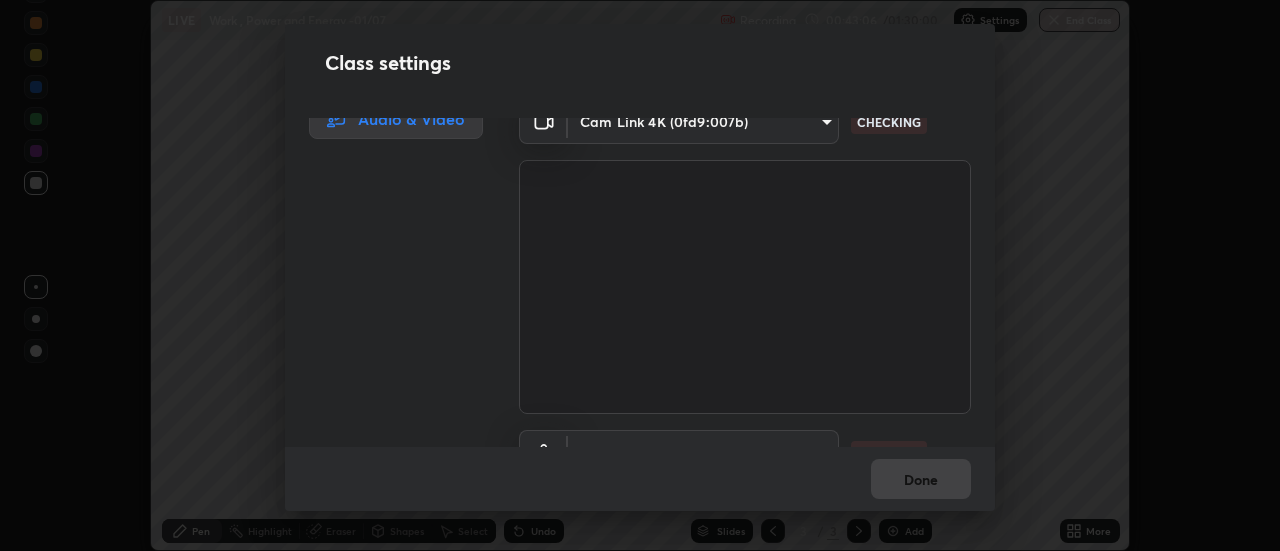scroll, scrollTop: 1, scrollLeft: 0, axis: vertical 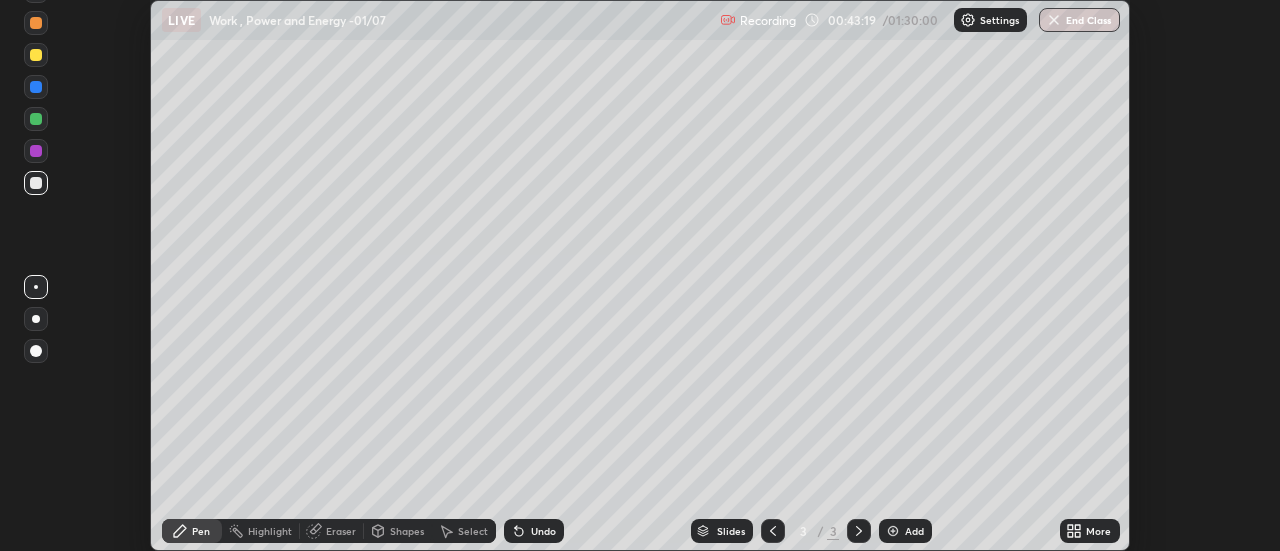click 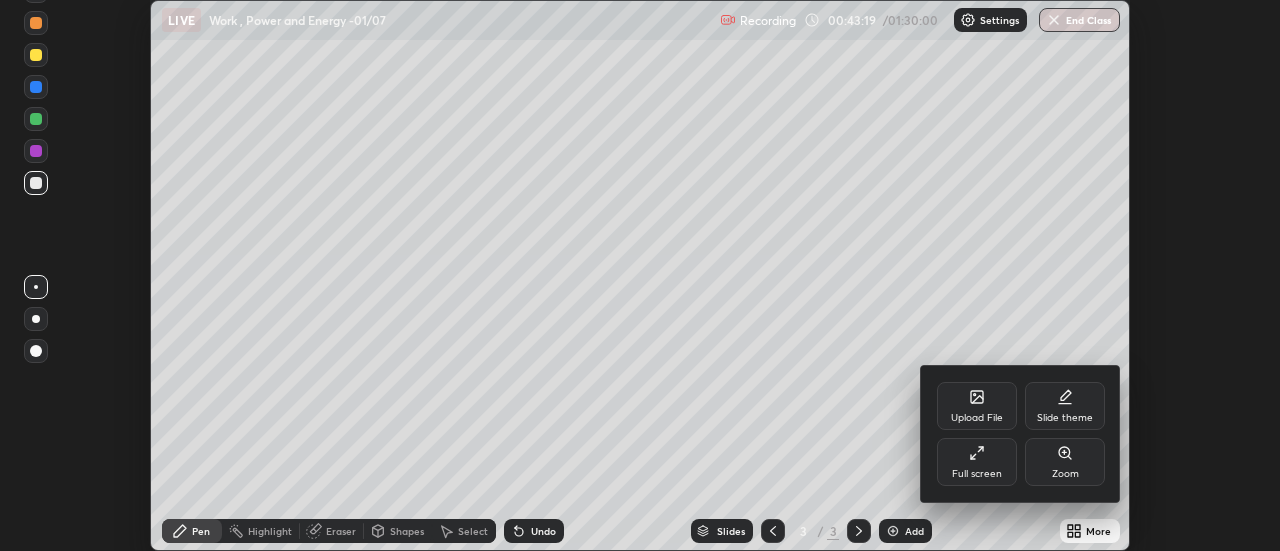 click on "Full screen" at bounding box center (977, 474) 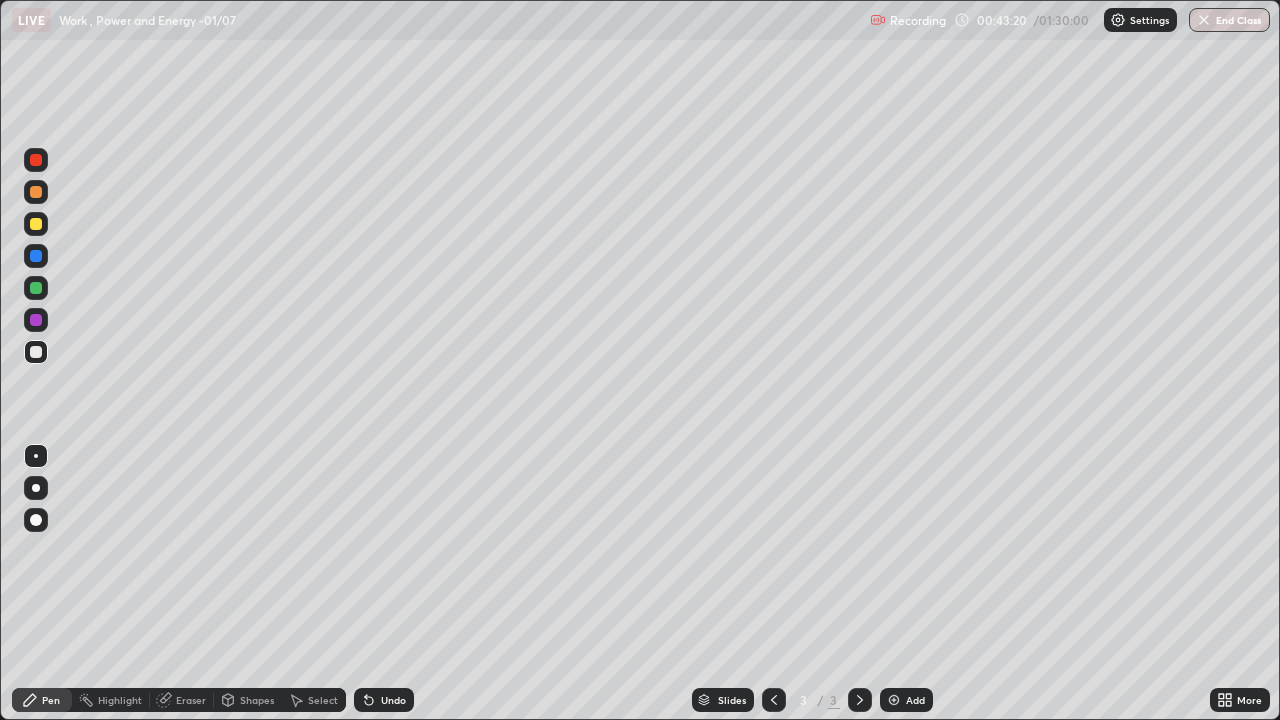 scroll, scrollTop: 99280, scrollLeft: 98720, axis: both 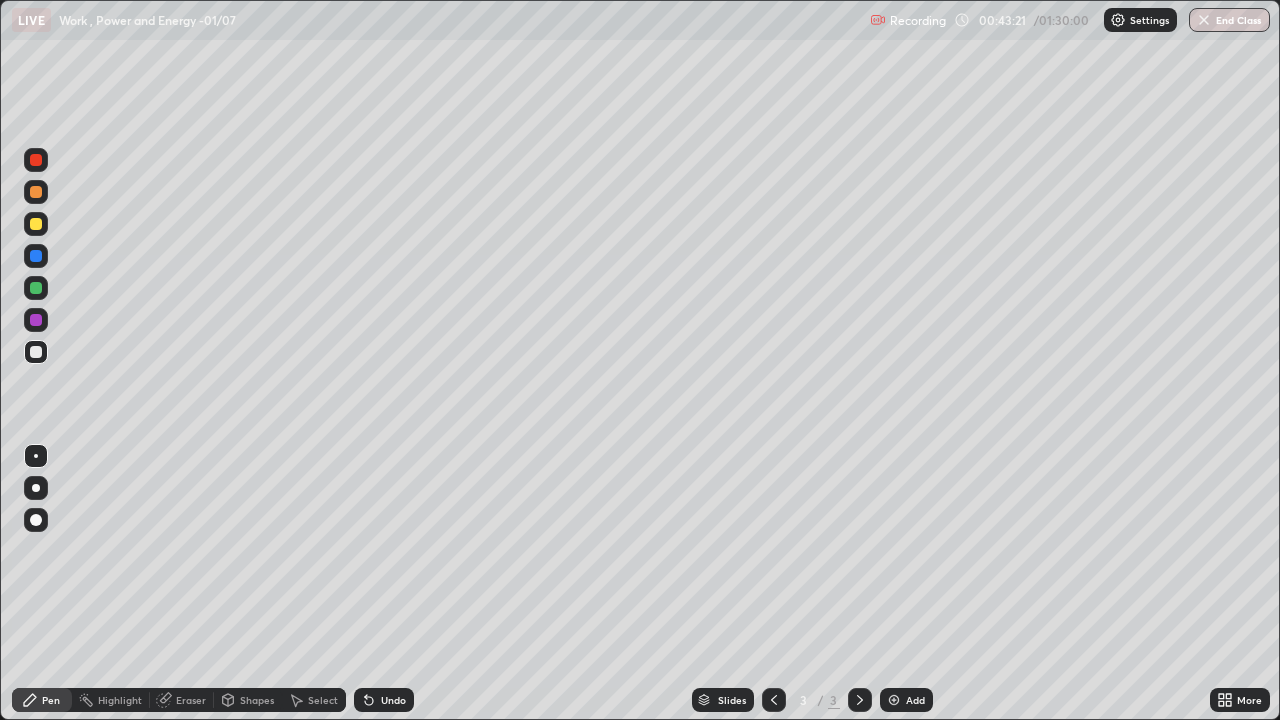 click at bounding box center (1118, 20) 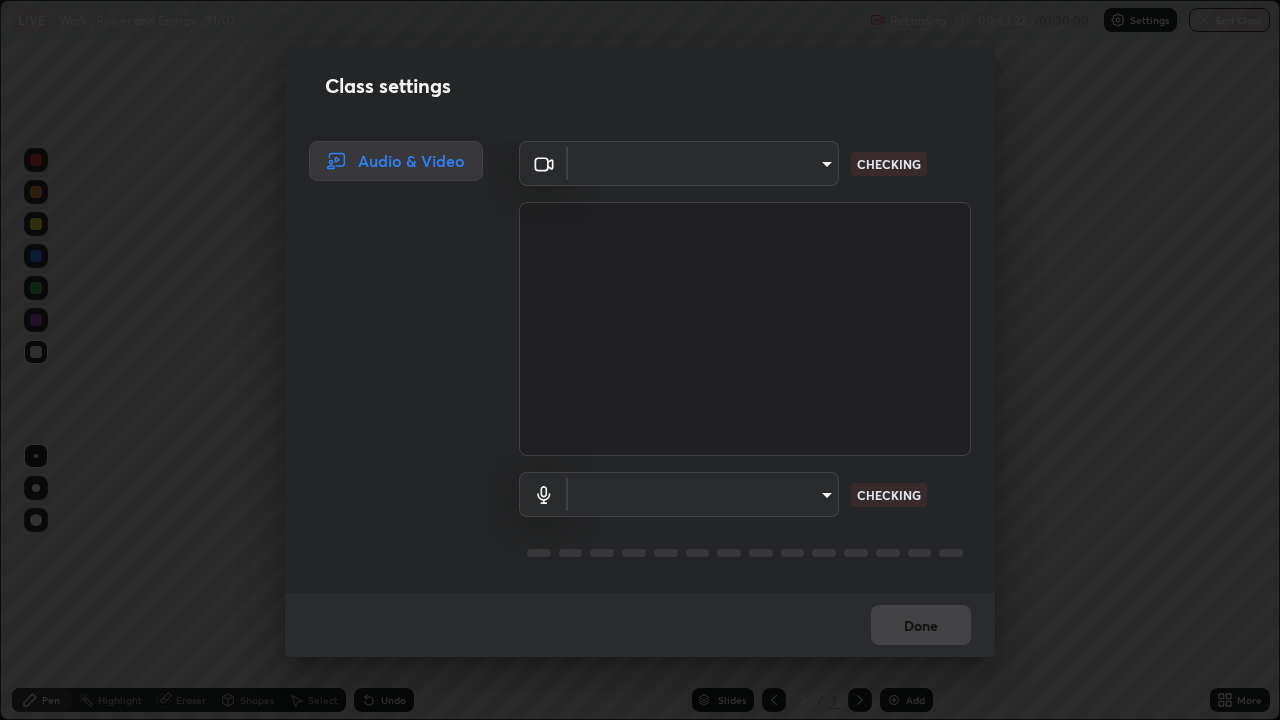 click on "Erase all LIVE Work , Power and Energy -01/07 Recording 00:43:23 /  01:30:00 Settings End Class Setting up your live class Work , Power and Energy -01/07 • L70 of Course On Physics for NEET Growth 1 - 2027 Sandeep Shankar Pen Highlight Eraser Shapes Select Undo Slides 3 / 3 Add More No doubts shared Encourage your learners to ask a doubt for better clarity Report an issue Reason for reporting Buffering Chat not working Audio - Video sync issue Educator video quality low ​ Attach an image Report Class settings Audio & Video ​ CHECKING ​ CHECKING Done" at bounding box center [640, 360] 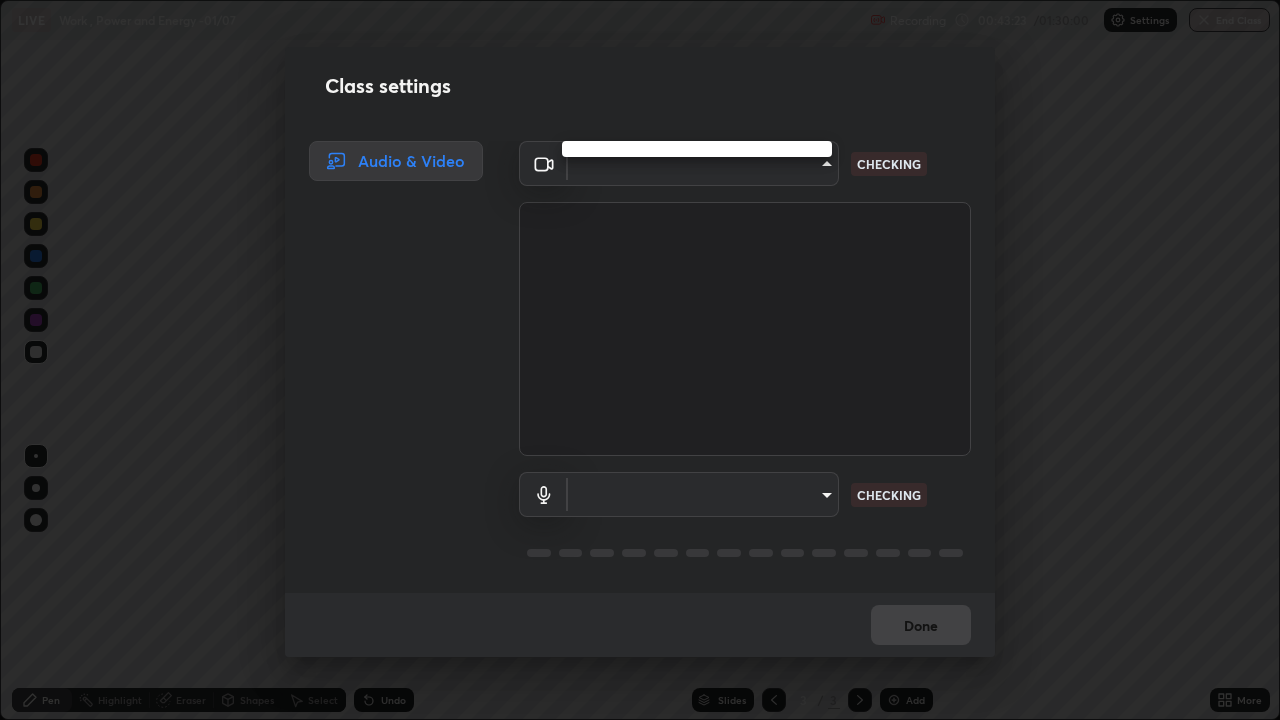 click at bounding box center [640, 360] 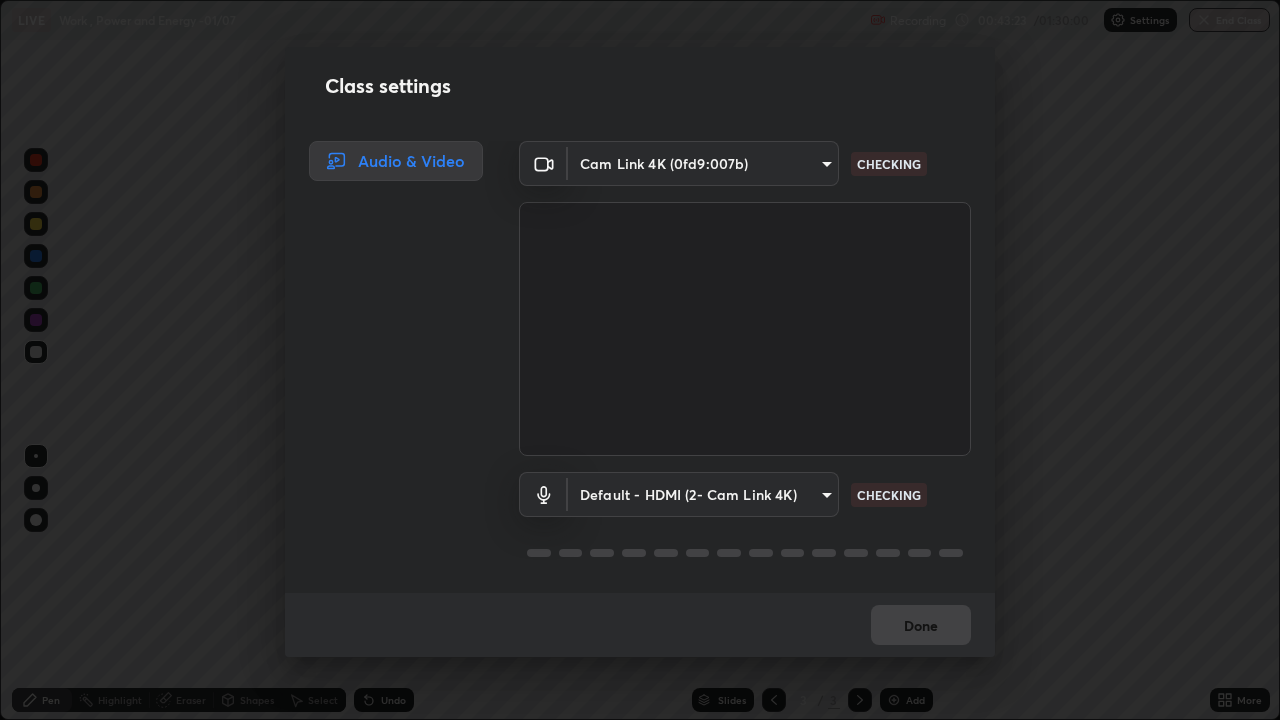 scroll, scrollTop: 2, scrollLeft: 0, axis: vertical 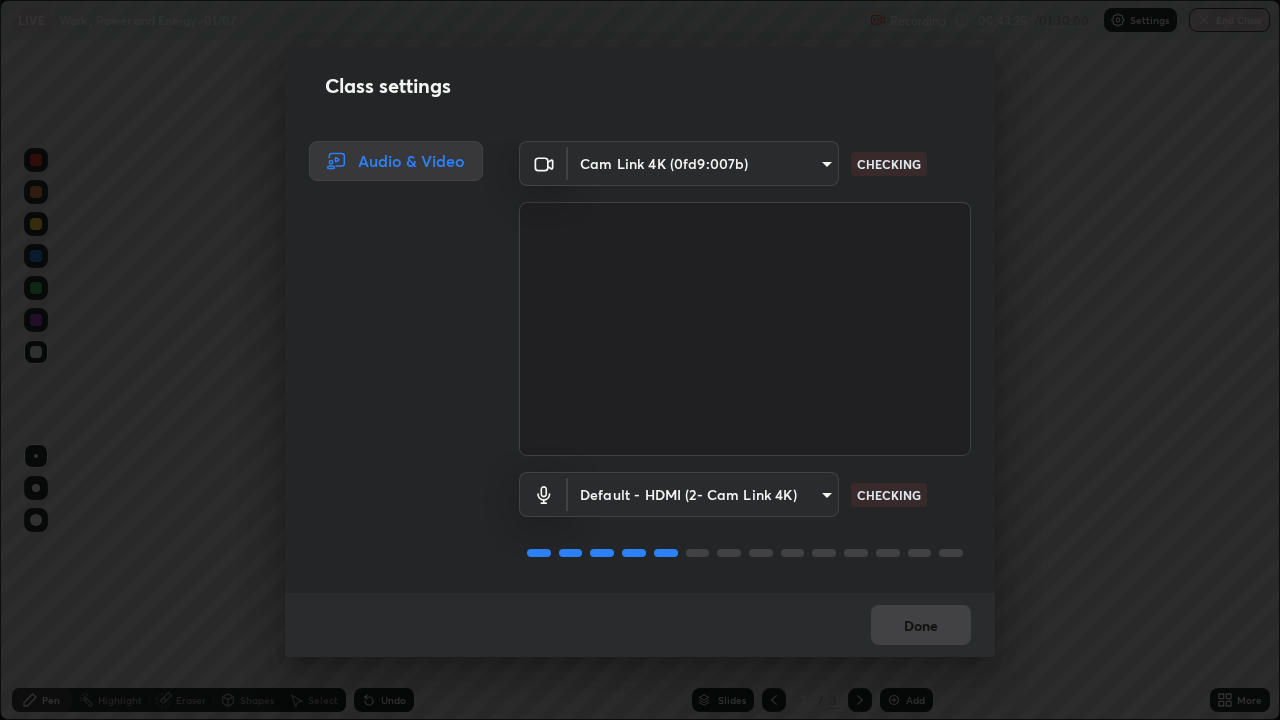 click on "Erase all LIVE Work , Power and Energy -01/07 Recording 00:43:25 /  01:30:00 Settings End Class Setting up your live class Work , Power and Energy -01/07 • L70 of Course On Physics for NEET Growth 1 - 2027 Sandeep Shankar Pen Highlight Eraser Shapes Select Undo Slides 3 / 3 Add More No doubts shared Encourage your learners to ask a doubt for better clarity Report an issue Reason for reporting Buffering Chat not working Audio - Video sync issue Educator video quality low ​ Attach an image Report Class settings Audio & Video Cam Link 4K (0fd9:007b) abd1dd8f698bdb7170c938d45ed7c5a449073cf79ef4f8923fa8d1de0ad96843 CHECKING Default - HDMI (2- Cam Link 4K) default CHECKING Done" at bounding box center (640, 360) 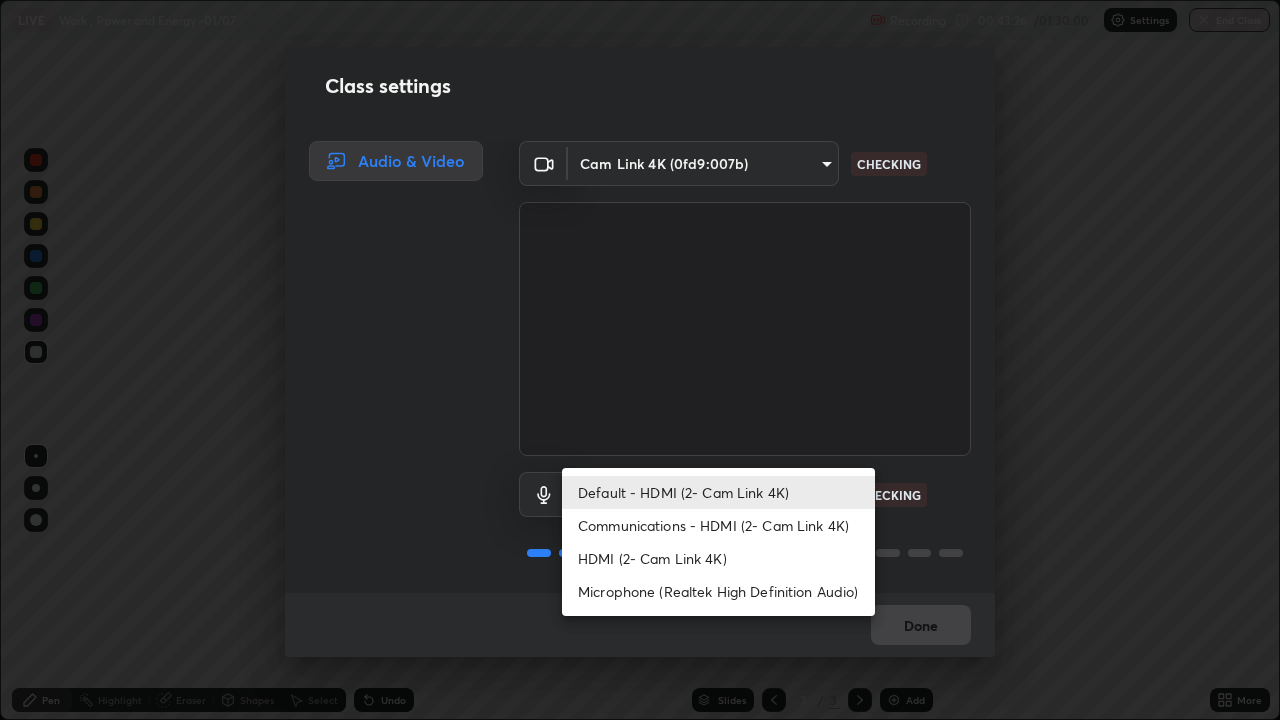 click on "HDMI (2- Cam Link 4K)" at bounding box center (718, 558) 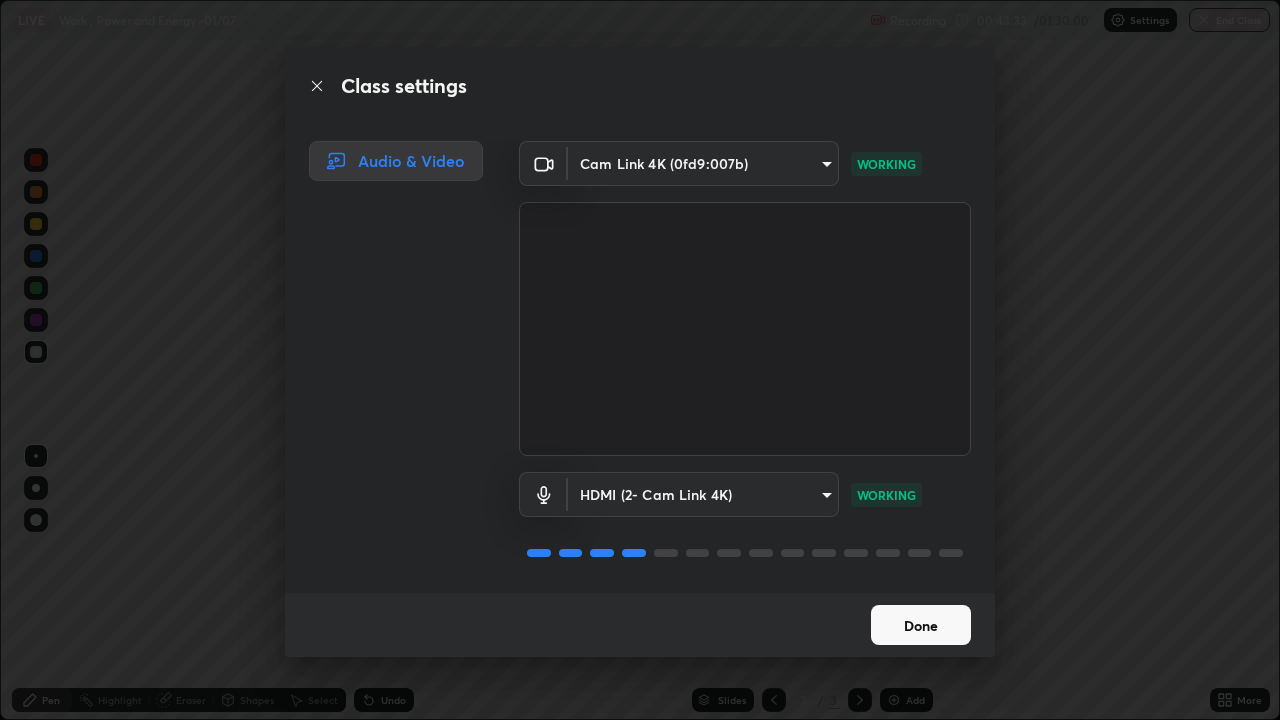 click on "Done" at bounding box center [921, 625] 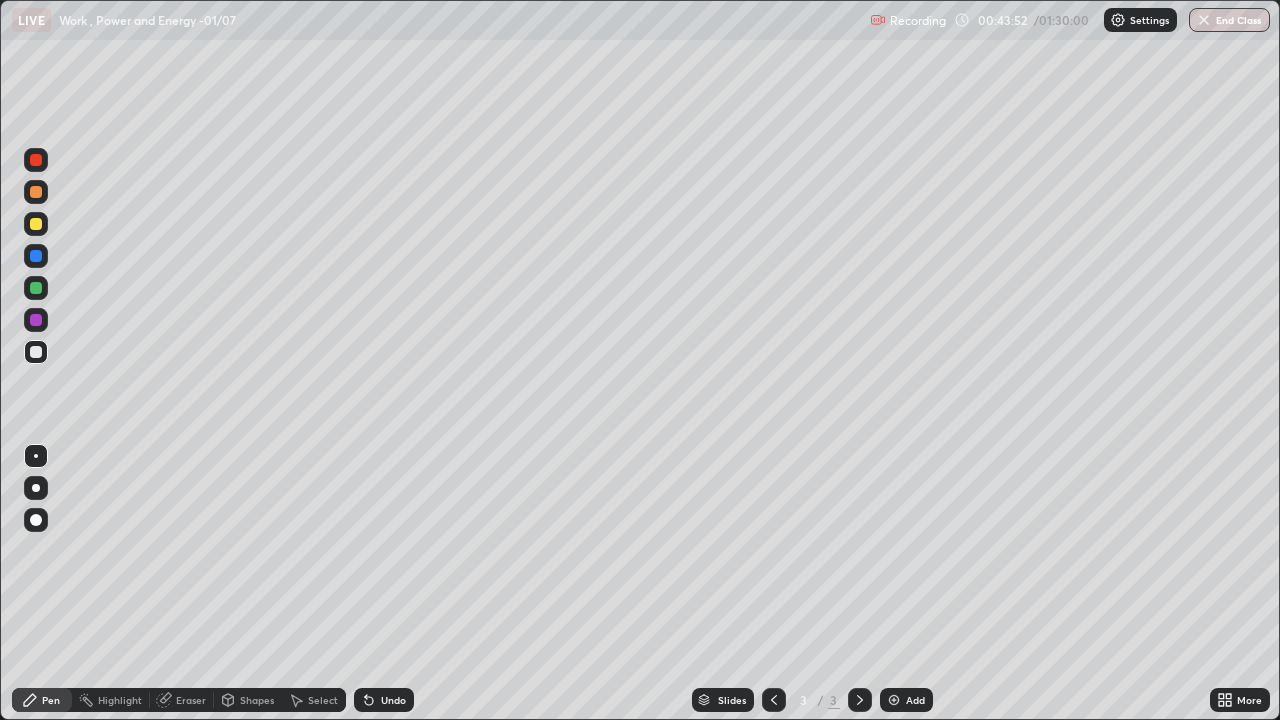 click 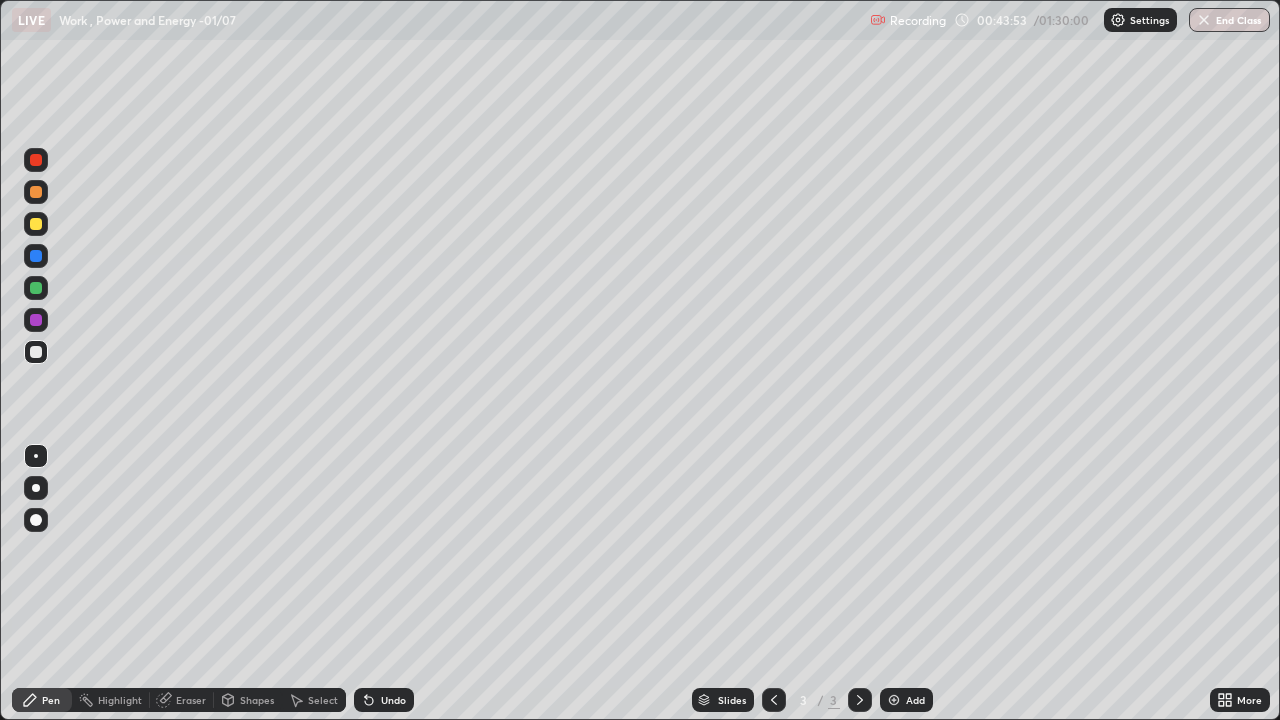 click 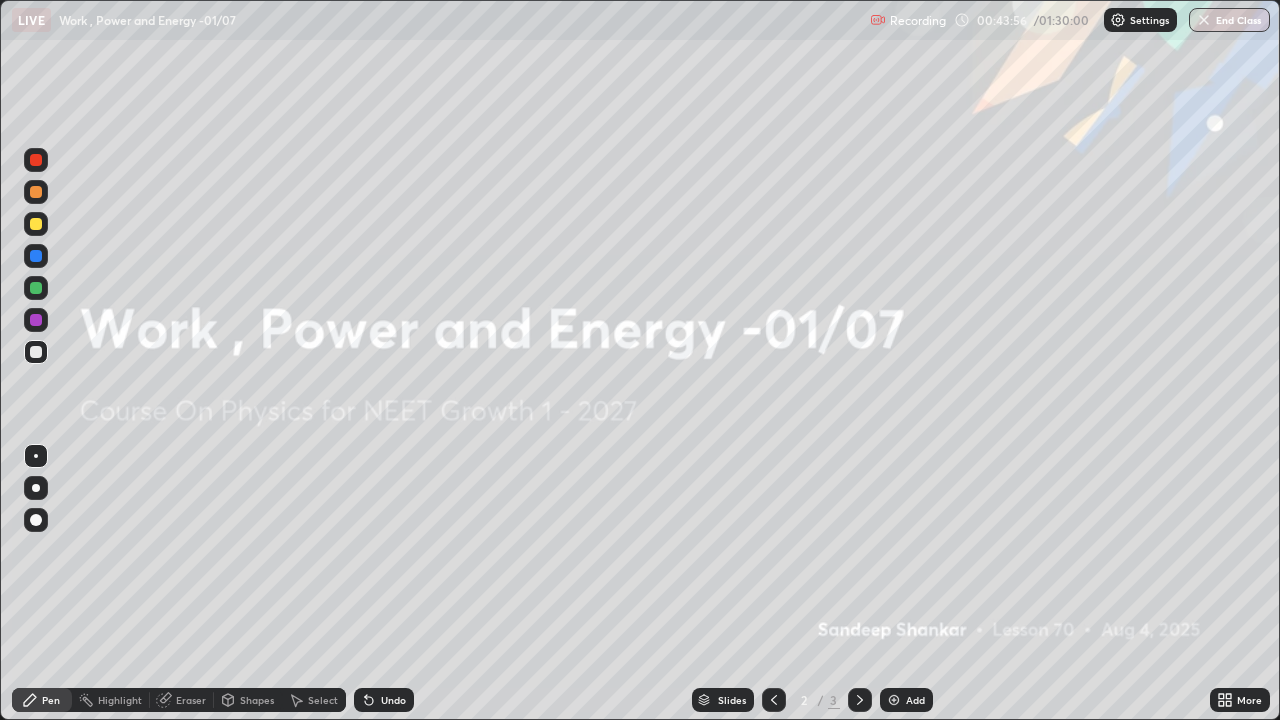 click 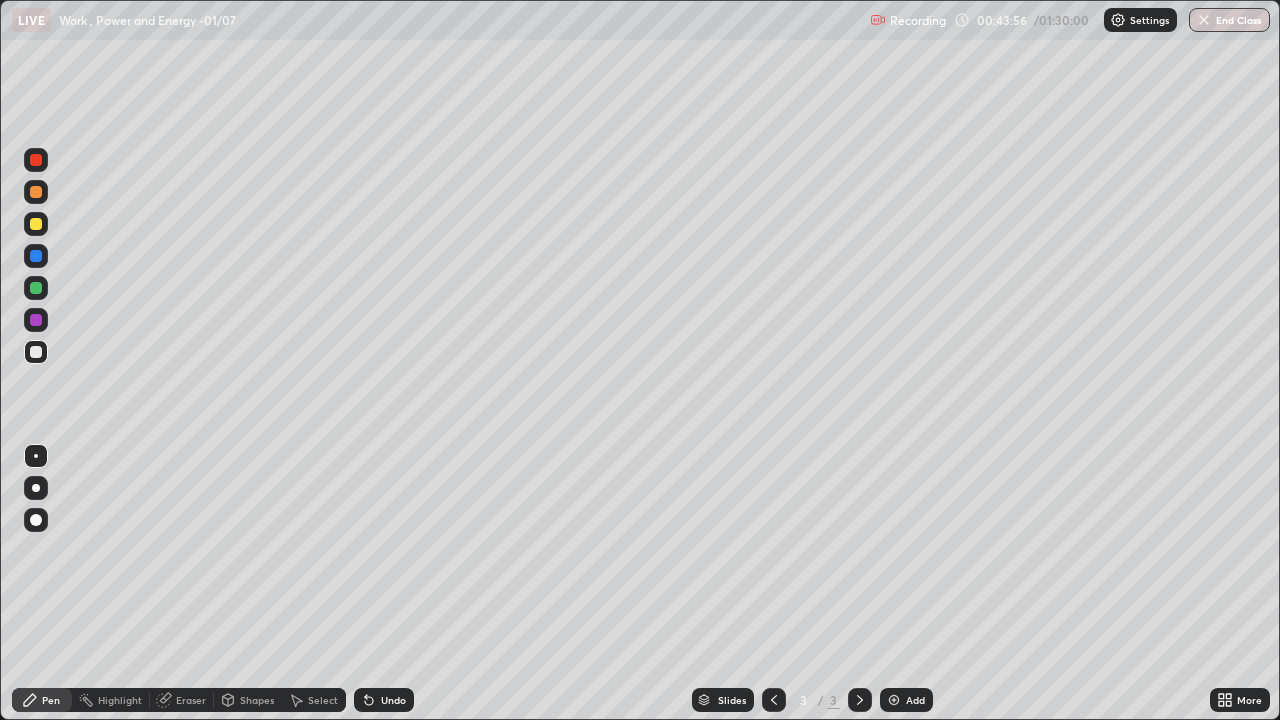 click 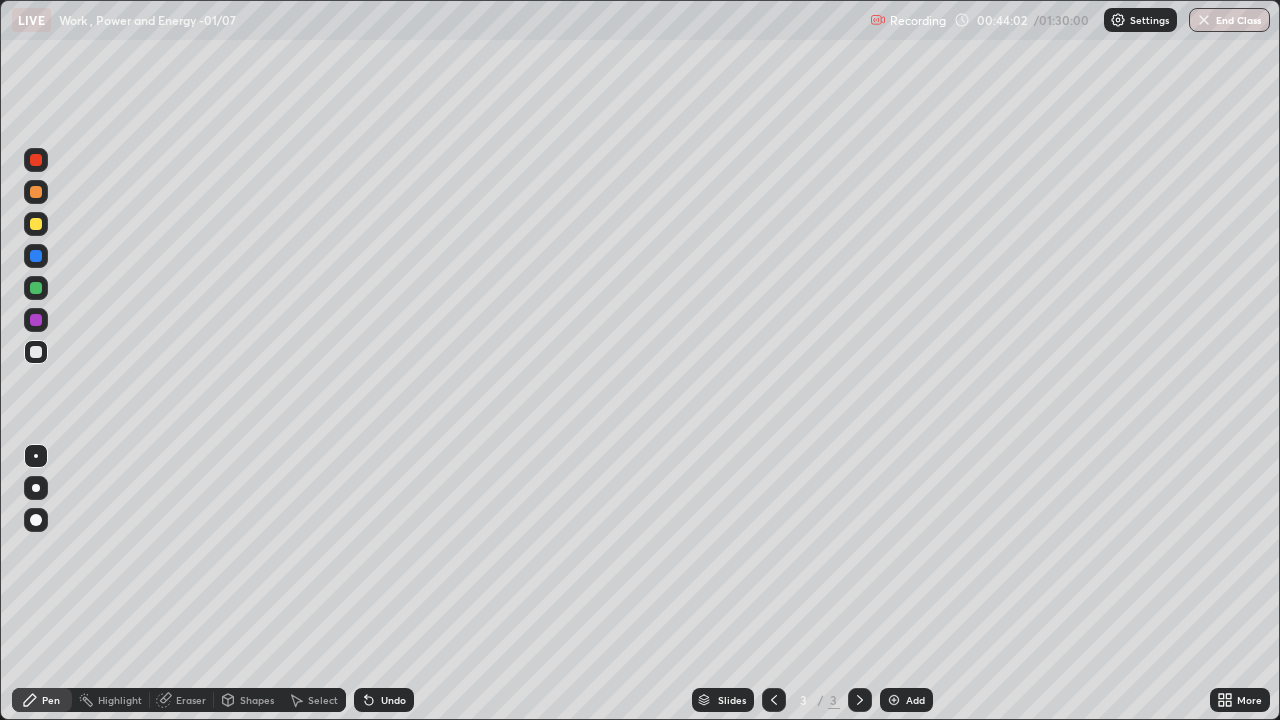 click on "Add" at bounding box center [915, 700] 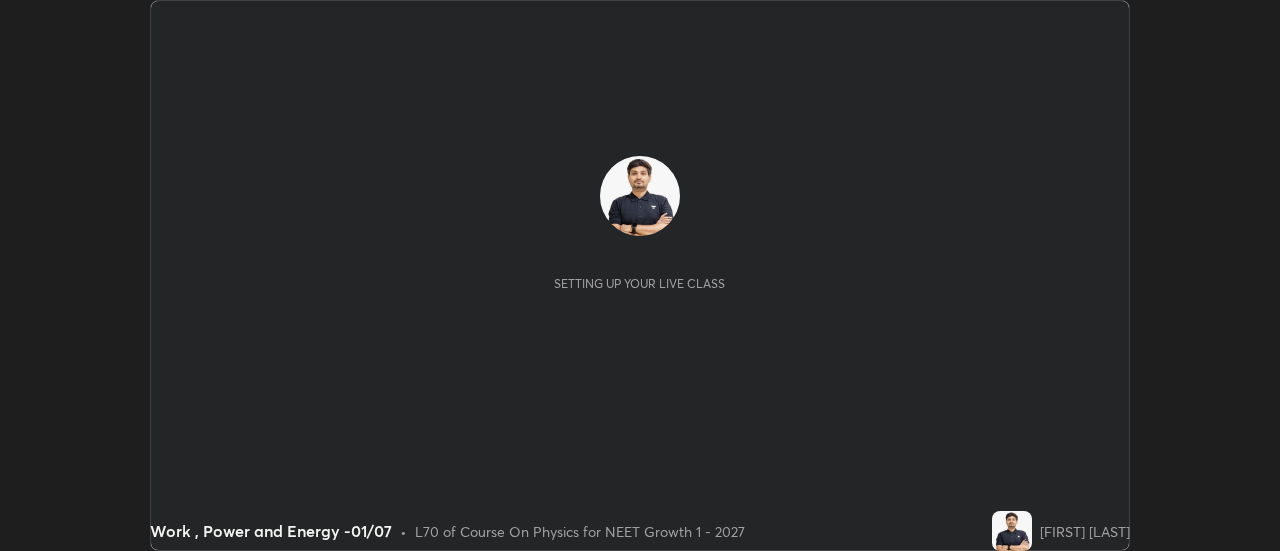 scroll, scrollTop: 0, scrollLeft: 0, axis: both 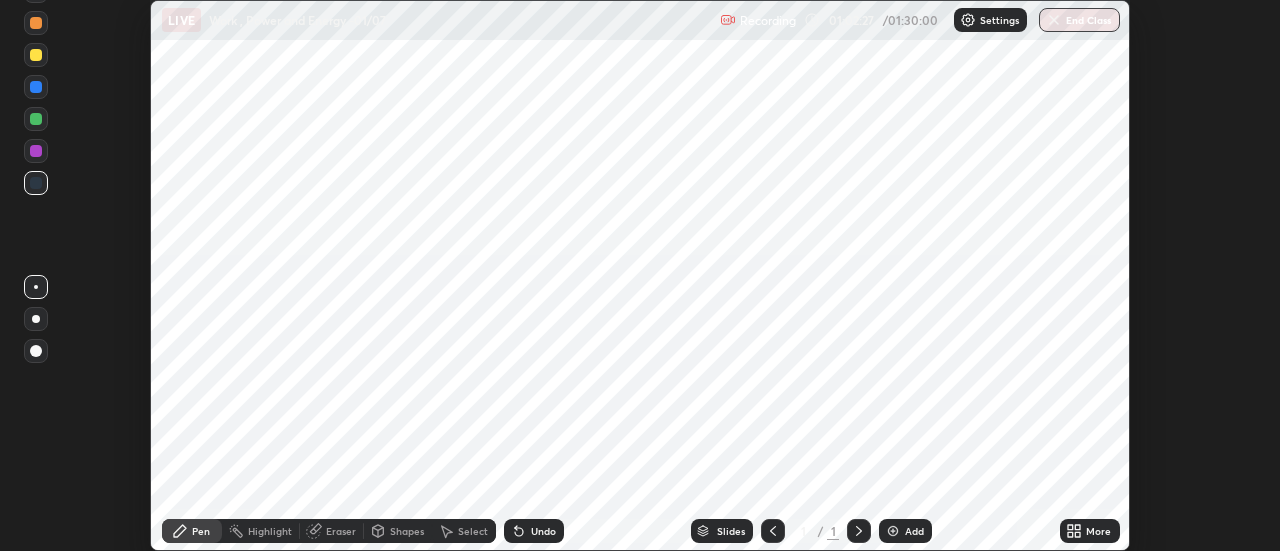 click 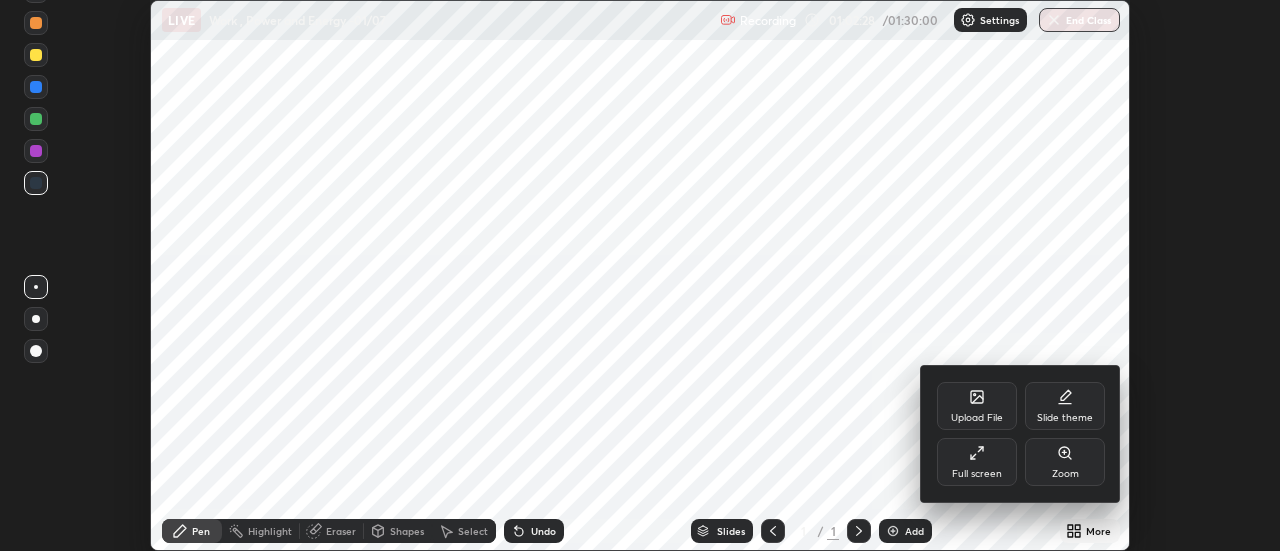 click 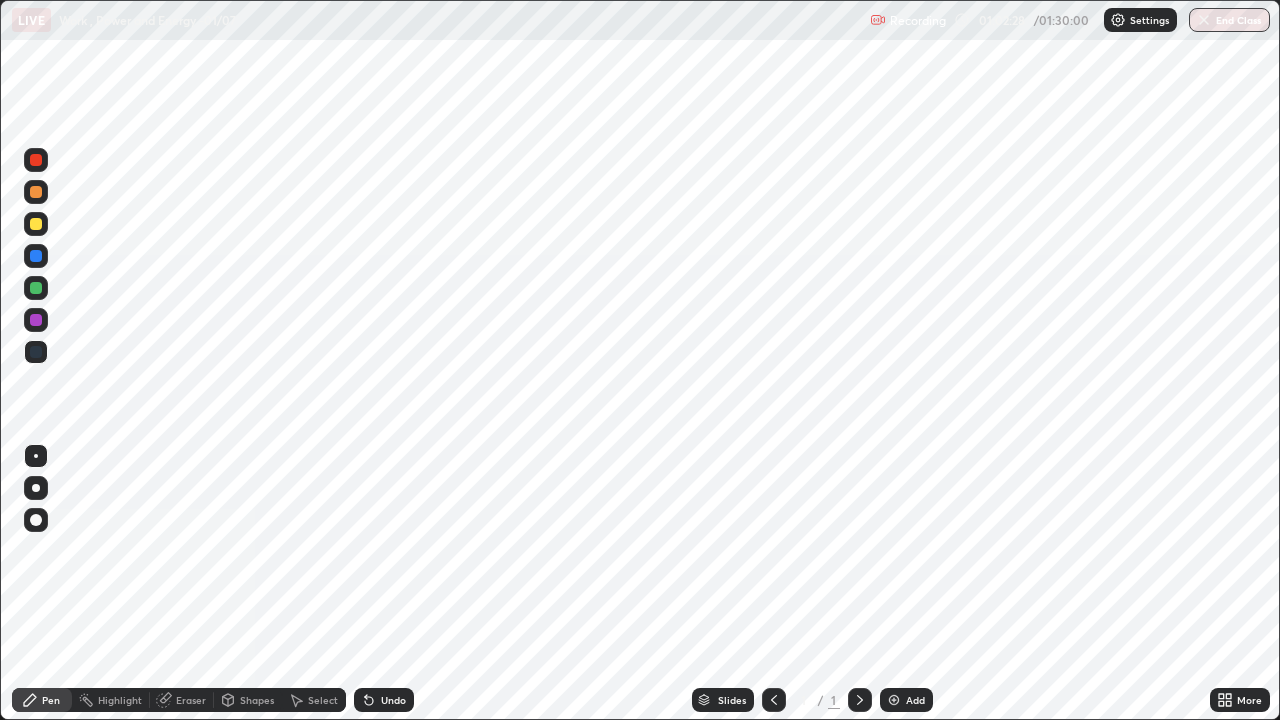 scroll, scrollTop: 99280, scrollLeft: 98720, axis: both 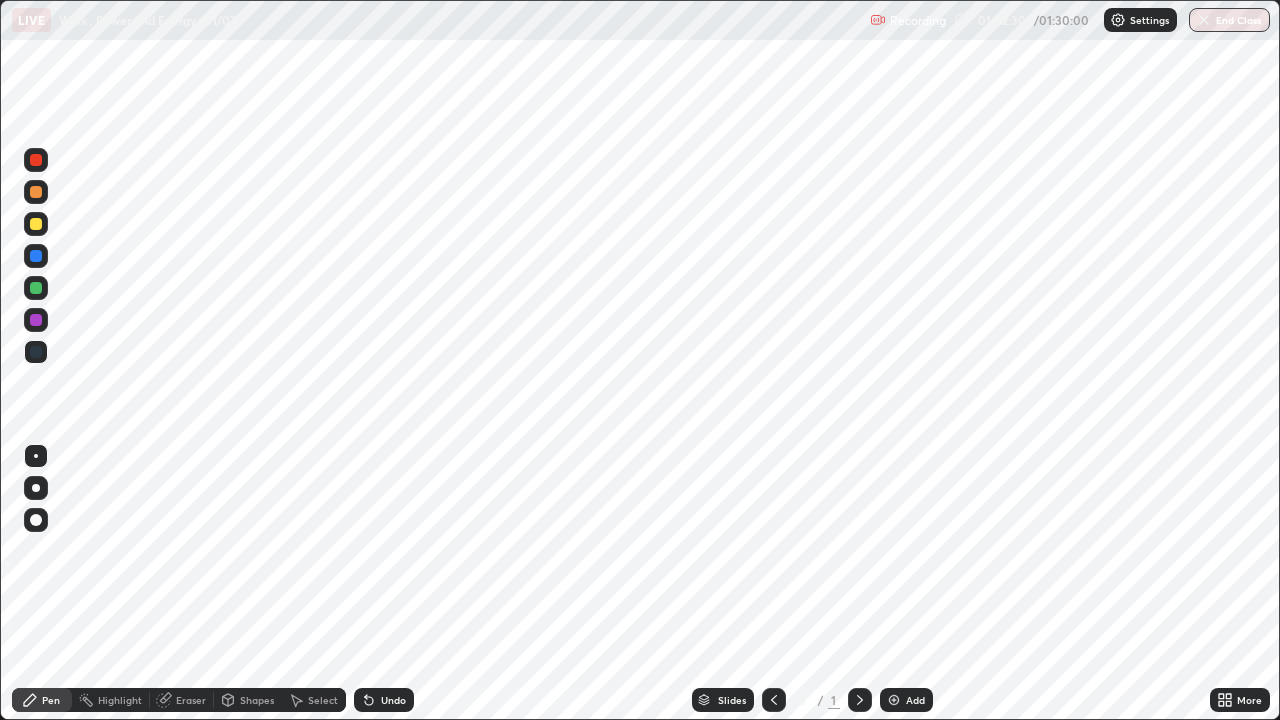 click at bounding box center (1118, 20) 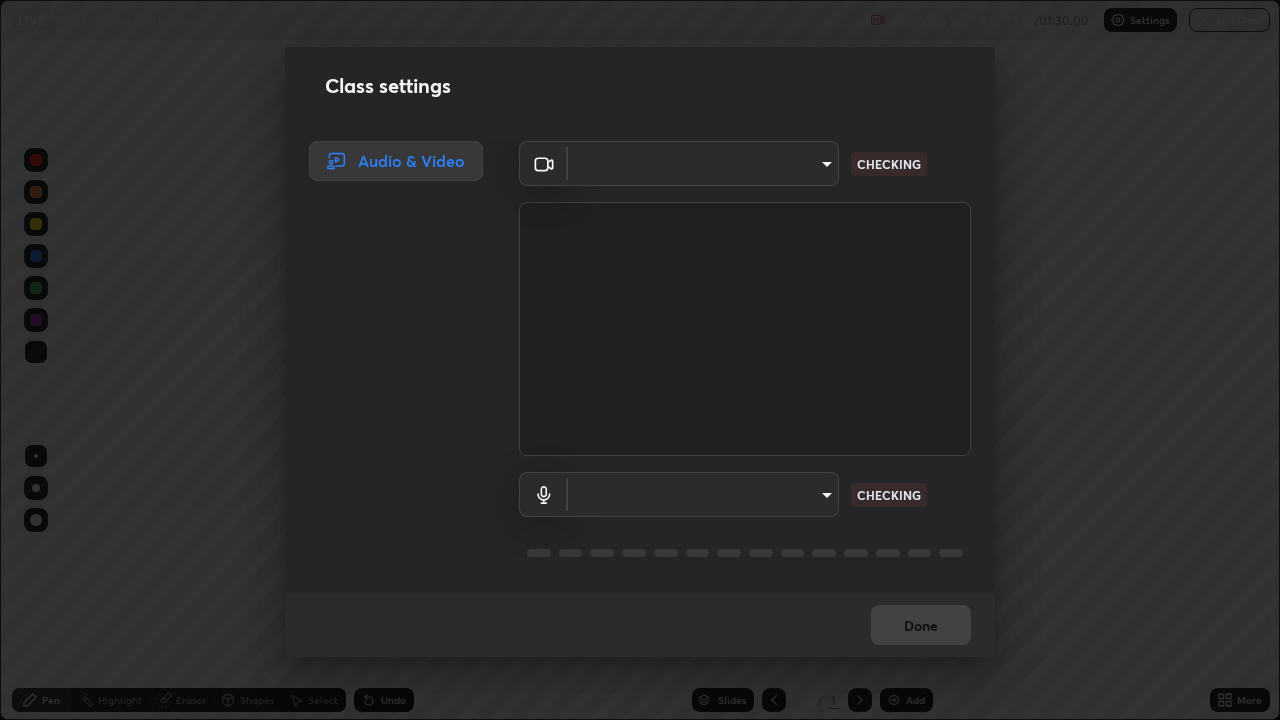 click on "Erase all LIVE Work , Power and Energy -01/07 Recording 01:02:31 /  01:30:00 Settings End Class Setting up your live class Work , Power and Energy -01/07 • L70 of Course On Physics for NEET Growth 1 - 2027 Sandeep Shankar Pen Highlight Eraser Shapes Select Undo Slides 1 / 1 Add More No doubts shared Encourage your learners to ask a doubt for better clarity Report an issue Reason for reporting Buffering Chat not working Audio - Video sync issue Educator video quality low ​ Attach an image Report Class settings Audio & Video ​ CHECKING ​ CHECKING Done" at bounding box center [640, 360] 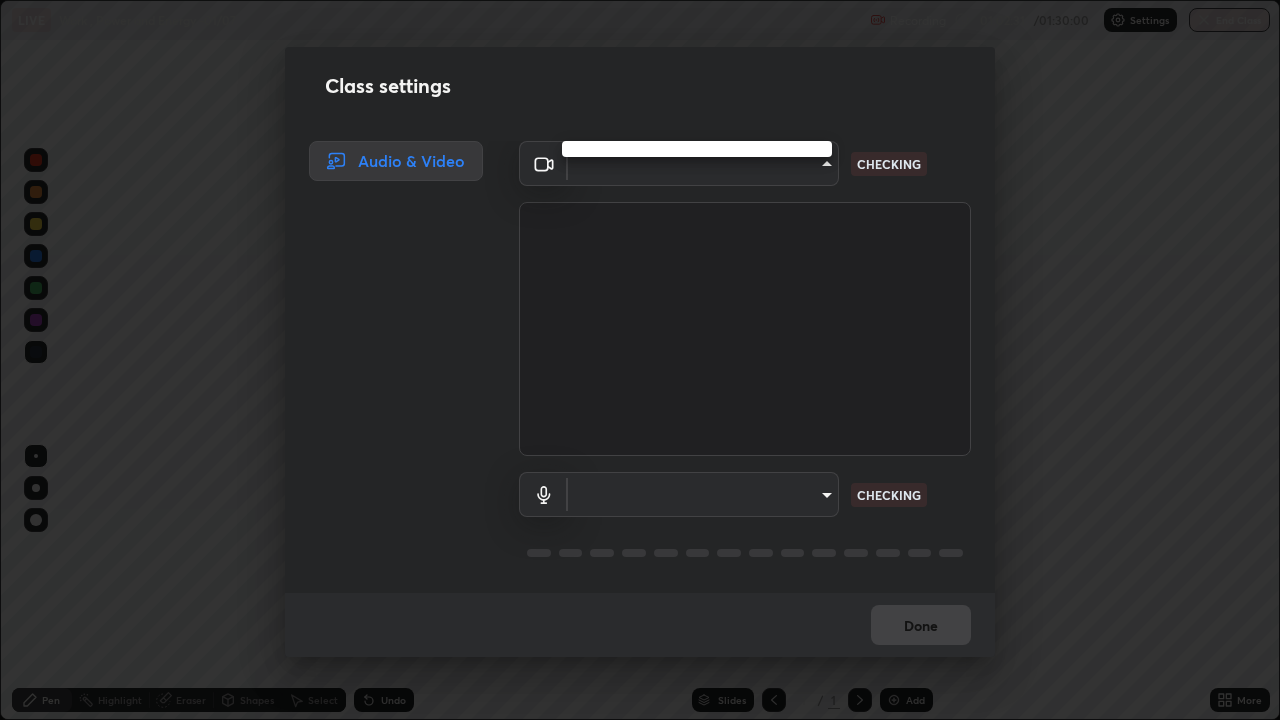 click at bounding box center [640, 360] 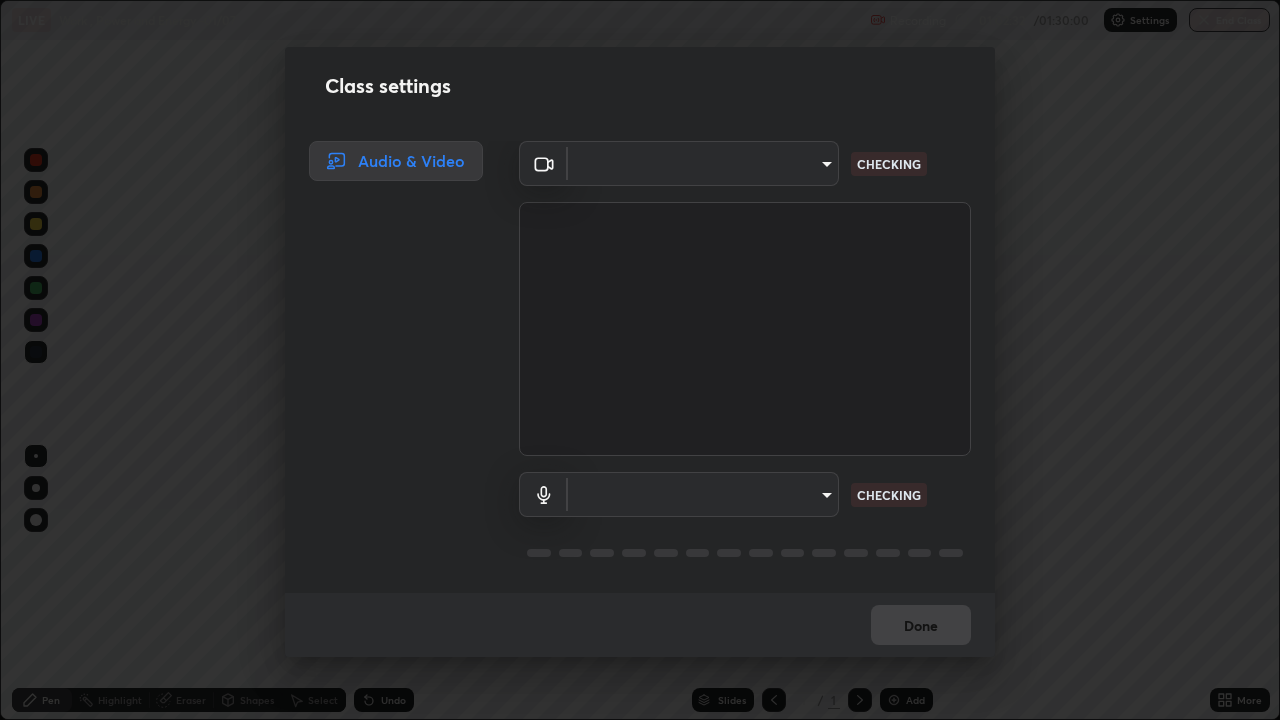 type on "default" 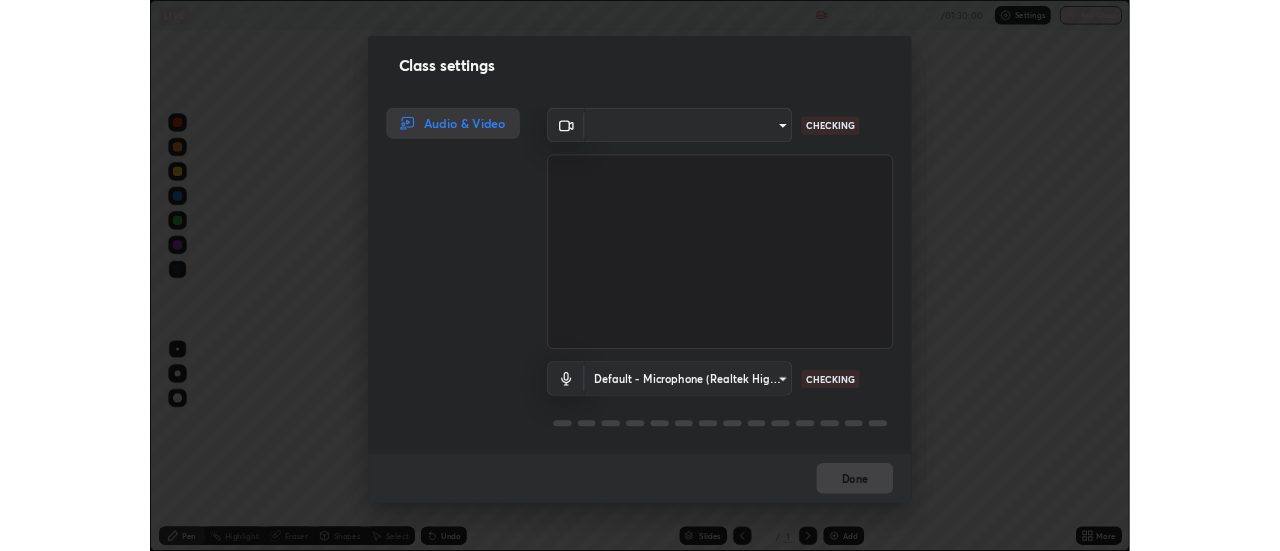 scroll, scrollTop: 2, scrollLeft: 0, axis: vertical 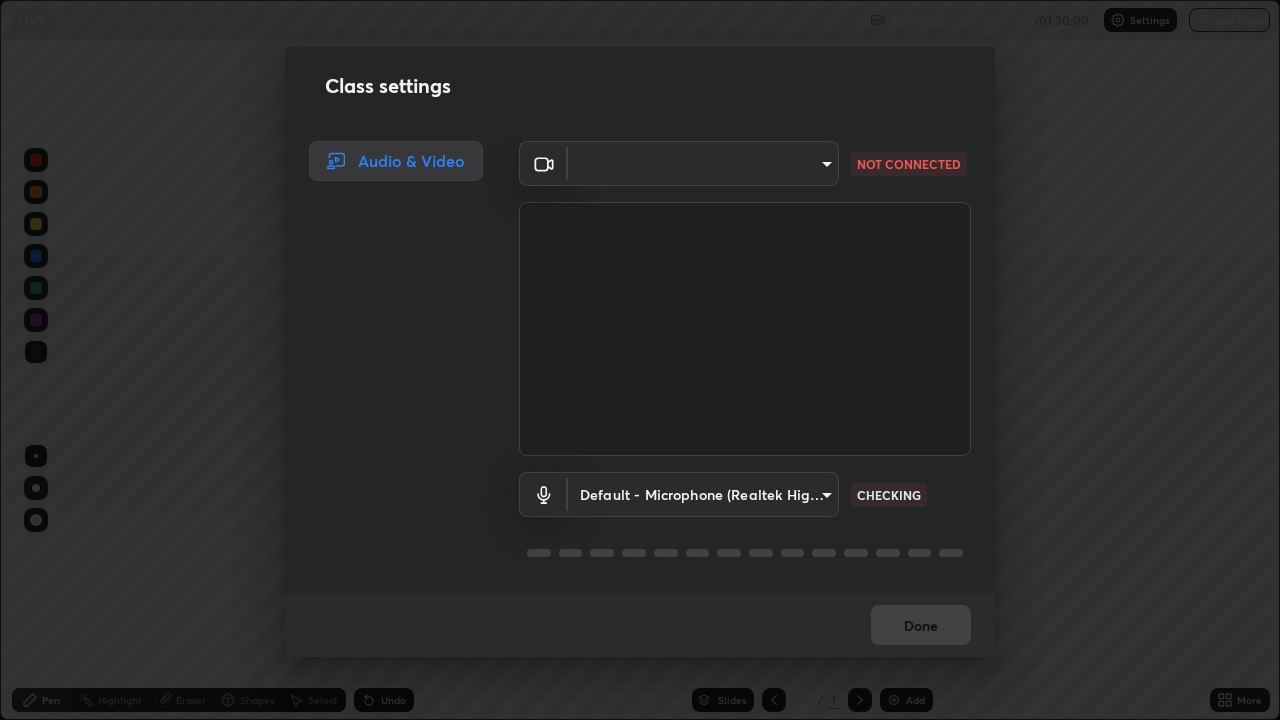 click on "Erase all LIVE Work , Power and Energy -01/07 Recording 01:02:34 /  01:30:00 Settings End Class Setting up your live class Work , Power and Energy -01/07 • L70 of Course On Physics for NEET Growth 1 - 2027 Sandeep Shankar Pen Highlight Eraser Shapes Select Undo Slides 1 / 1 Add More No doubts shared Encourage your learners to ask a doubt for better clarity Report an issue Reason for reporting Buffering Chat not working Audio - Video sync issue Educator video quality low ​ Attach an image Report Class settings Audio & Video ​ NOT CONNECTED Default - Microphone (Realtek High Definition Audio) default CHECKING Done" at bounding box center (640, 360) 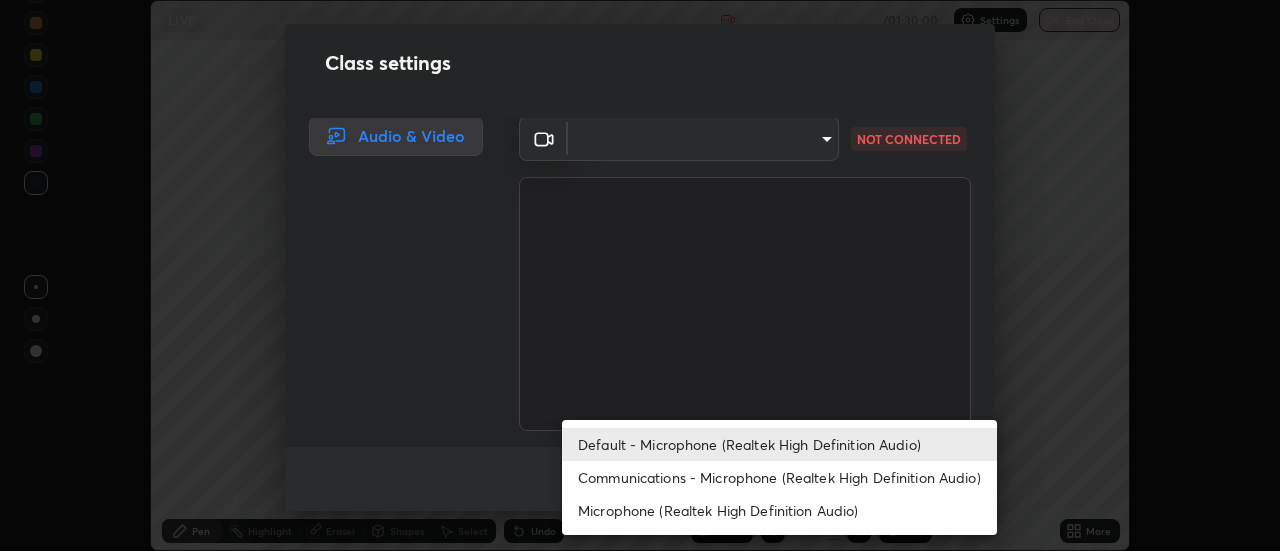 scroll, scrollTop: 551, scrollLeft: 1280, axis: both 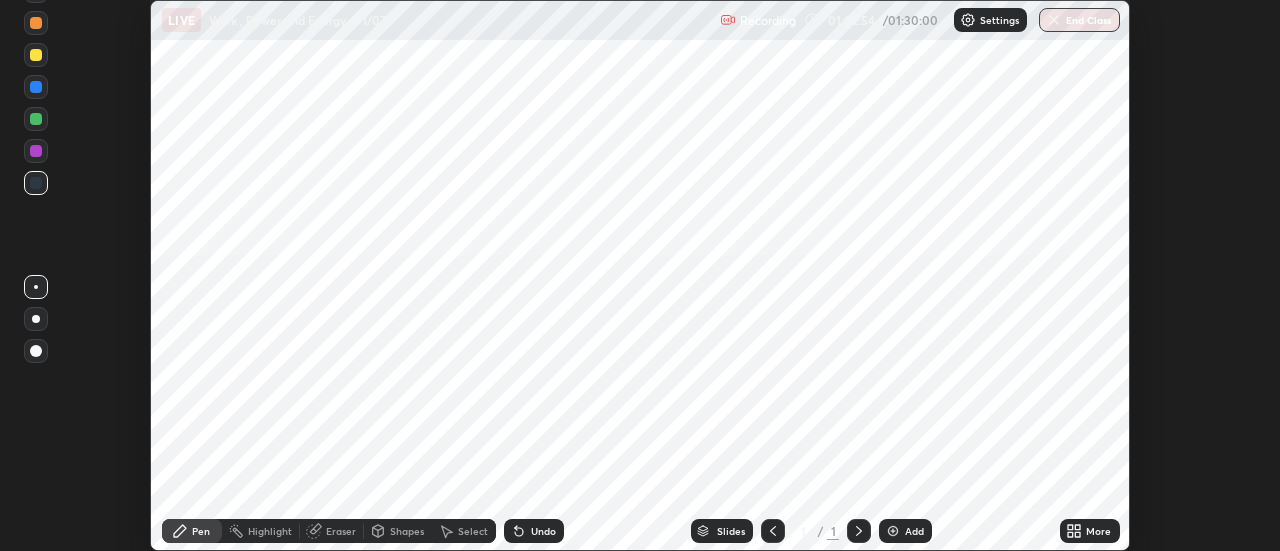 click on "Slides 1 / 1 Add" at bounding box center (812, 531) 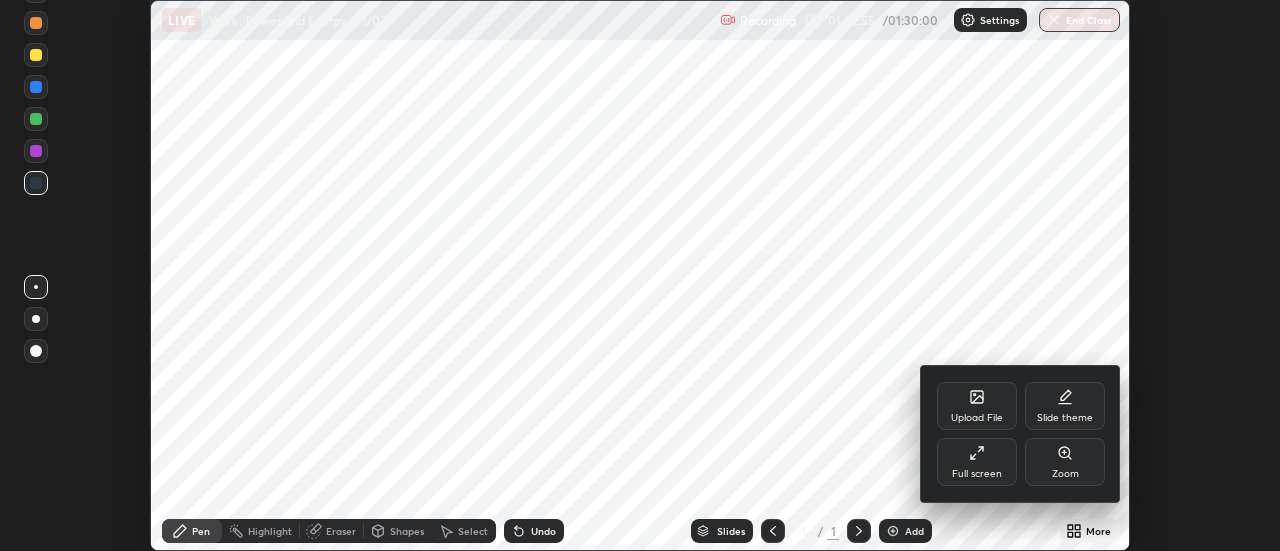 click on "Full screen" at bounding box center [977, 462] 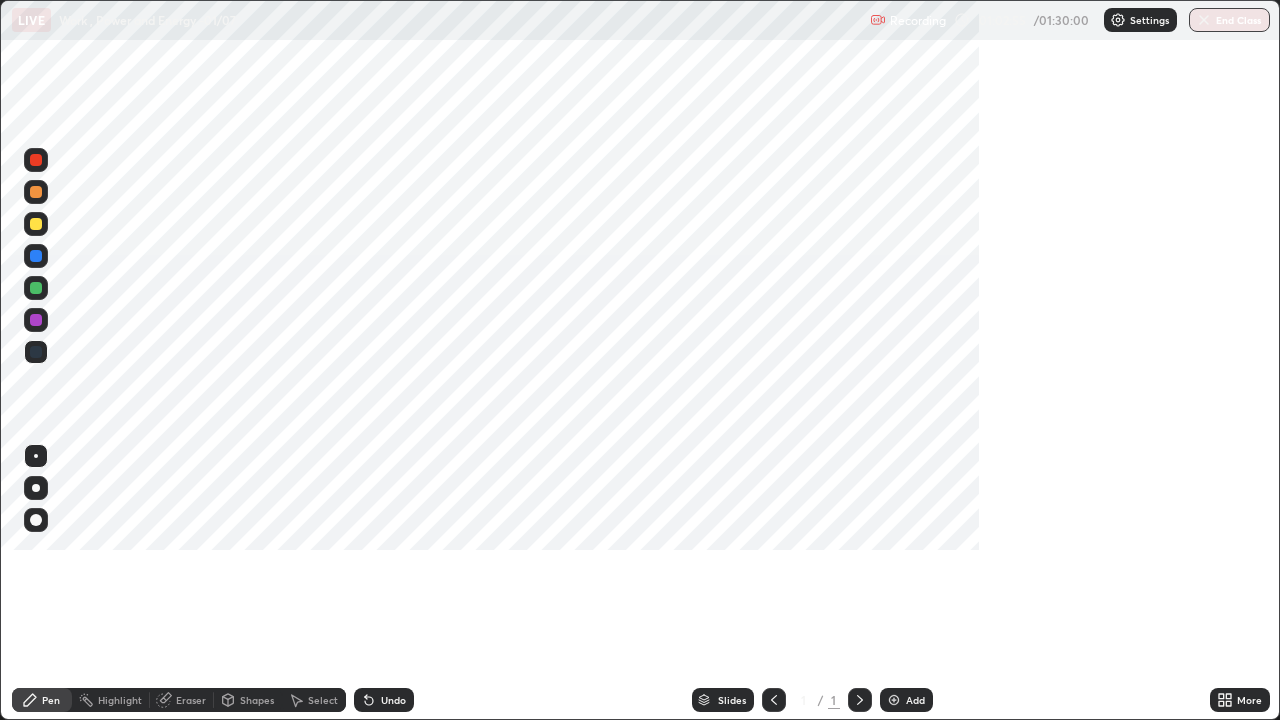 scroll, scrollTop: 99280, scrollLeft: 98720, axis: both 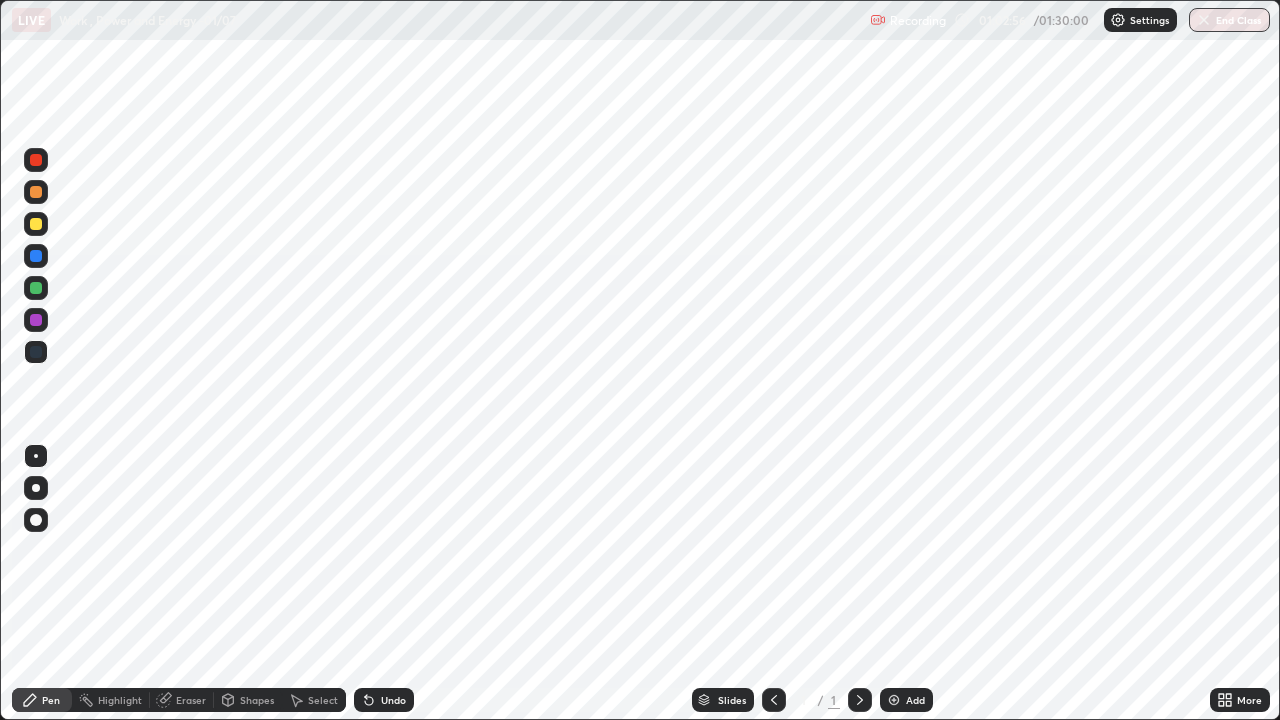 click on "Add" at bounding box center [915, 700] 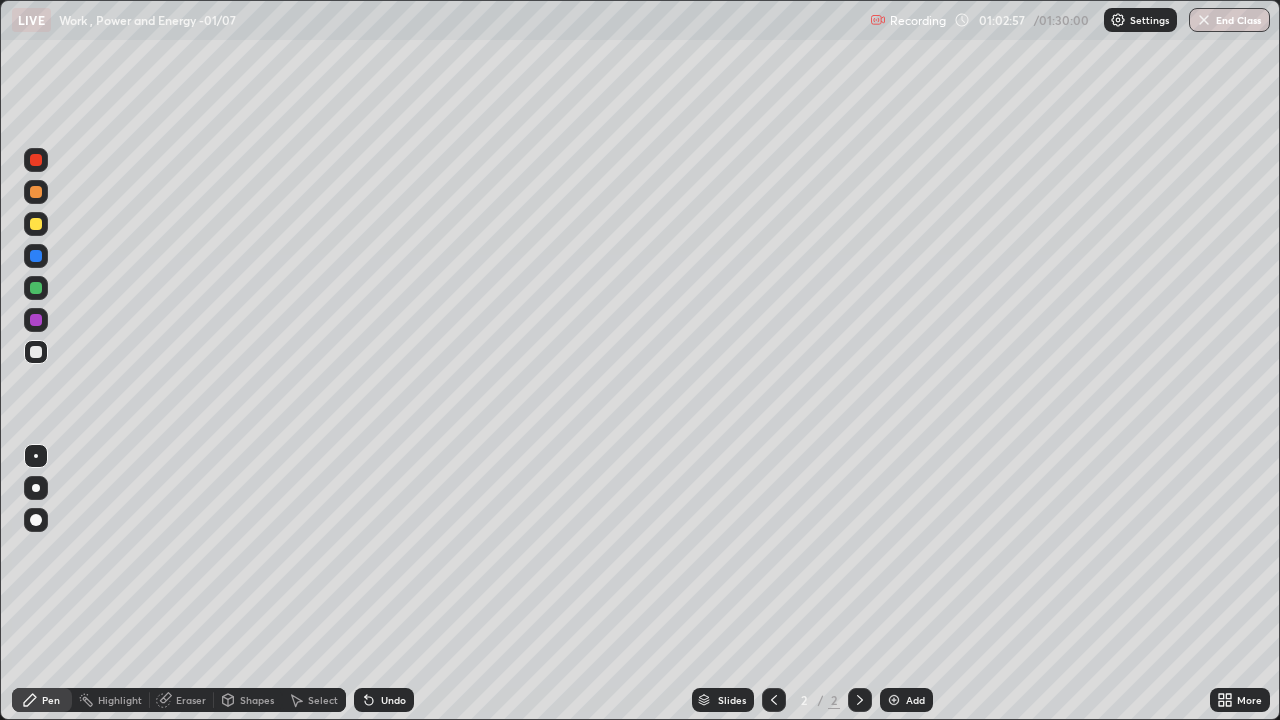 click at bounding box center (1118, 20) 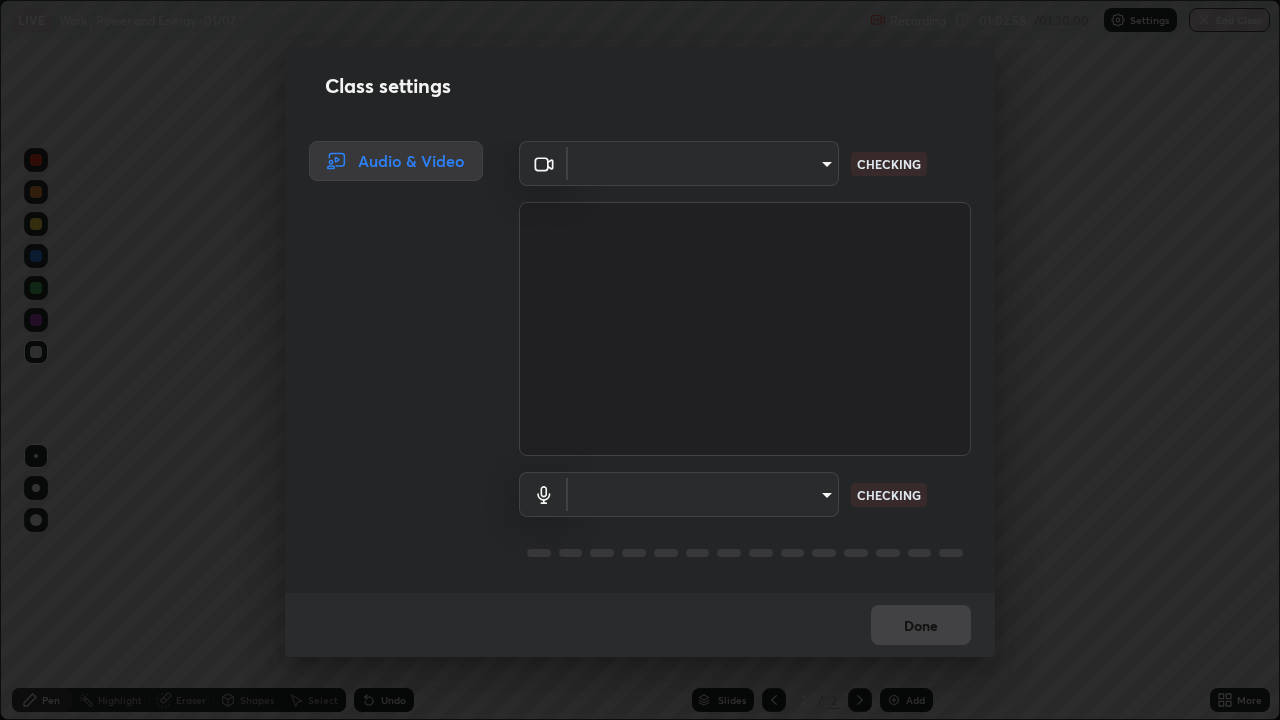 click on "Erase all LIVE Work , Power and Energy -01/07 Recording 01:02:58 /  01:30:00 Settings End Class Setting up your live class Work , Power and Energy -01/07 • L70 of Course On Physics for NEET Growth 1 - 2027 Sandeep Shankar Pen Highlight Eraser Shapes Select Undo Slides 2 / 2 Add More No doubts shared Encourage your learners to ask a doubt for better clarity Report an issue Reason for reporting Buffering Chat not working Audio - Video sync issue Educator video quality low ​ Attach an image Report Class settings Audio & Video ​ CHECKING ​ CHECKING Done" at bounding box center [640, 360] 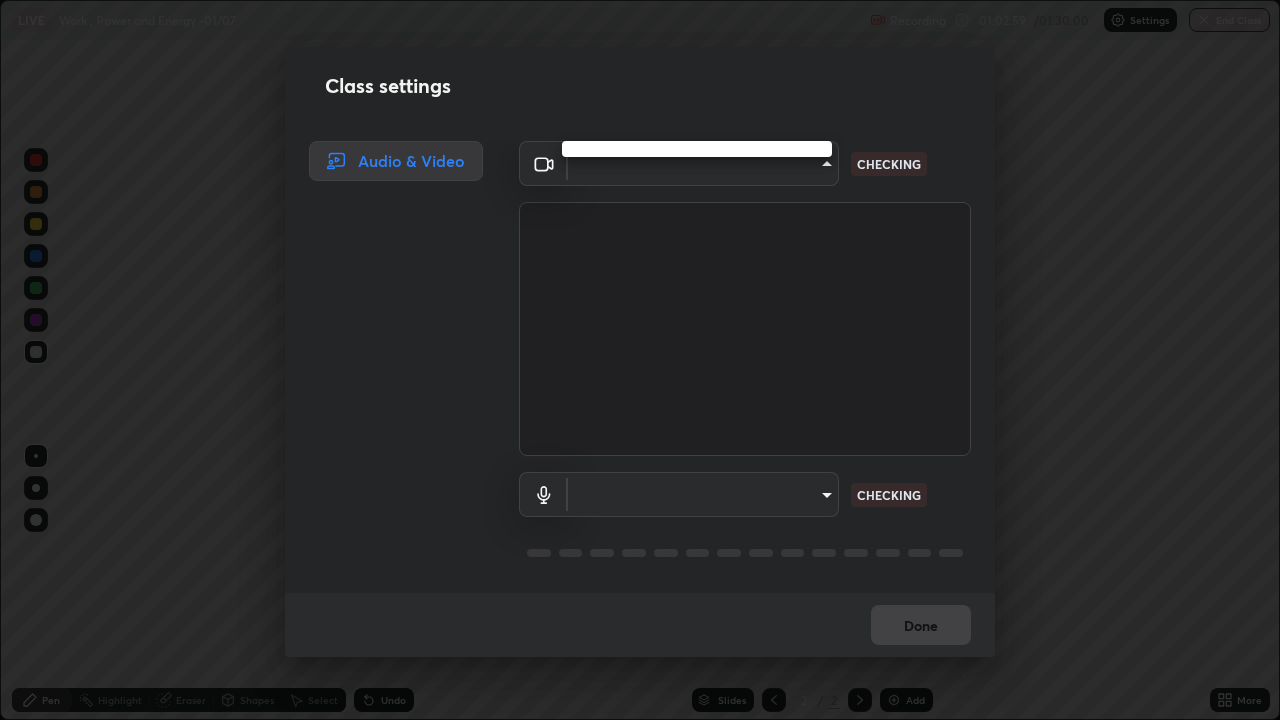 click at bounding box center (640, 360) 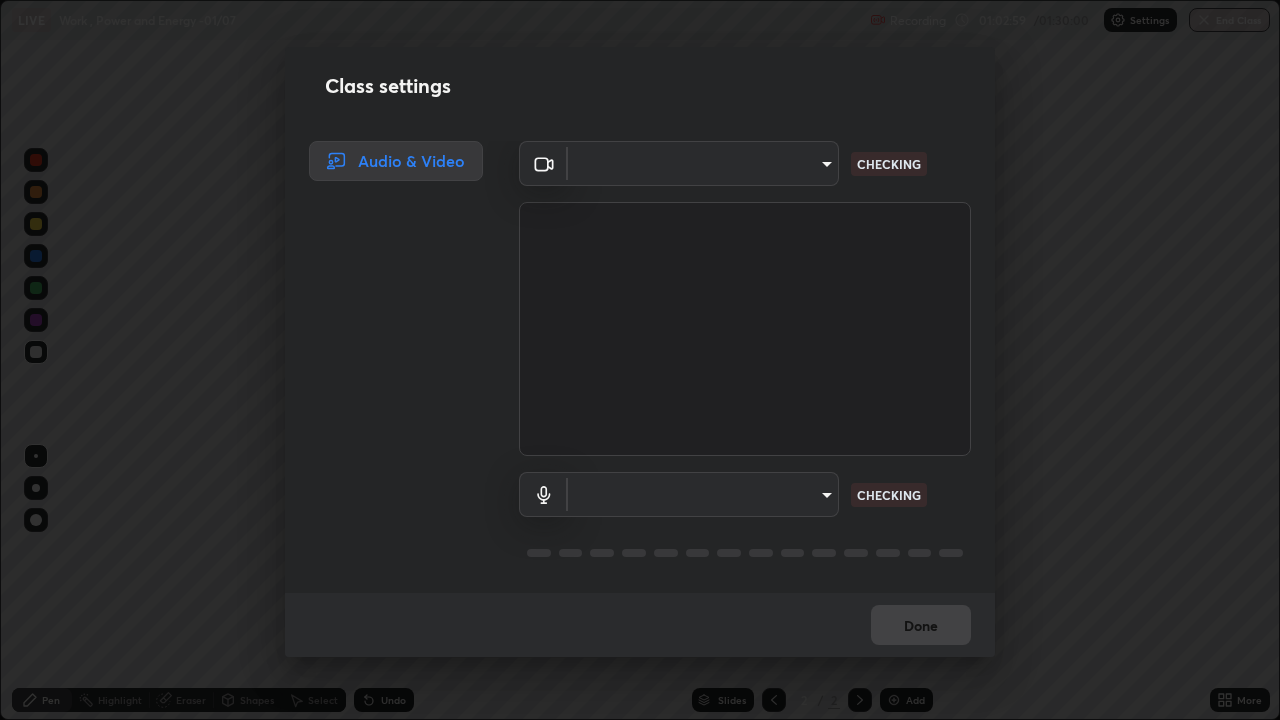 type on "default" 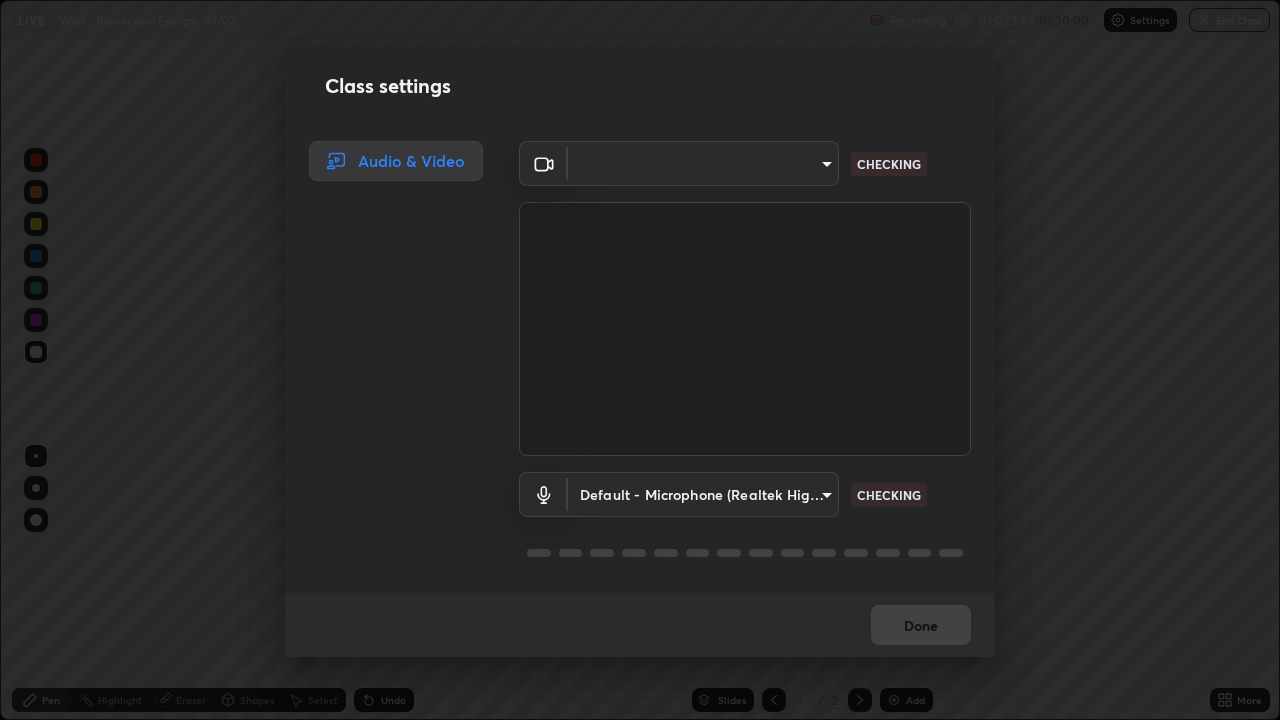 scroll, scrollTop: 2, scrollLeft: 0, axis: vertical 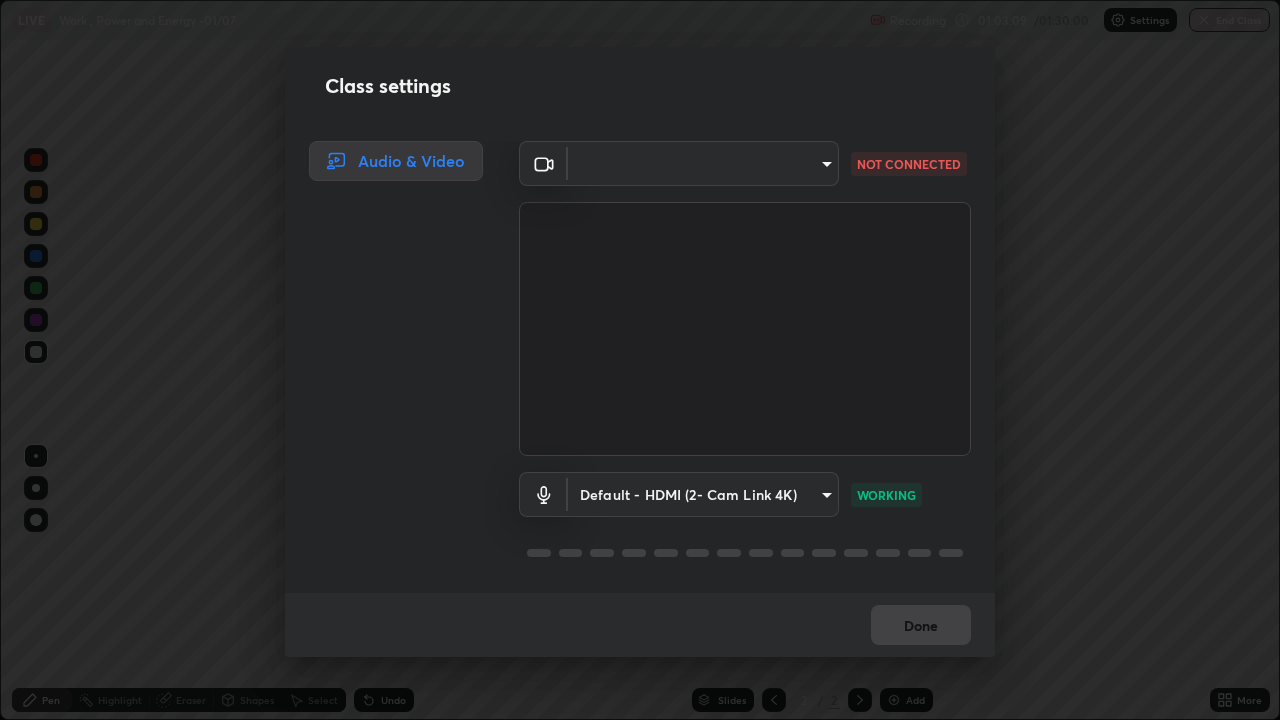 click on "Erase all LIVE Work , Power and Energy -01/07 Recording 01:03:09 /  01:30:00 Settings End Class Setting up your live class Work , Power and Energy -01/07 • L70 of Course On Physics for NEET Growth 1 - 2027 Sandeep Shankar Pen Highlight Eraser Shapes Select Undo Slides 2 / 2 Add More No doubts shared Encourage your learners to ask a doubt for better clarity Report an issue Reason for reporting Buffering Chat not working Audio - Video sync issue Educator video quality low ​ Attach an image Report Class settings Audio & Video ​ NOT CONNECTED Default - HDMI (2- Cam Link 4K) default WORKING Done" at bounding box center [640, 360] 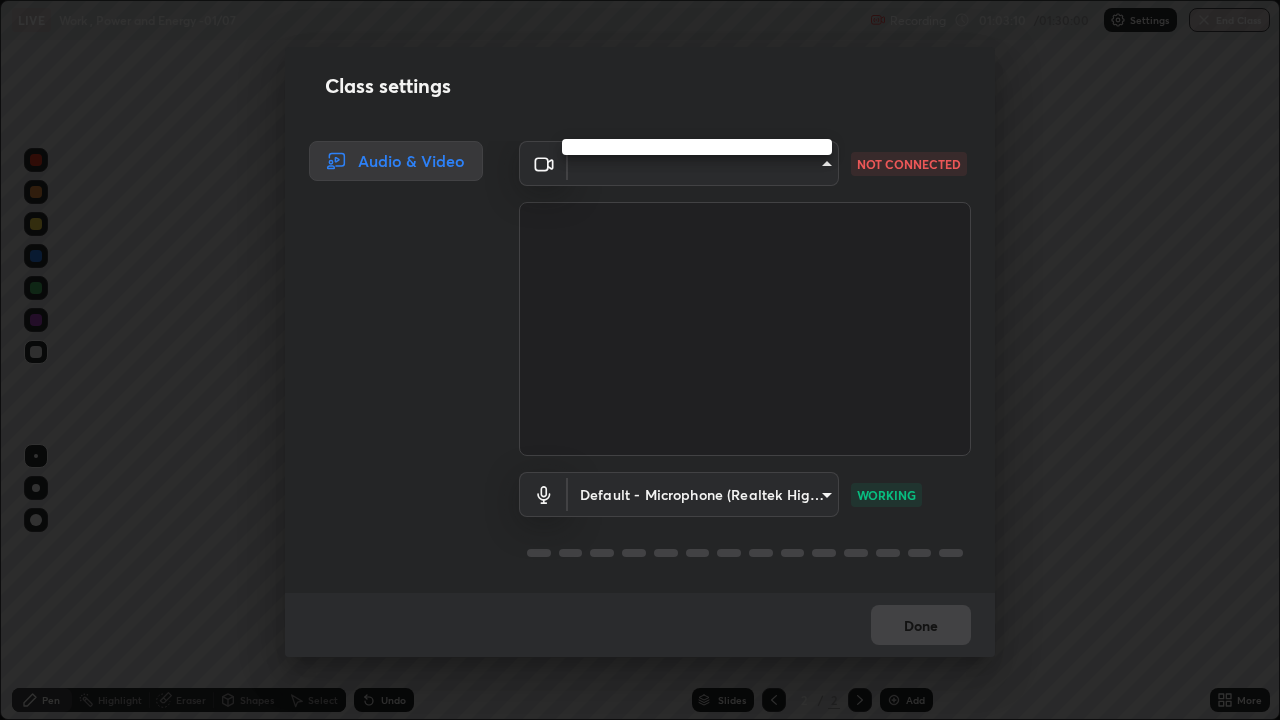 click at bounding box center (640, 360) 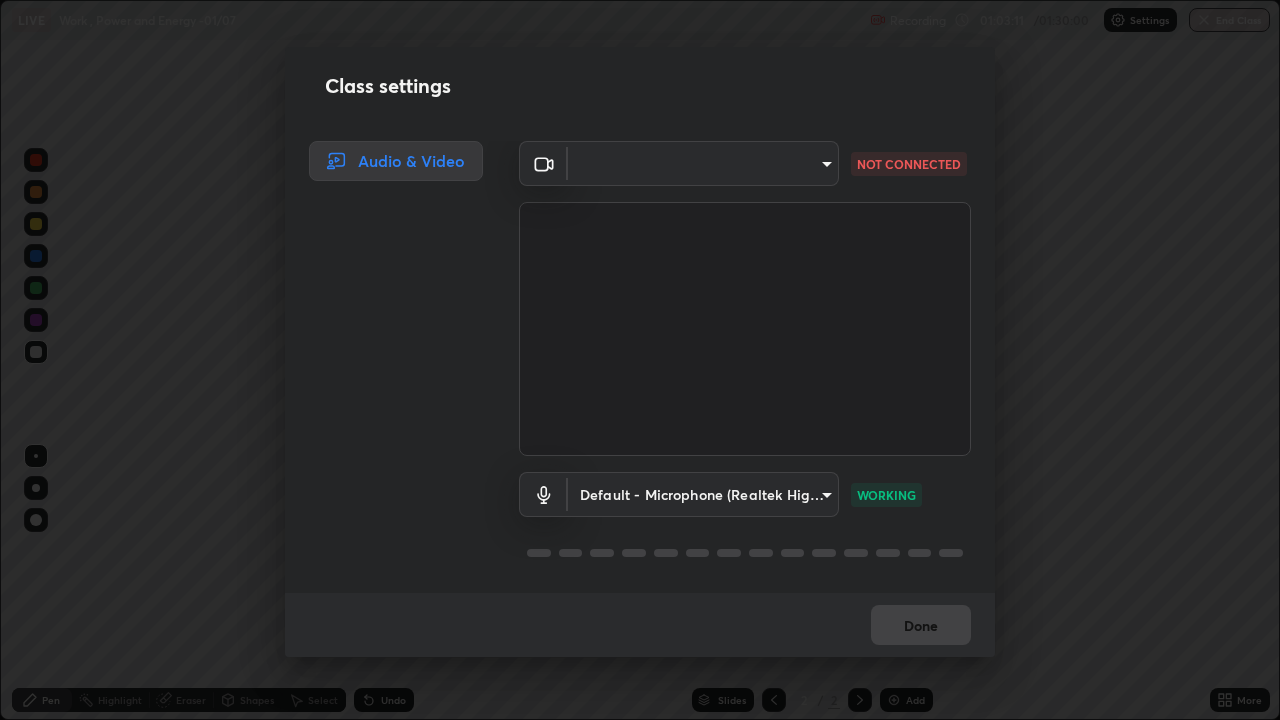 click on "Erase all LIVE Work , Power and Energy -01/07 Recording 01:03:11 /  01:30:00 Settings End Class Setting up your live class Work , Power and Energy -01/07 • L70 of Course On Physics for NEET Growth 1 - 2027 Sandeep Shankar Pen Highlight Eraser Shapes Select Undo Slides 2 / 2 Add More No doubts shared Encourage your learners to ask a doubt for better clarity Report an issue Reason for reporting Buffering Chat not working Audio - Video sync issue Educator video quality low ​ Attach an image Report Class settings Audio & Video ​ NOT CONNECTED Default - Microphone (Realtek High Definition Audio) default WORKING Done" at bounding box center (640, 360) 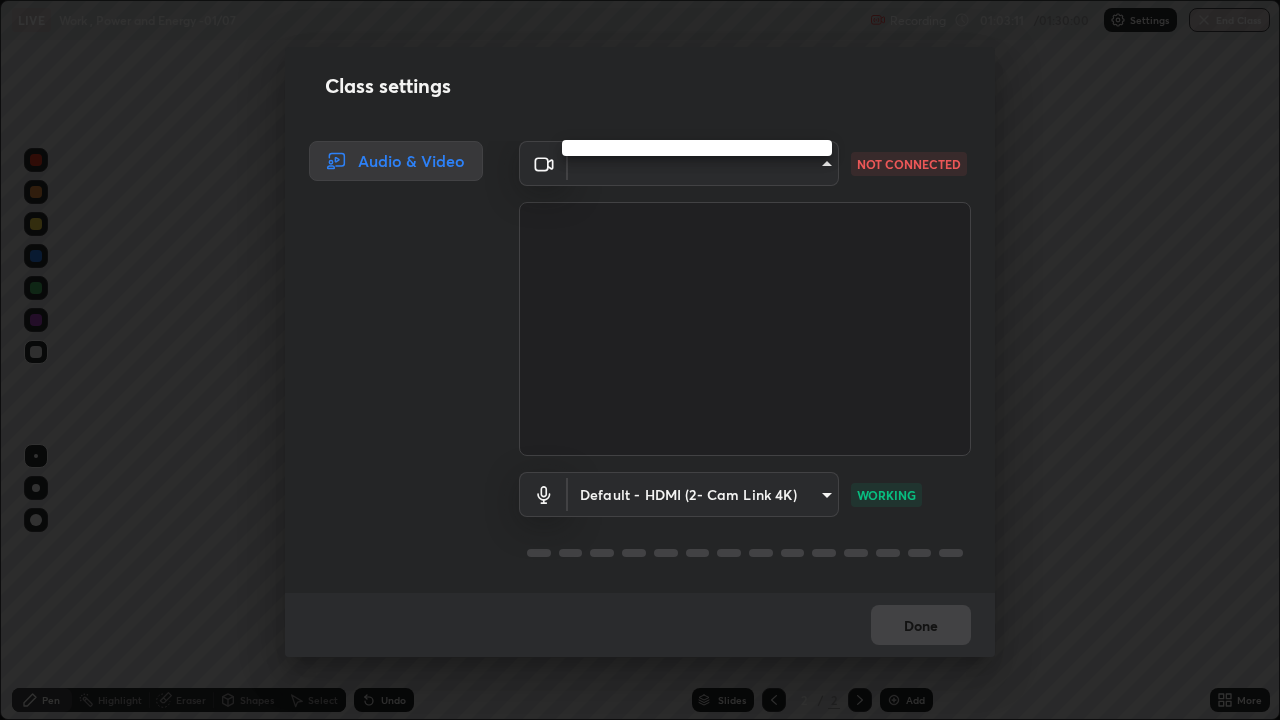 click at bounding box center [640, 360] 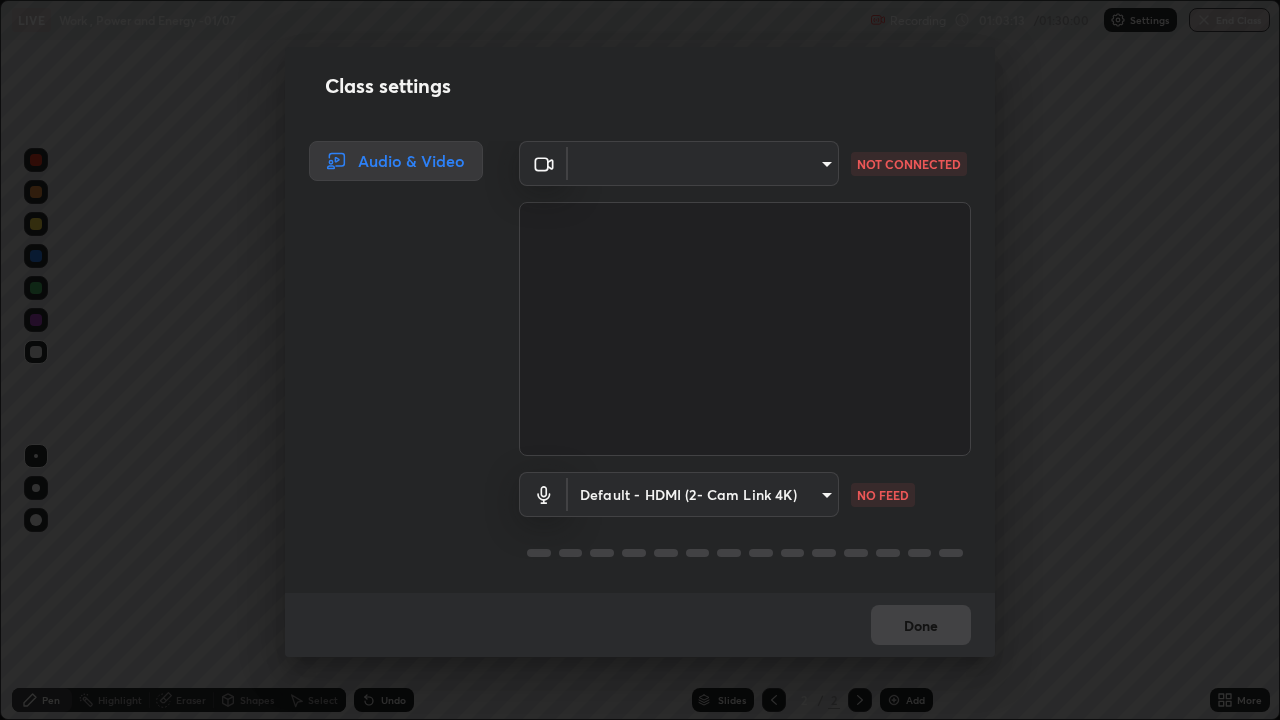 click on "Erase all LIVE Work , Power and Energy -01/07 Recording 01:03:13 /  01:30:00 Settings End Class Setting up your live class Work , Power and Energy -01/07 • L70 of Course On Physics for NEET Growth 1 - 2027 Sandeep Shankar Pen Highlight Eraser Shapes Select Undo Slides 2 / 2 Add More No doubts shared Encourage your learners to ask a doubt for better clarity Report an issue Reason for reporting Buffering Chat not working Audio - Video sync issue Educator video quality low ​ Attach an image Report Class settings Audio & Video ​ NOT CONNECTED Default - HDMI (2- Cam Link 4K) default NO FEED Done" at bounding box center (640, 360) 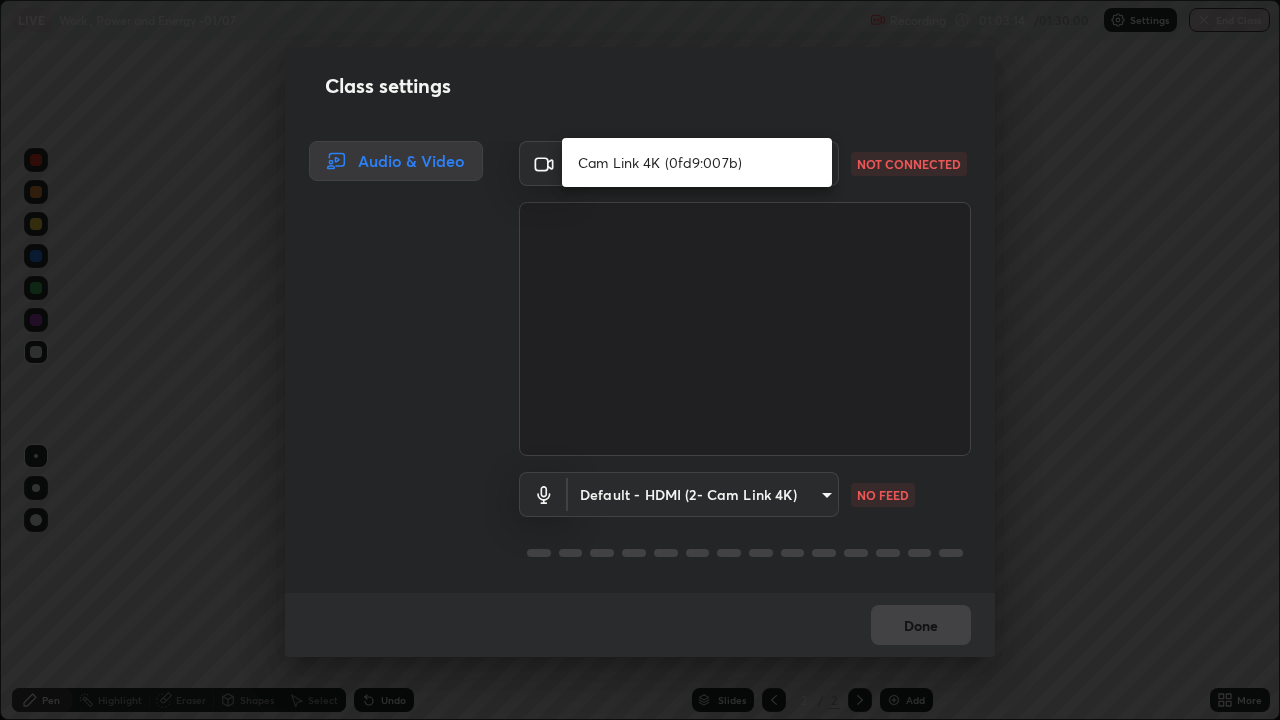 click on "Cam Link 4K (0fd9:007b)" at bounding box center [697, 162] 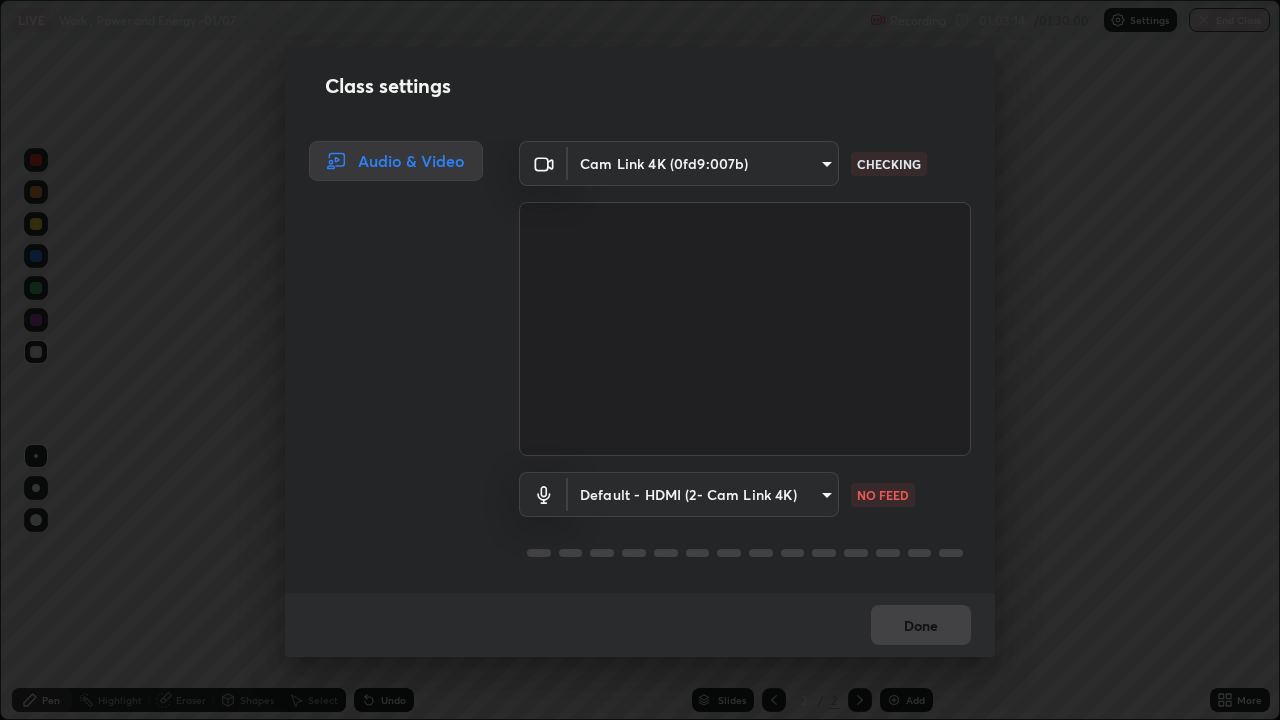 click on "Erase all LIVE Work , Power and Energy -01/07 Recording 01:03:14 /  01:30:00 Settings End Class Setting up your live class Work , Power and Energy -01/07 • L70 of Course On Physics for NEET Growth 1 - 2027 Sandeep Shankar Pen Highlight Eraser Shapes Select Undo Slides 2 / 2 Add More No doubts shared Encourage your learners to ask a doubt for better clarity Report an issue Reason for reporting Buffering Chat not working Audio - Video sync issue Educator video quality low ​ Attach an image Report Class settings Audio & Video Cam Link 4K (0fd9:007b) 10aa03af74fd9f09586c75eb9b97e24cf4bcac620937d04c0dd72f774eb971a4 CHECKING Default - HDMI (2- Cam Link 4K) default NO FEED Done" at bounding box center (640, 360) 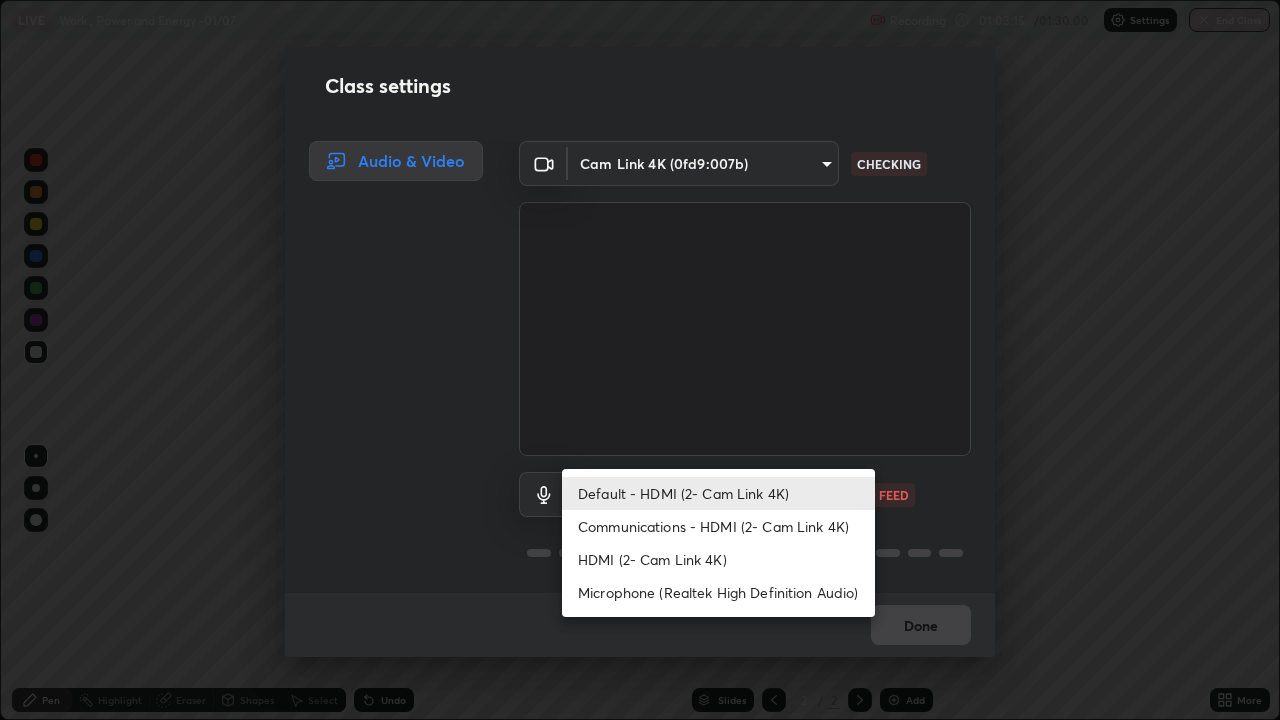 click on "HDMI (2- Cam Link 4K)" at bounding box center [718, 559] 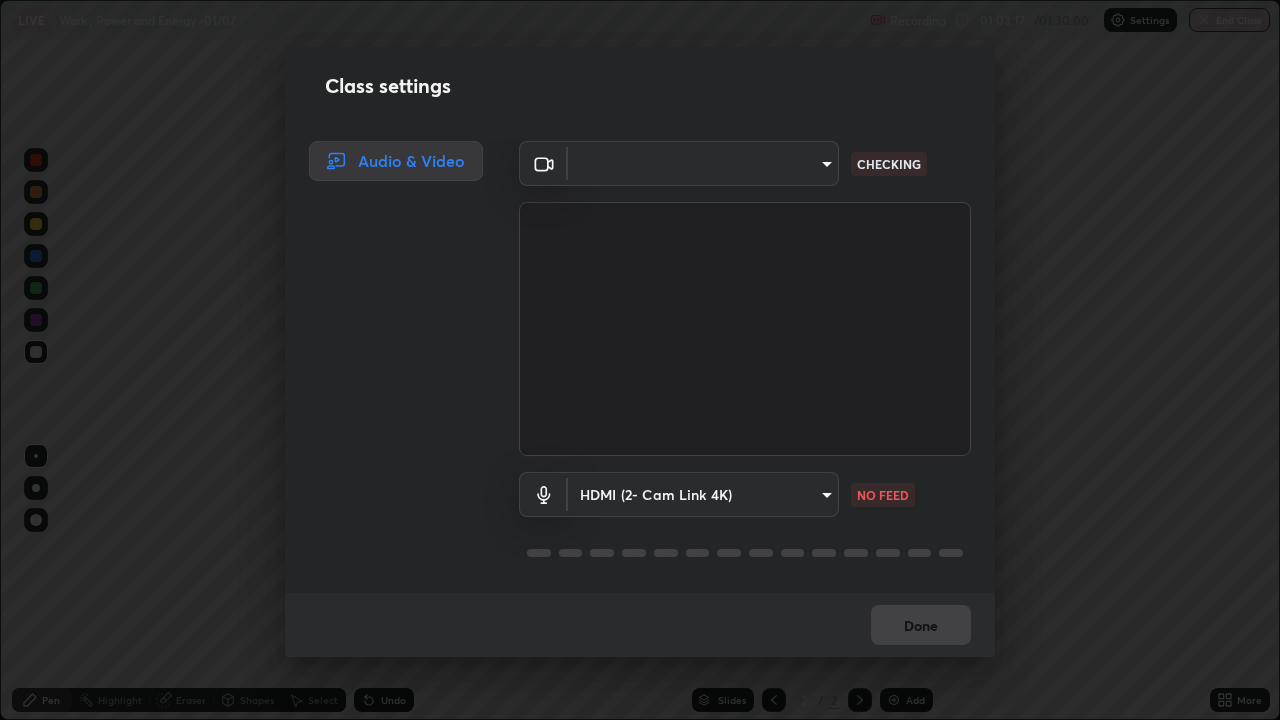 scroll, scrollTop: 2, scrollLeft: 0, axis: vertical 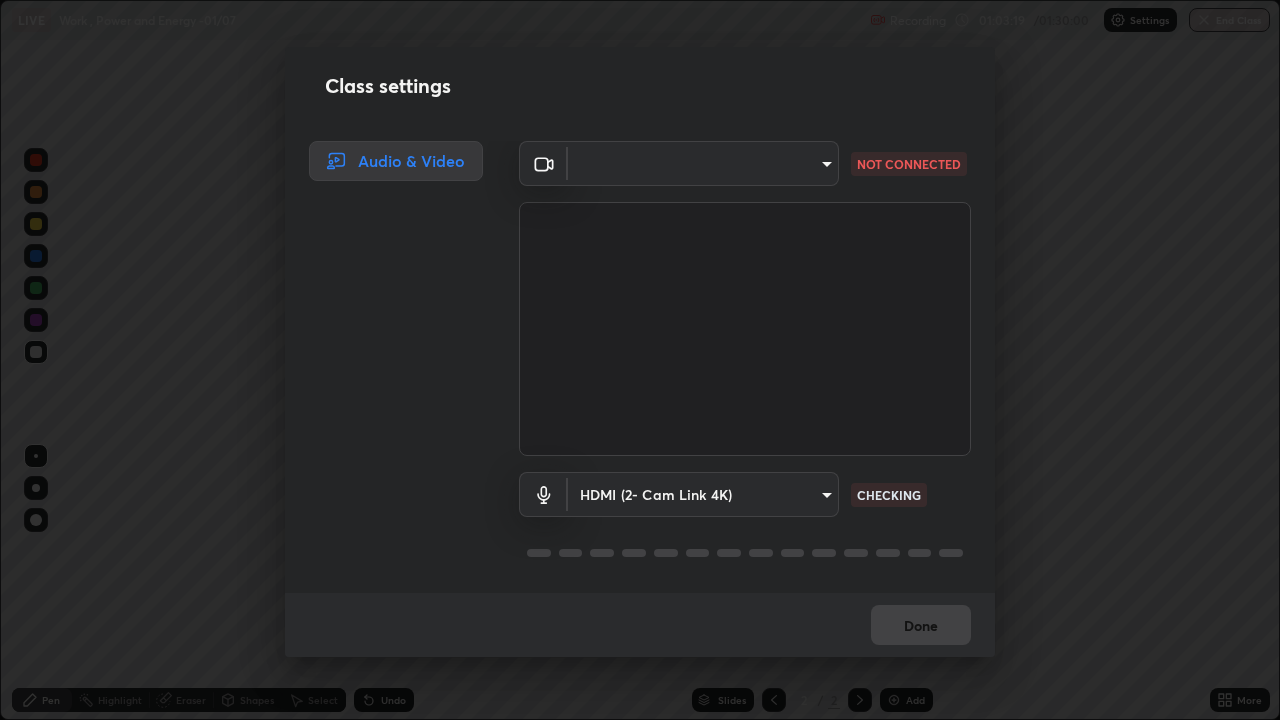 click on "Erase all LIVE Work , Power and Energy -01/07 Recording 01:03:19 /  01:30:00 Settings End Class Setting up your live class Work , Power and Energy -01/07 • L70 of Course On Physics for NEET Growth 1 - 2027 Sandeep Shankar Pen Highlight Eraser Shapes Select Undo Slides 2 / 2 Add More No doubts shared Encourage your learners to ask a doubt for better clarity Report an issue Reason for reporting Buffering Chat not working Audio - Video sync issue Educator video quality low ​ Attach an image Report Class settings Audio & Video ​ 10aa03af74fd9f09586c75eb9b97e24cf4bcac620937d04c0dd72f774eb971a4 NOT CONNECTED HDMI (2- Cam Link 4K) 0d636f84bd7aaa68b243000e61bd780af77137d3685978d069afc833b73b1af0 CHECKING Done" at bounding box center [640, 360] 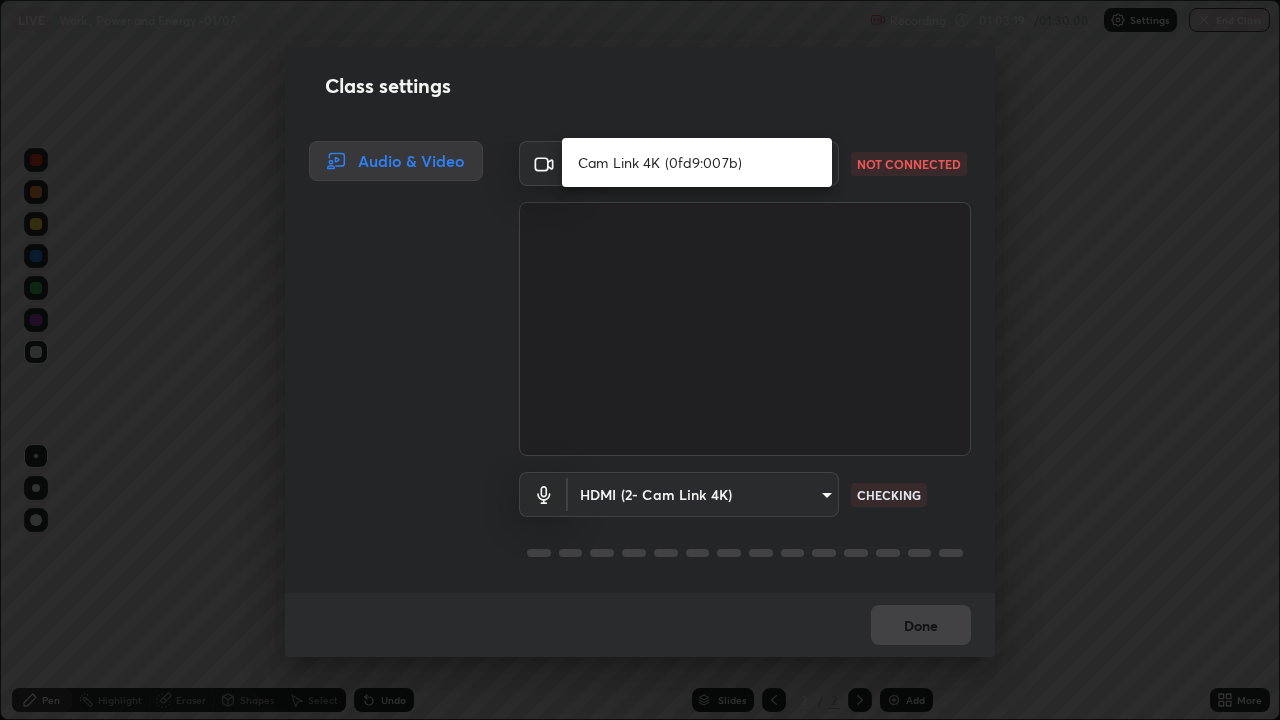 click on "Cam Link 4K (0fd9:007b)" at bounding box center (697, 162) 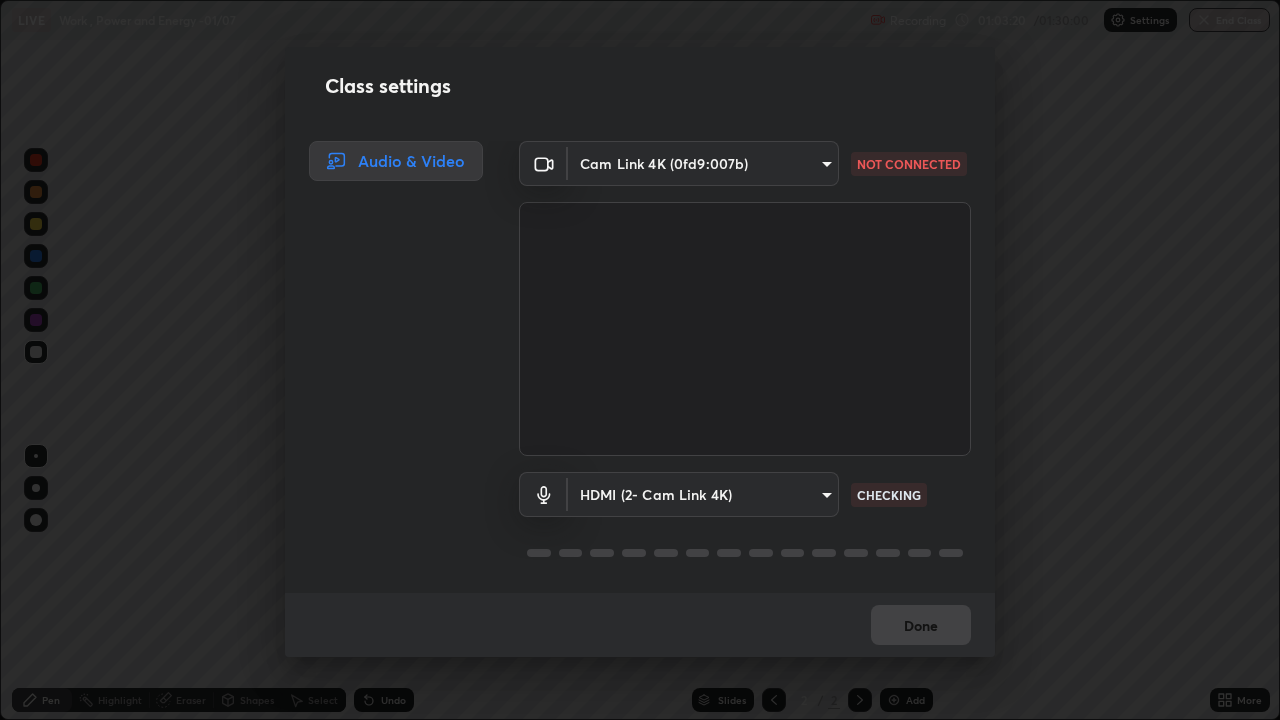 click on "Erase all LIVE Work , Power and Energy -01/07 Recording 01:03:20 /  01:30:00 Settings End Class Setting up your live class Work , Power and Energy -01/07 • L70 of Course On Physics for NEET Growth 1 - 2027 Sandeep Shankar Pen Highlight Eraser Shapes Select Undo Slides 2 / 2 Add More No doubts shared Encourage your learners to ask a doubt for better clarity Report an issue Reason for reporting Buffering Chat not working Audio - Video sync issue Educator video quality low ​ Attach an image Report Class settings Audio & Video Cam Link 4K (0fd9:007b) abd1dd8f698bdb7170c938d45ed7c5a449073cf79ef4f8923fa8d1de0ad96843 NOT CONNECTED HDMI (2- Cam Link 4K) 0d636f84bd7aaa68b243000e61bd780af77137d3685978d069afc833b73b1af0 CHECKING Done" at bounding box center (640, 360) 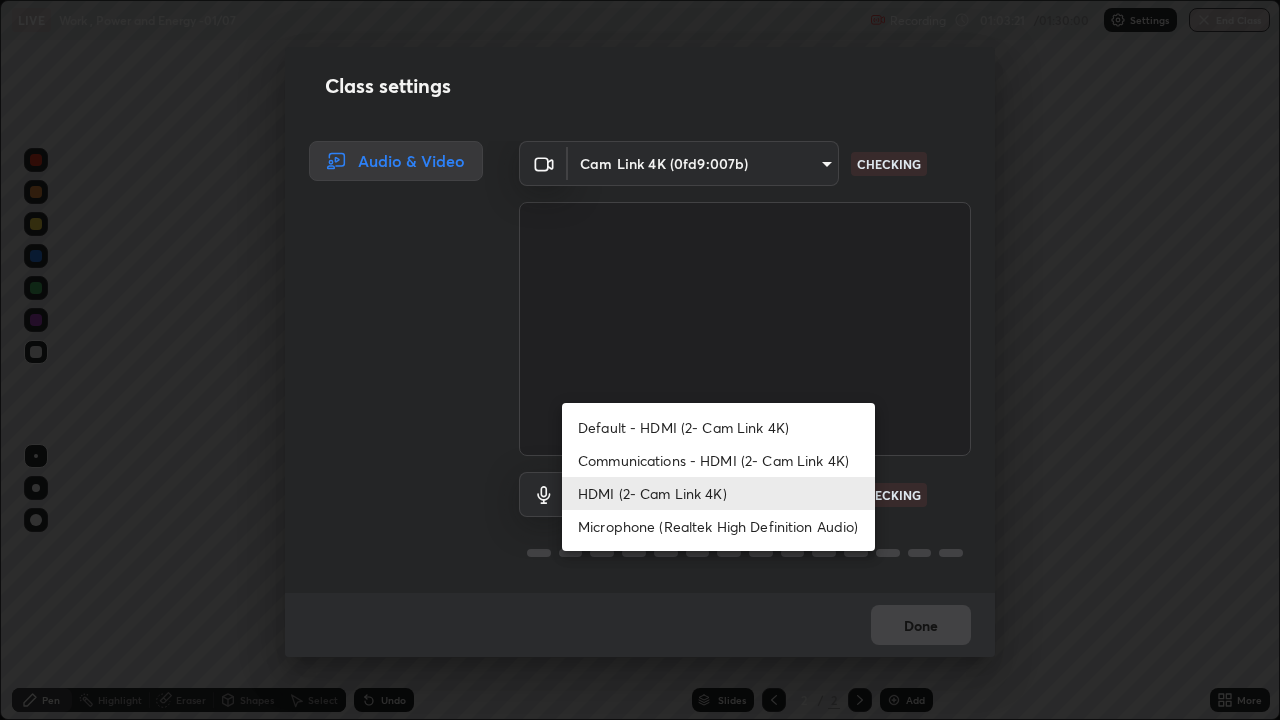 click on "Default - HDMI (2- Cam Link 4K)" at bounding box center (718, 427) 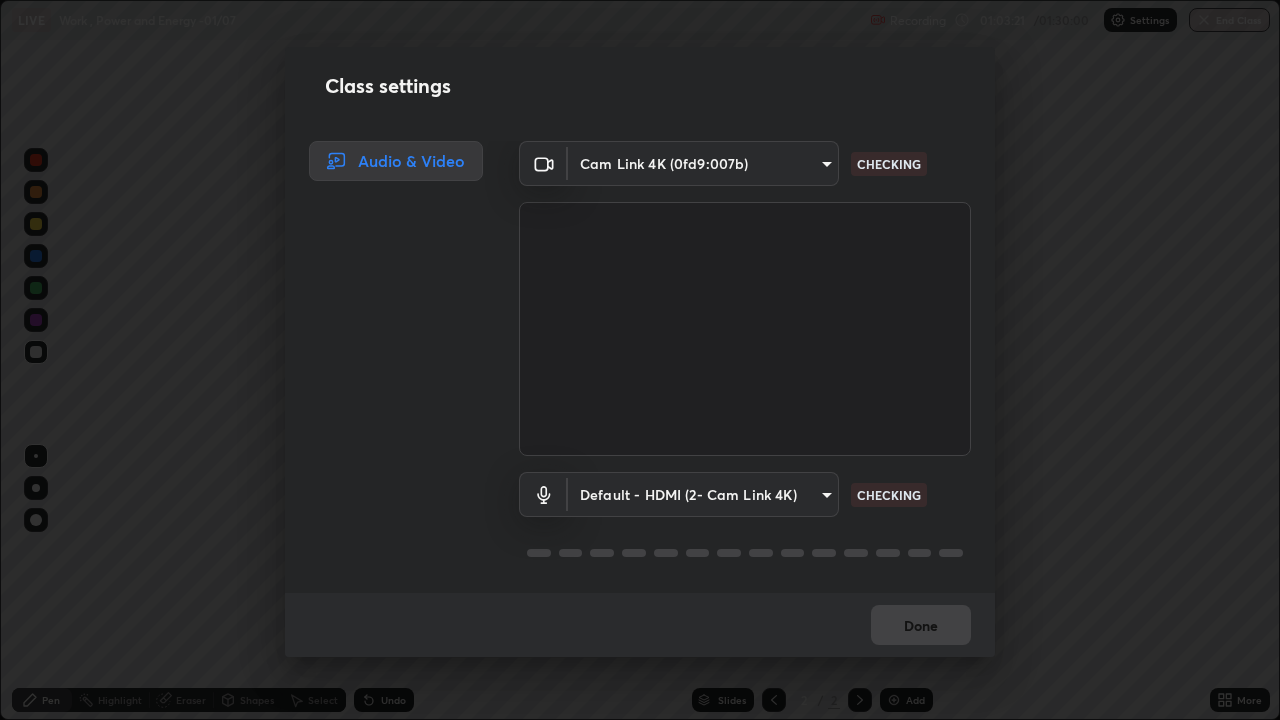 click on "Erase all LIVE Work , Power and Energy -01/07 Recording 01:03:21 /  01:30:00 Settings End Class Setting up your live class Work , Power and Energy -01/07 • L70 of Course On Physics for NEET Growth 1 - 2027 Sandeep Shankar Pen Highlight Eraser Shapes Select Undo Slides 2 / 2 Add More No doubts shared Encourage your learners to ask a doubt for better clarity Report an issue Reason for reporting Buffering Chat not working Audio - Video sync issue Educator video quality low ​ Attach an image Report Class settings Audio & Video Cam Link 4K (0fd9:007b) abd1dd8f698bdb7170c938d45ed7c5a449073cf79ef4f8923fa8d1de0ad96843 CHECKING Default - HDMI (2- Cam Link 4K) default CHECKING Done Default - HDMI (2- Cam Link 4K) Communications - HDMI (2- Cam Link 4K) HDMI (2- Cam Link 4K) Microphone (Realtek High Definition Audio)" at bounding box center (640, 360) 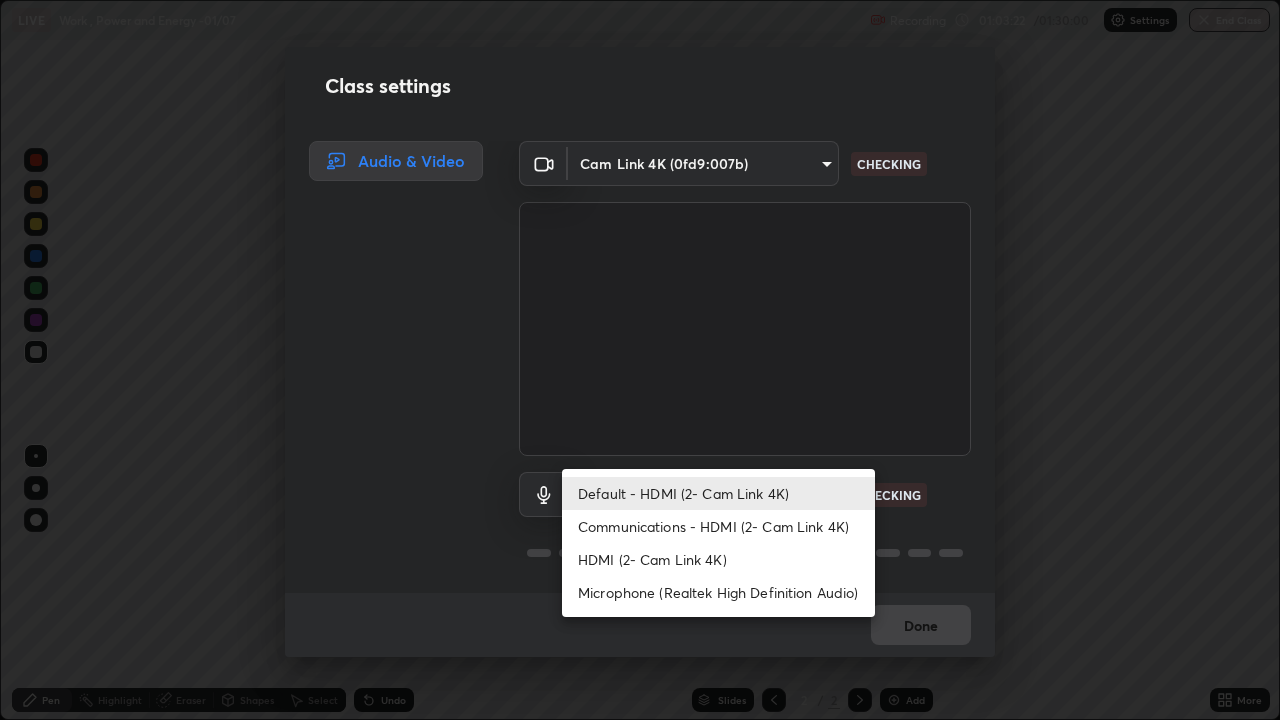 click on "HDMI (2- Cam Link 4K)" at bounding box center (718, 559) 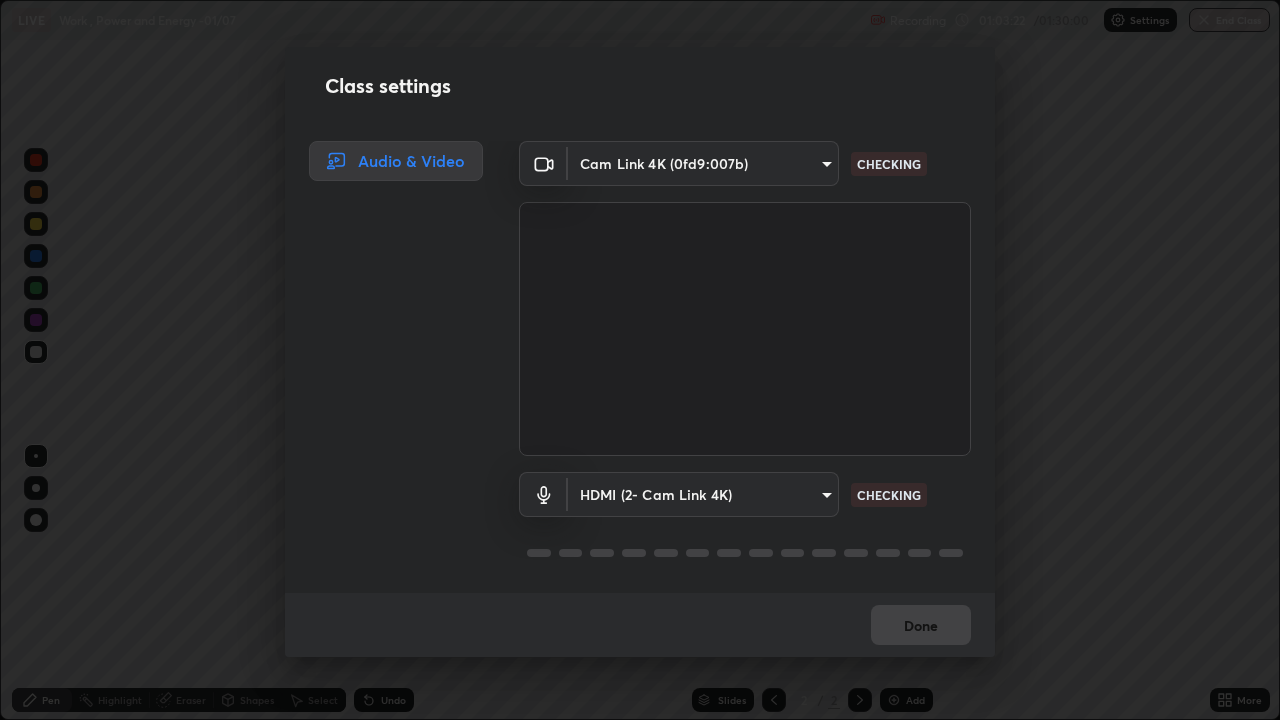 type on "0d636f84bd7aaa68b243000e61bd780af77137d3685978d069afc833b73b1af0" 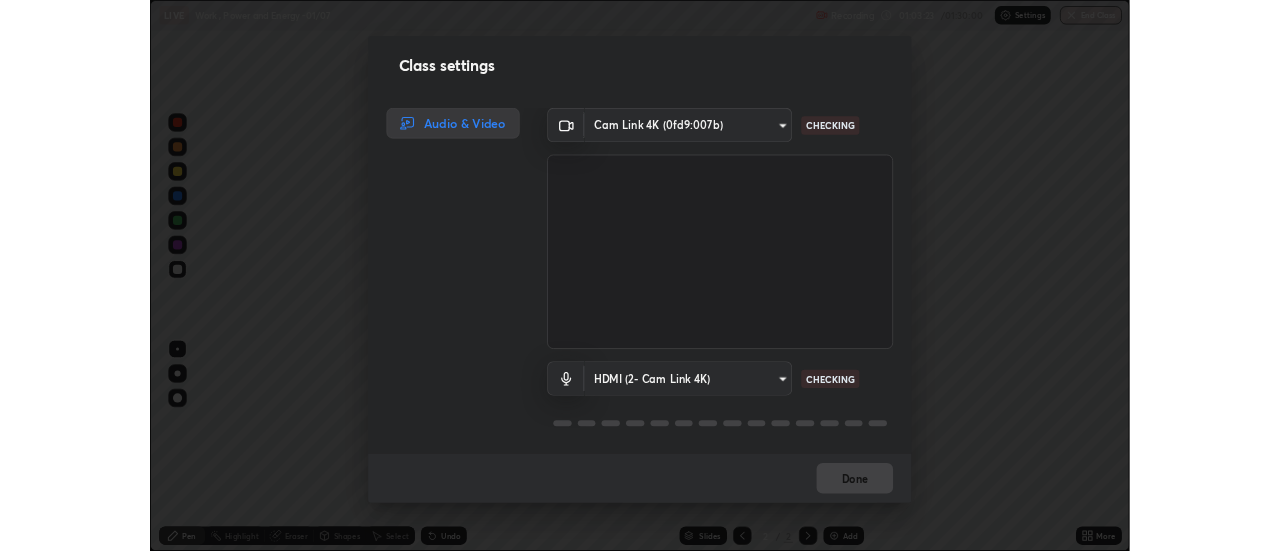 scroll, scrollTop: 2, scrollLeft: 0, axis: vertical 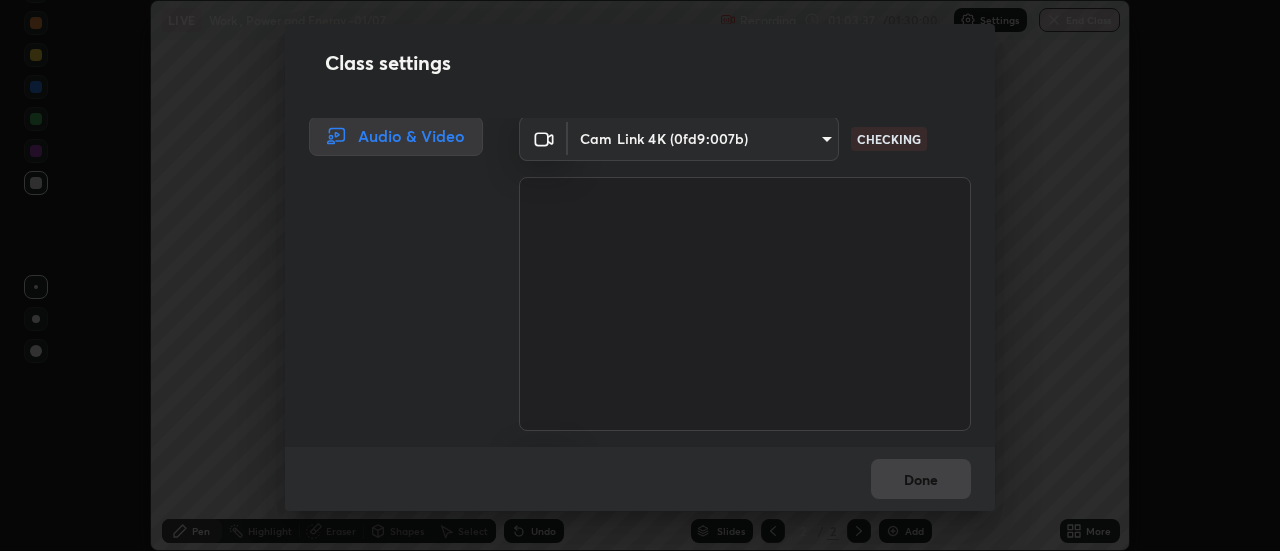 click on "Erase all LIVE Work , Power and Energy -01/07 Recording 01:03:37 /  01:30:00 Settings End Class Setting up your live class Work , Power and Energy -01/07 • L70 of Course On Physics for NEET Growth 1 - 2027 Sandeep Shankar Pen Highlight Eraser Shapes Select Undo Slides 2 / 2 Add More No doubts shared Encourage your learners to ask a doubt for better clarity Report an issue Reason for reporting Buffering Chat not working Audio - Video sync issue Educator video quality low ​ Attach an image Report Class settings Audio & Video Cam Link 4K (0fd9:007b) abd1dd8f698bdb7170c938d45ed7c5a449073cf79ef4f8923fa8d1de0ad96843 CHECKING HDMI (2- Cam Link 4K) 0d636f84bd7aaa68b243000e61bd780af77137d3685978d069afc833b73b1af0 CHECKING Done" at bounding box center (640, 275) 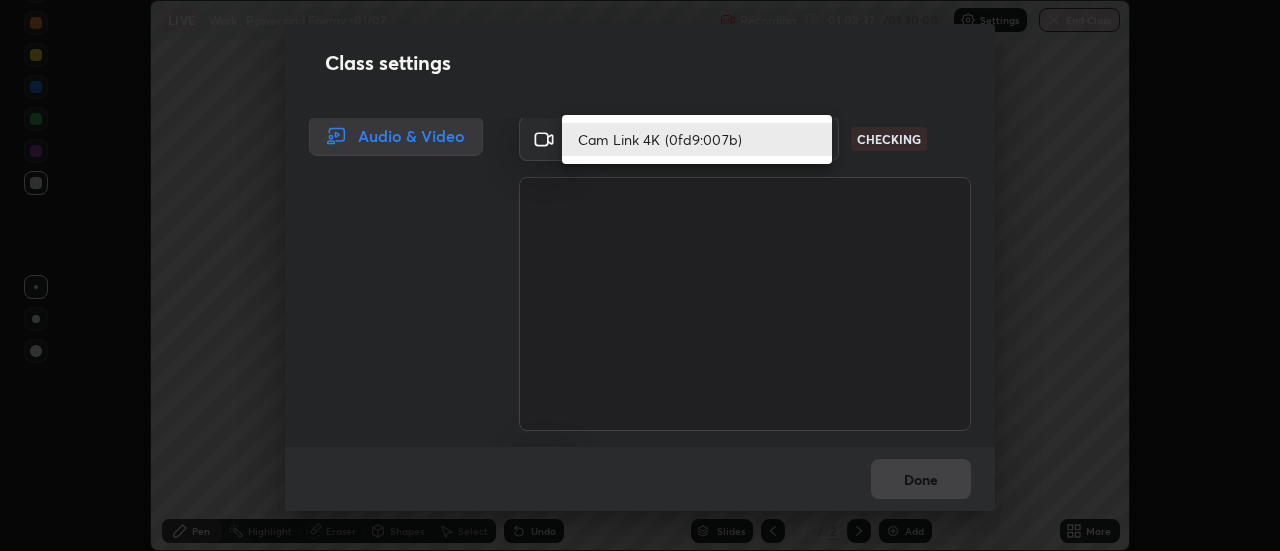 scroll, scrollTop: 1, scrollLeft: 0, axis: vertical 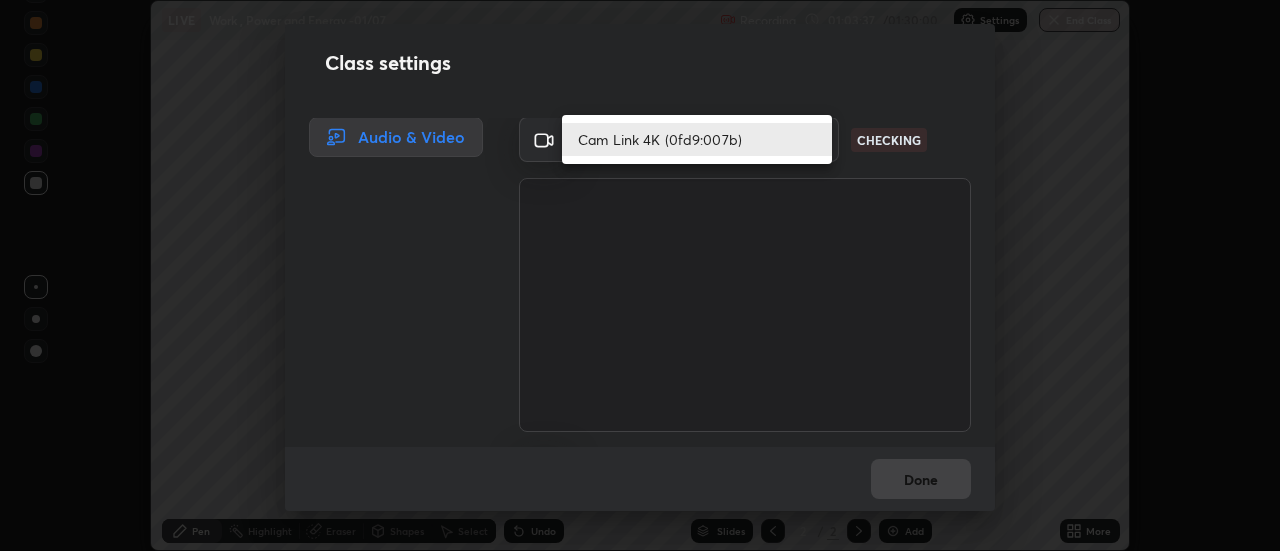 click on "Cam Link 4K (0fd9:007b)" at bounding box center [697, 139] 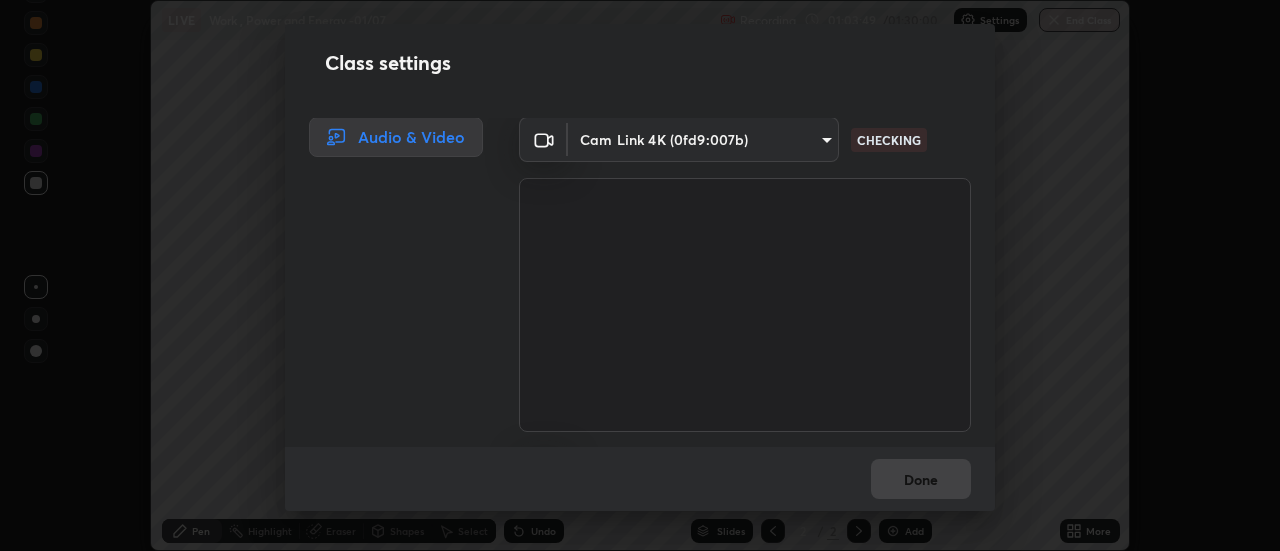 click on "Erase all LIVE Work , Power and Energy -01/07 Recording 01:03:49 /  01:30:00 Settings End Class Setting up your live class Work , Power and Energy -01/07 • L70 of Course On Physics for NEET Growth 1 - 2027 Sandeep Shankar Pen Highlight Eraser Shapes Select Undo Slides 2 / 2 Add More No doubts shared Encourage your learners to ask a doubt for better clarity Report an issue Reason for reporting Buffering Chat not working Audio - Video sync issue Educator video quality low ​ Attach an image Report Class settings Audio & Video Cam Link 4K (0fd9:007b) abd1dd8f698bdb7170c938d45ed7c5a449073cf79ef4f8923fa8d1de0ad96843 CHECKING HDMI (2- Cam Link 4K) 0d636f84bd7aaa68b243000e61bd780af77137d3685978d069afc833b73b1af0 CHECKING Done" at bounding box center [640, 275] 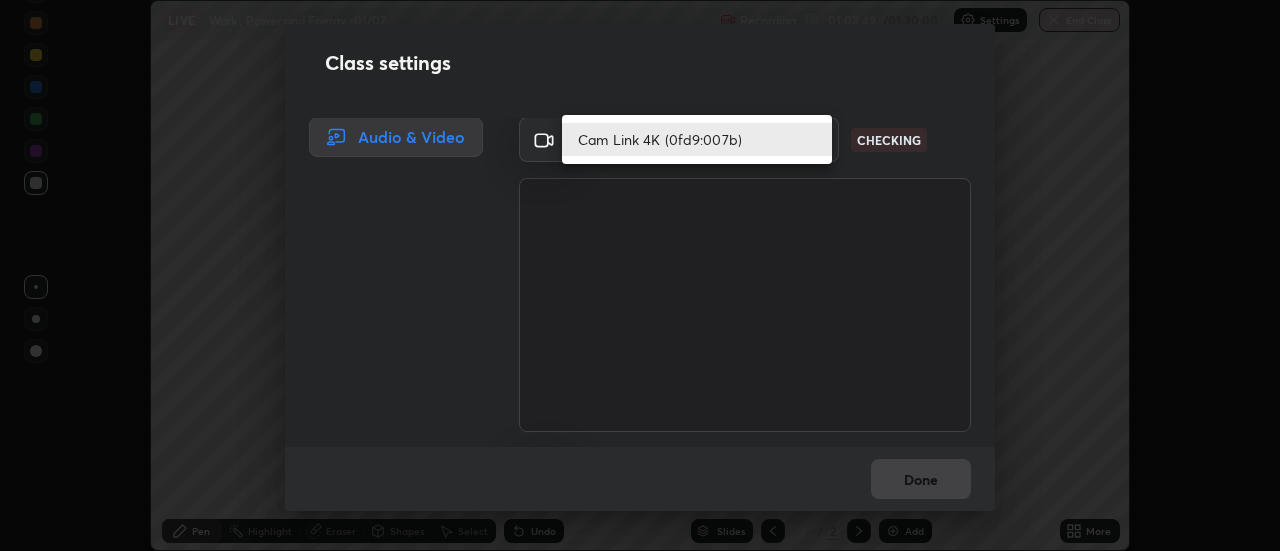 click on "Cam Link 4K (0fd9:007b)" at bounding box center [697, 139] 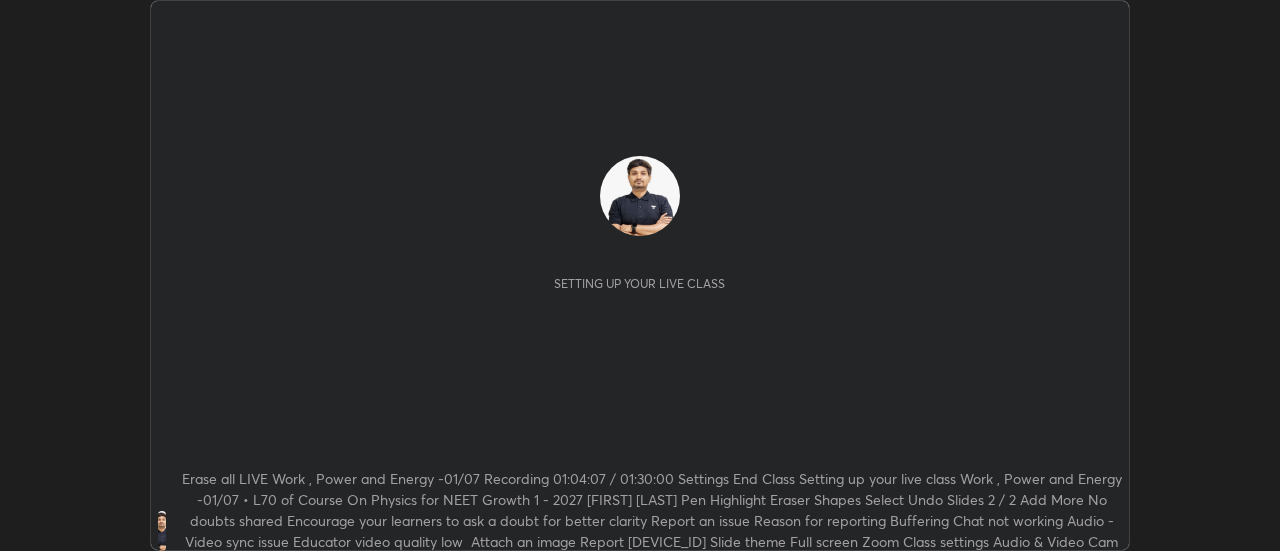 scroll, scrollTop: 0, scrollLeft: 0, axis: both 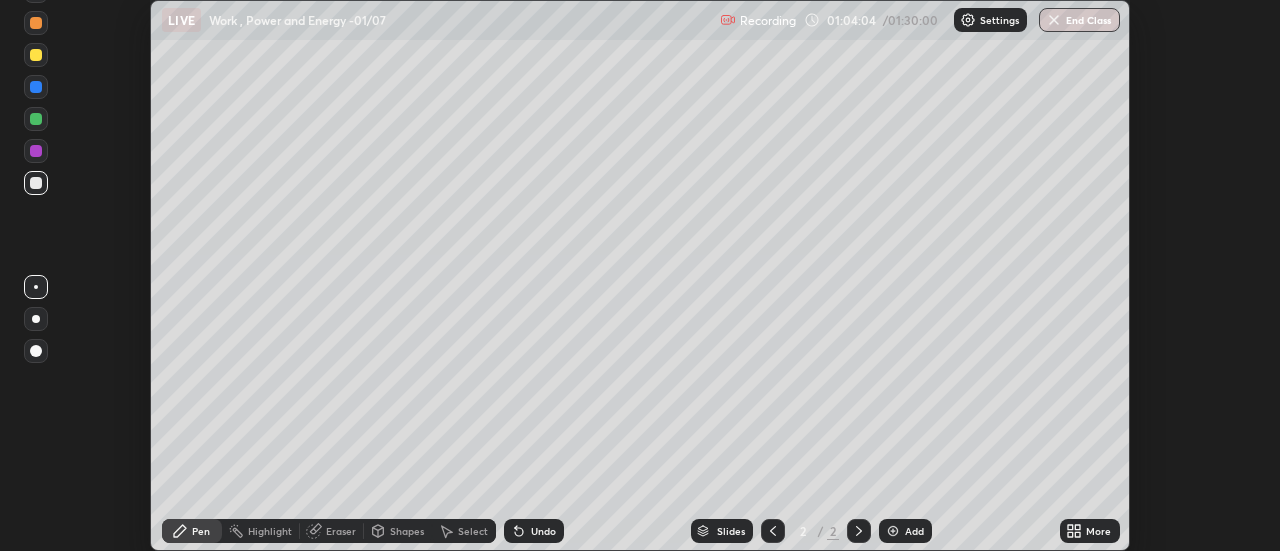 click on "More" at bounding box center (1090, 531) 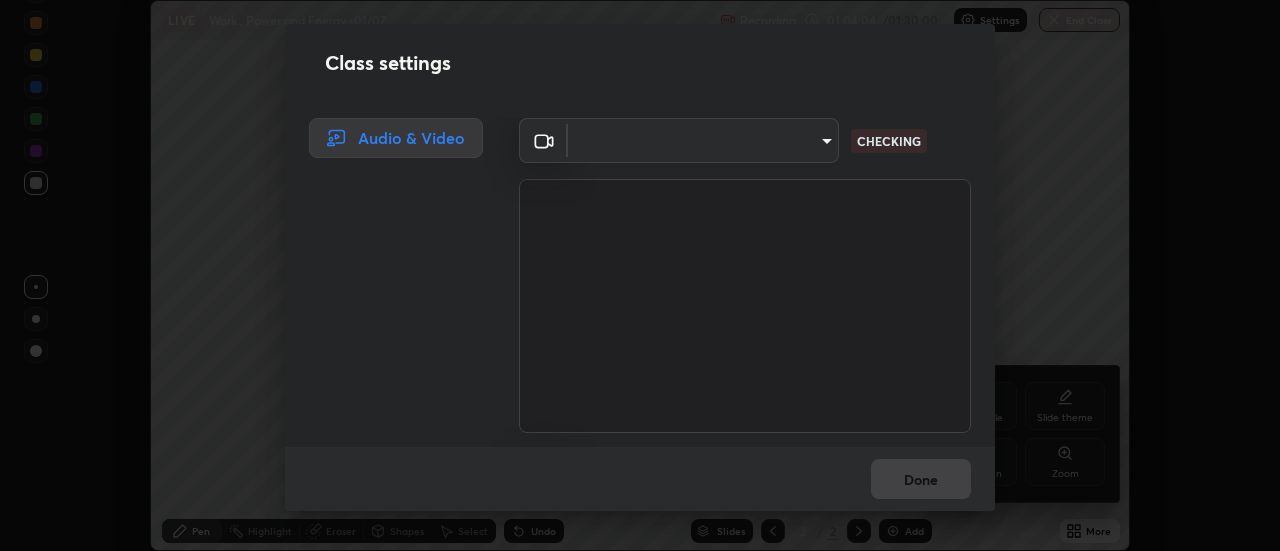 type on "abd1dd8f698bdb7170c938d45ed7c5a449073cf79ef4f8923fa8d1de0ad96843" 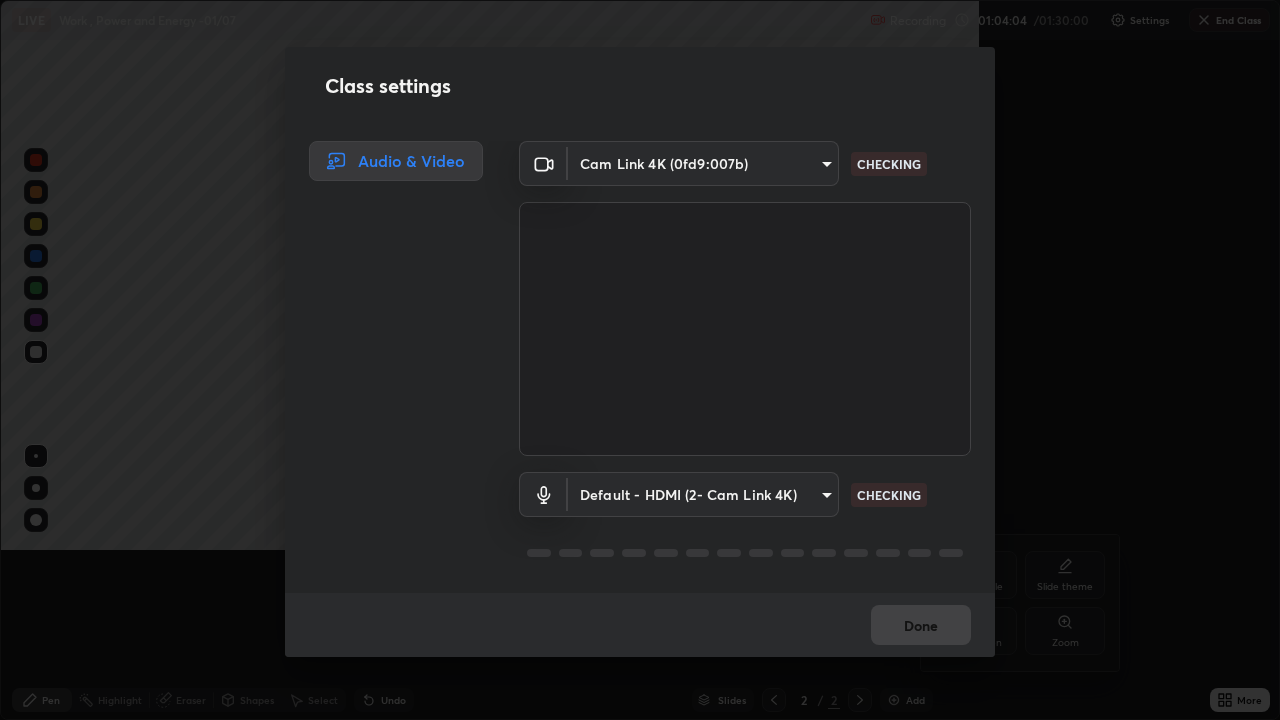 scroll, scrollTop: 99280, scrollLeft: 98720, axis: both 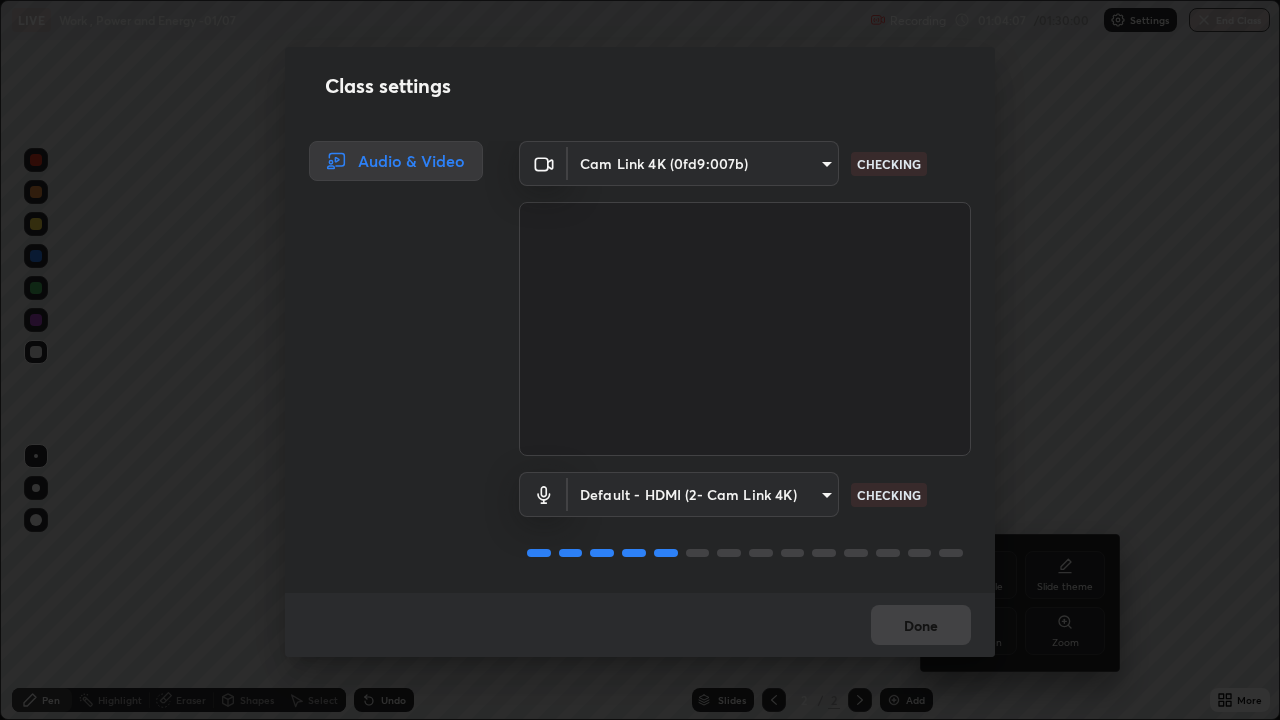 click on "Erase all LIVE Work , Power and Energy -01/07 Recording 01:04:04 /  01:30:00 Settings End Class Setting up your live class Work , Power and Energy -01/07 • L70 of Course On Physics for NEET Growth 1 - 2027 [FIRST] [LAST] Pen Highlight Eraser Shapes Select Undo Slides 2 / 2 Add More No doubts shared Encourage your learners to ask a doubt for better clarity Report an issue Reason for reporting Buffering Chat not working Audio - Video sync issue Educator video quality low ​ Attach an image Report" at bounding box center [640, 360] 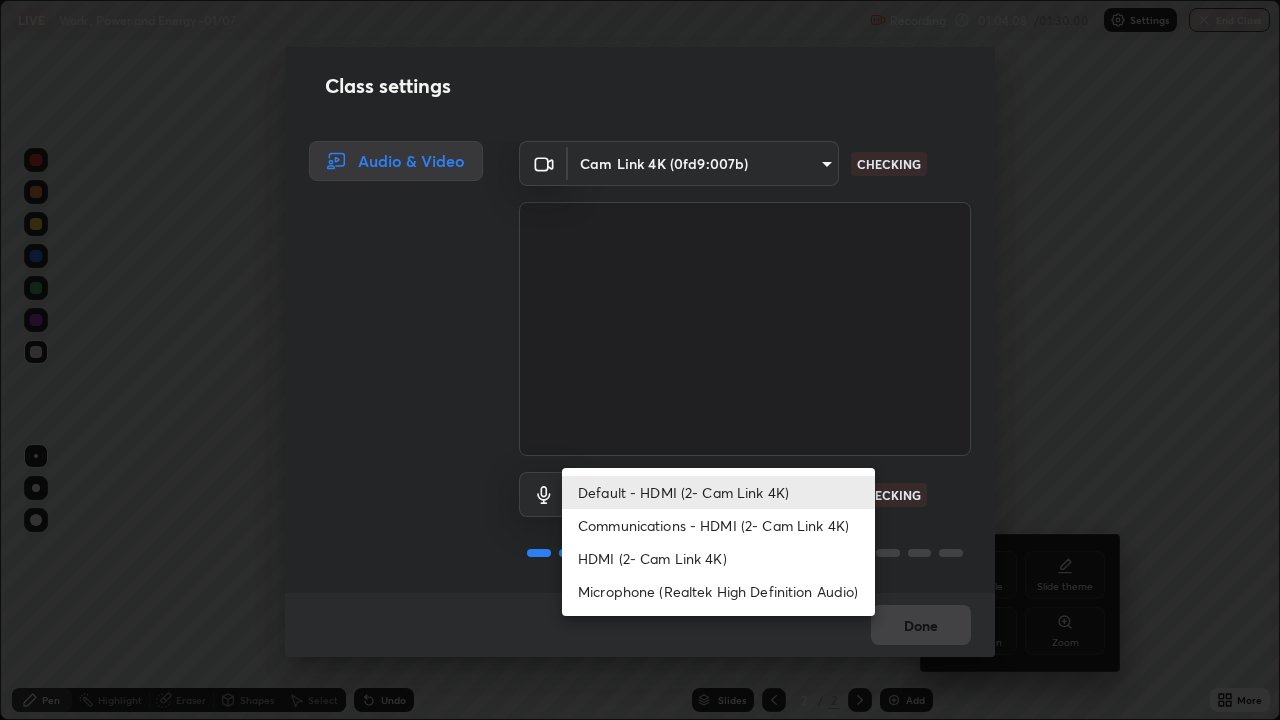 click on "HDMI (2- Cam Link 4K)" at bounding box center (718, 558) 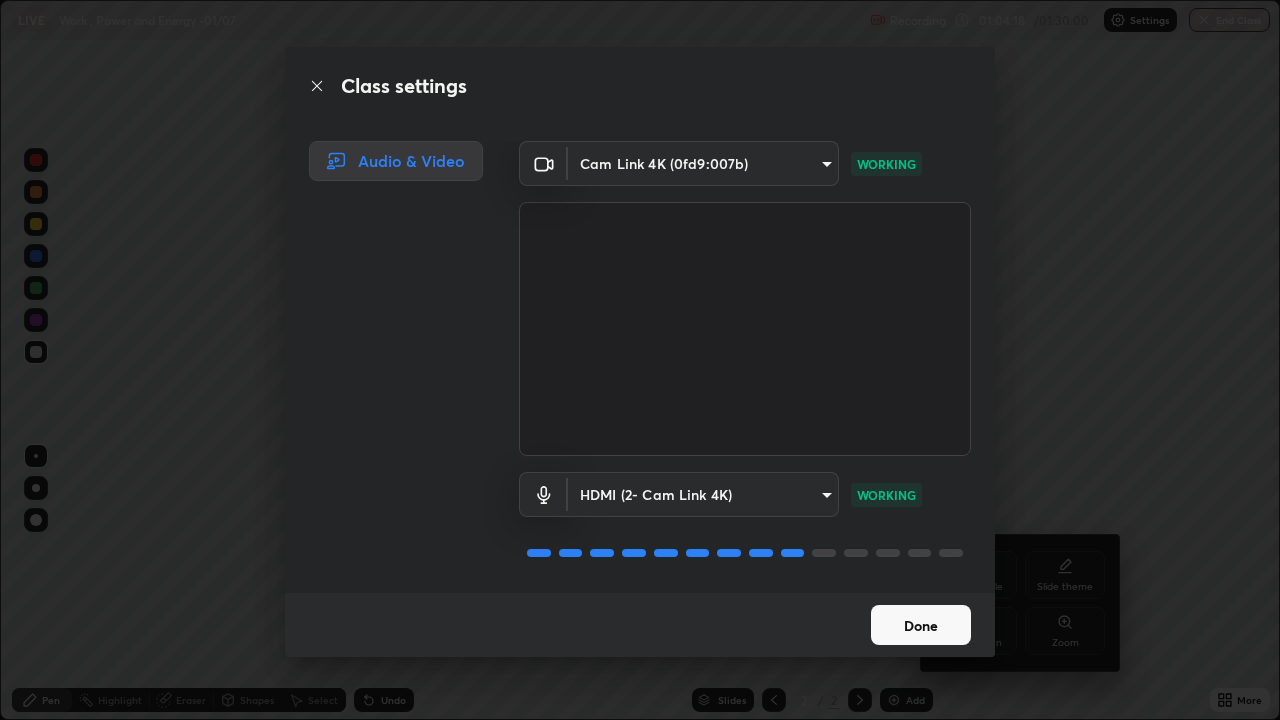 click on "Done" at bounding box center (921, 625) 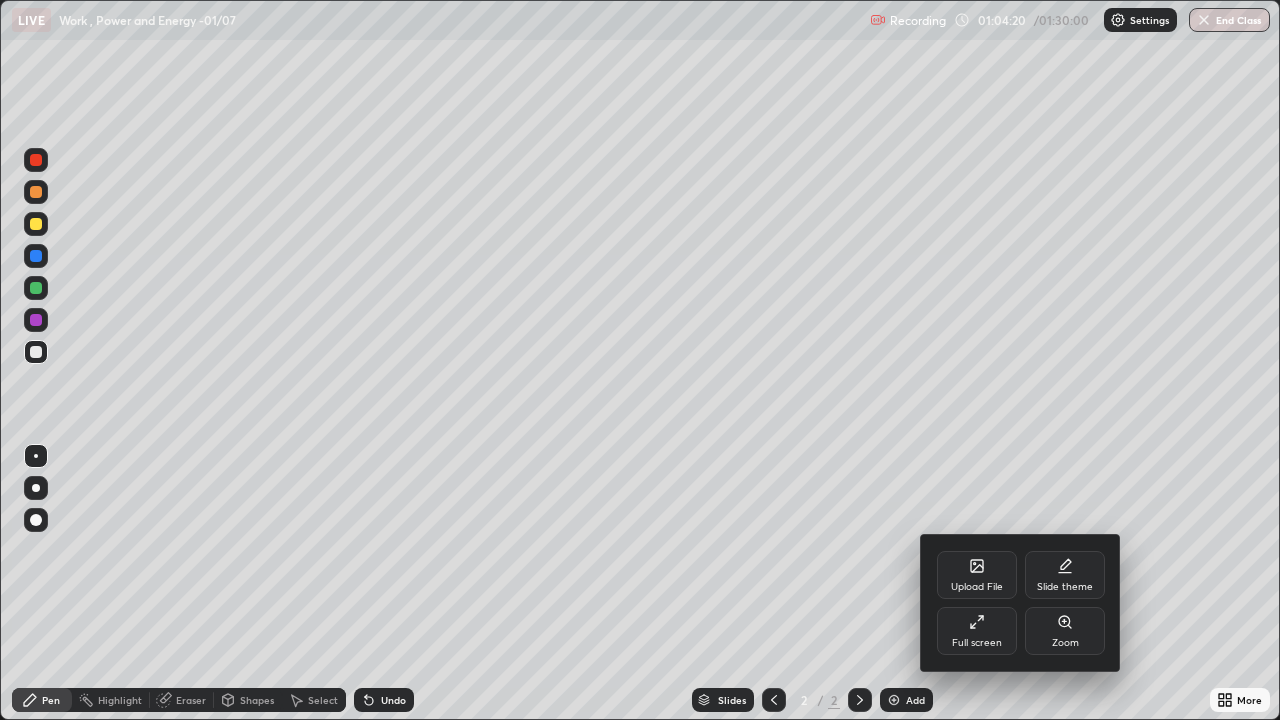 click at bounding box center (640, 360) 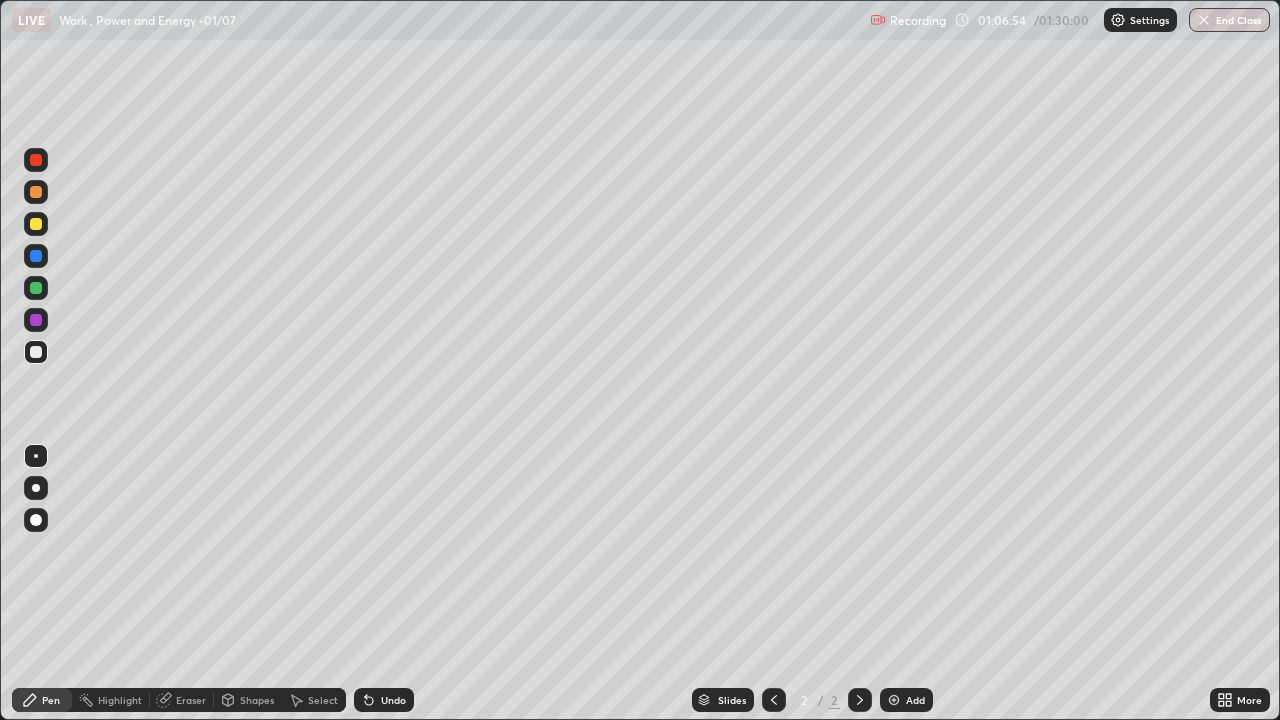 click at bounding box center (36, 224) 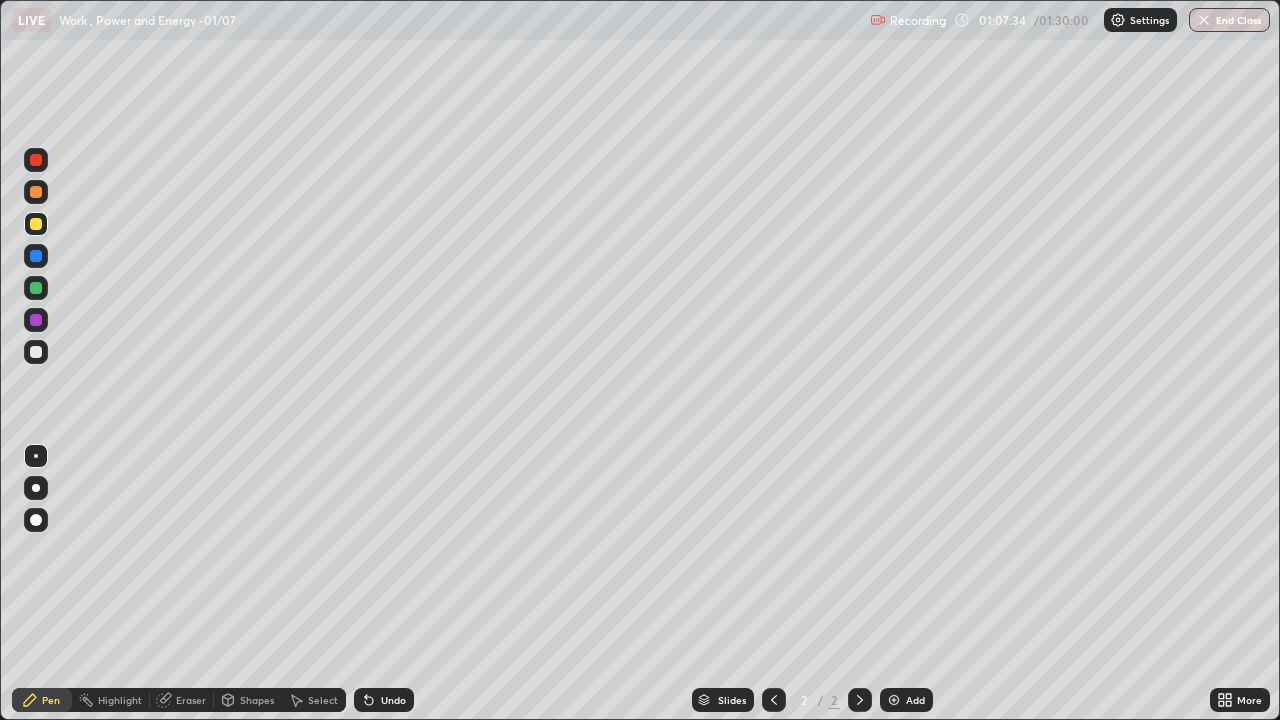 click at bounding box center [36, 456] 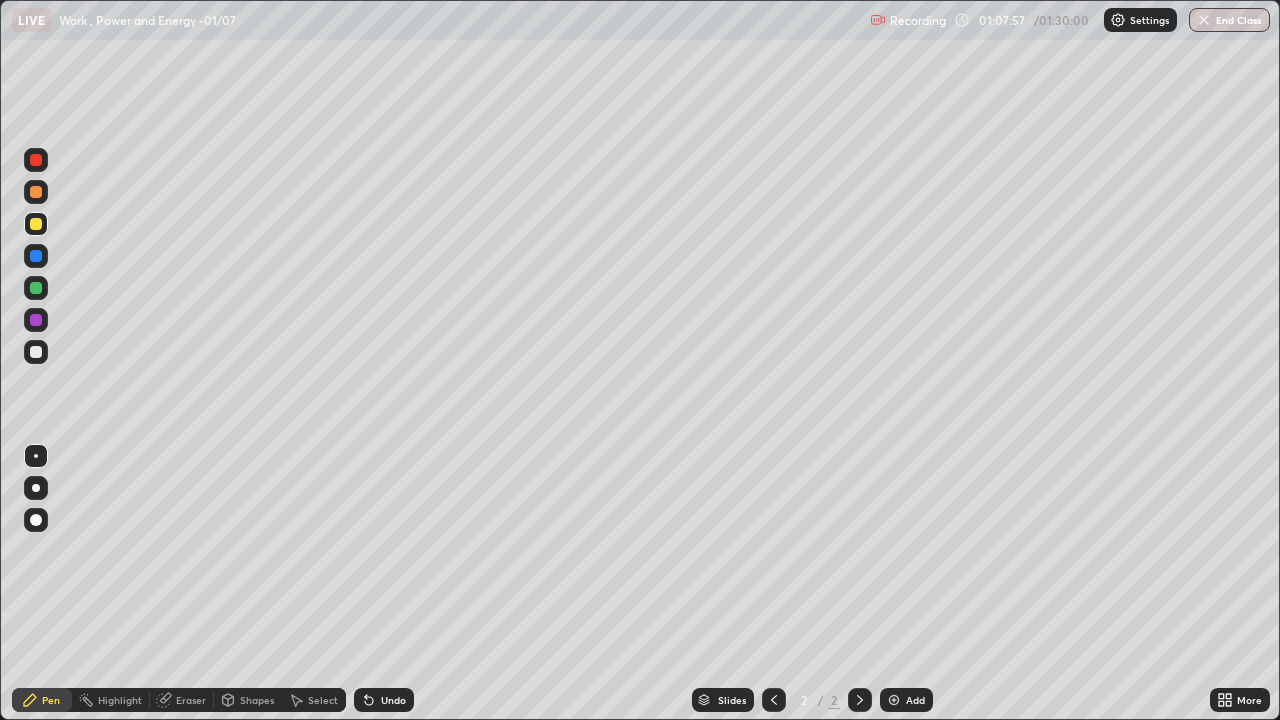 click at bounding box center (36, 352) 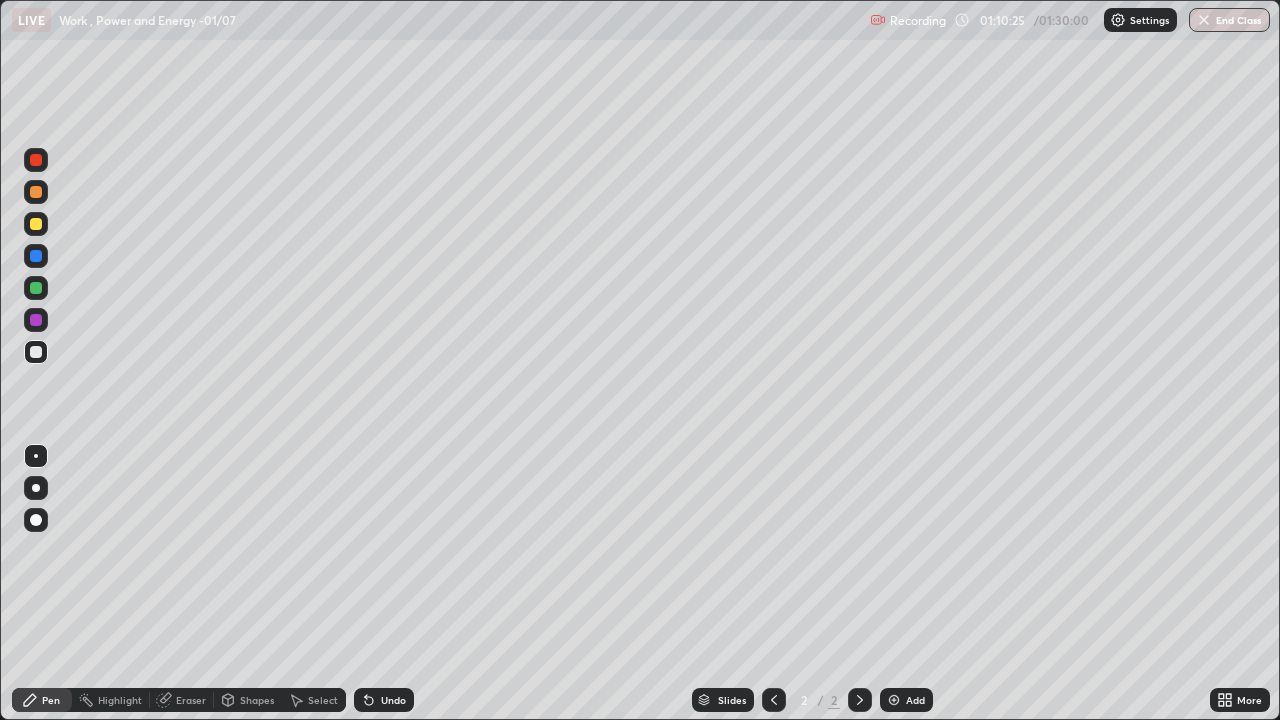 click on "Eraser" at bounding box center (191, 700) 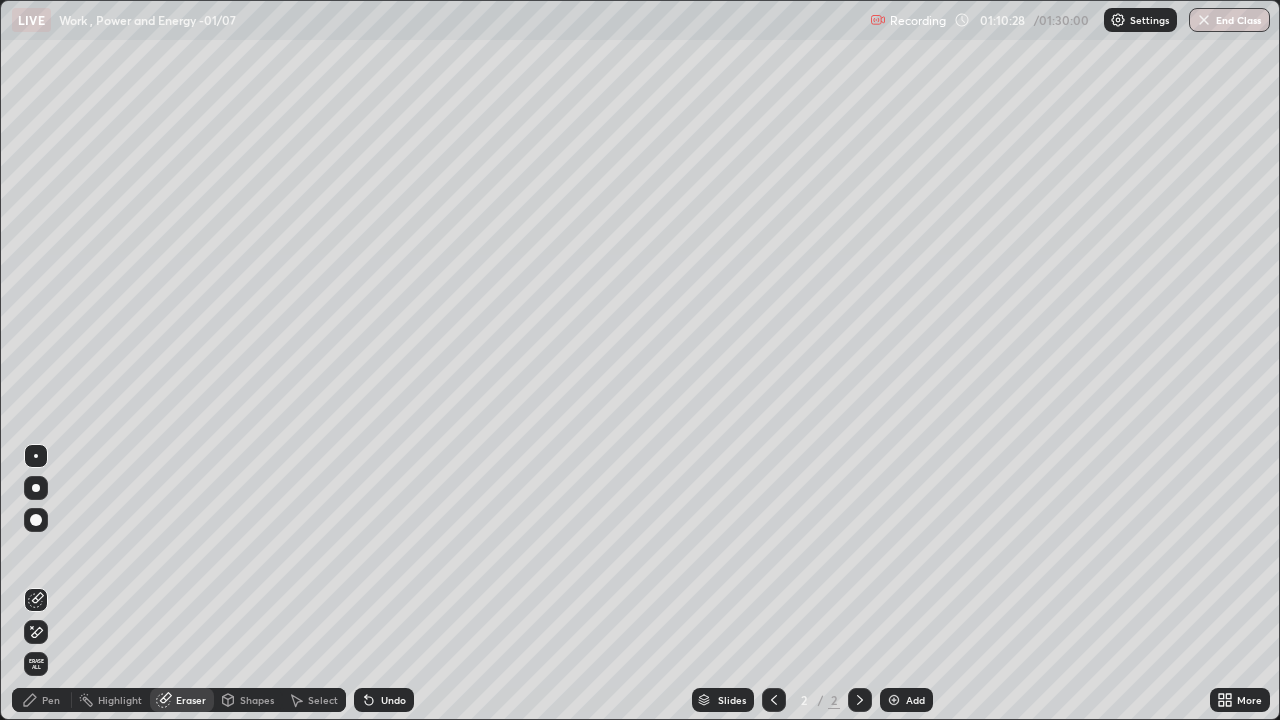 click on "Pen" at bounding box center [51, 700] 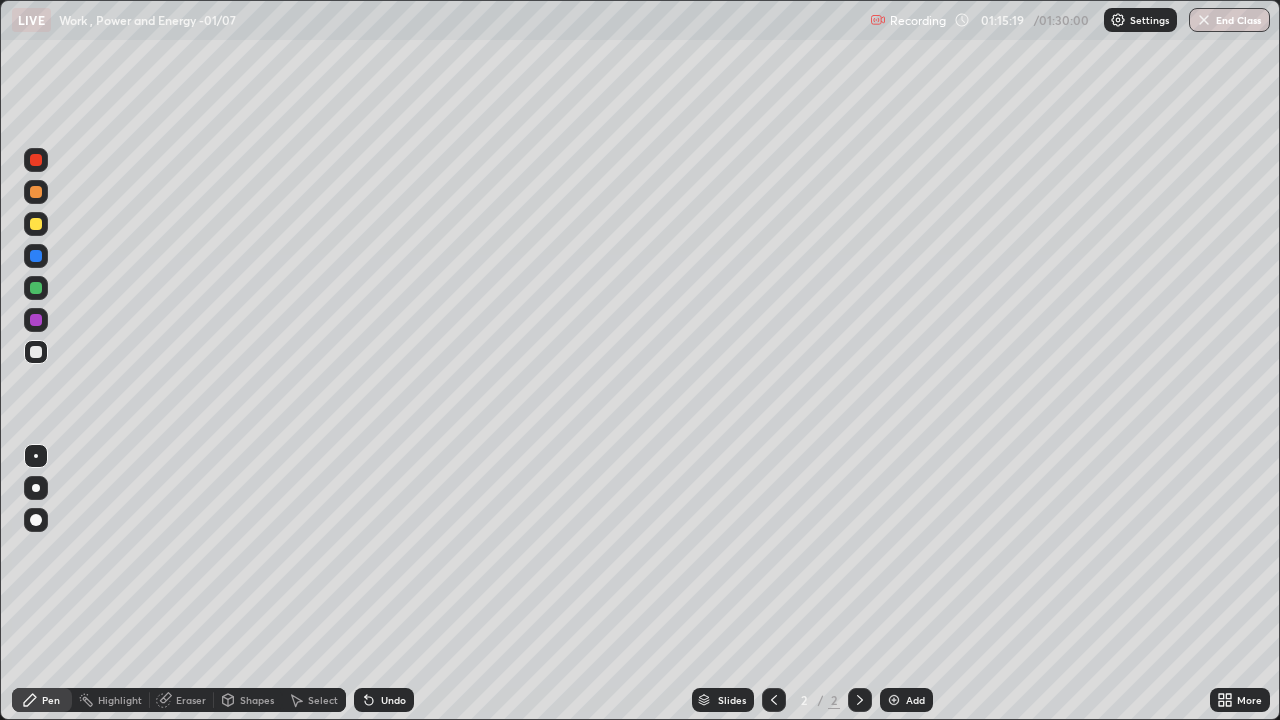 click on "End Class" at bounding box center [1229, 20] 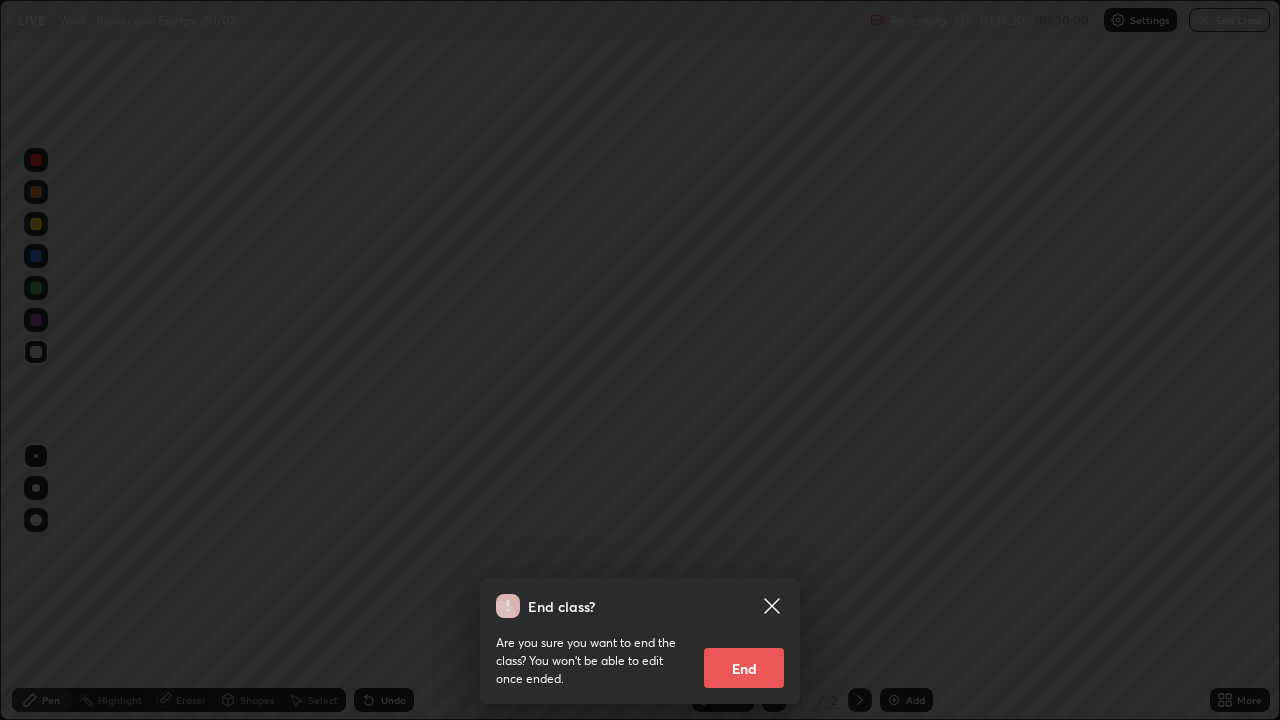 click on "End" at bounding box center [744, 668] 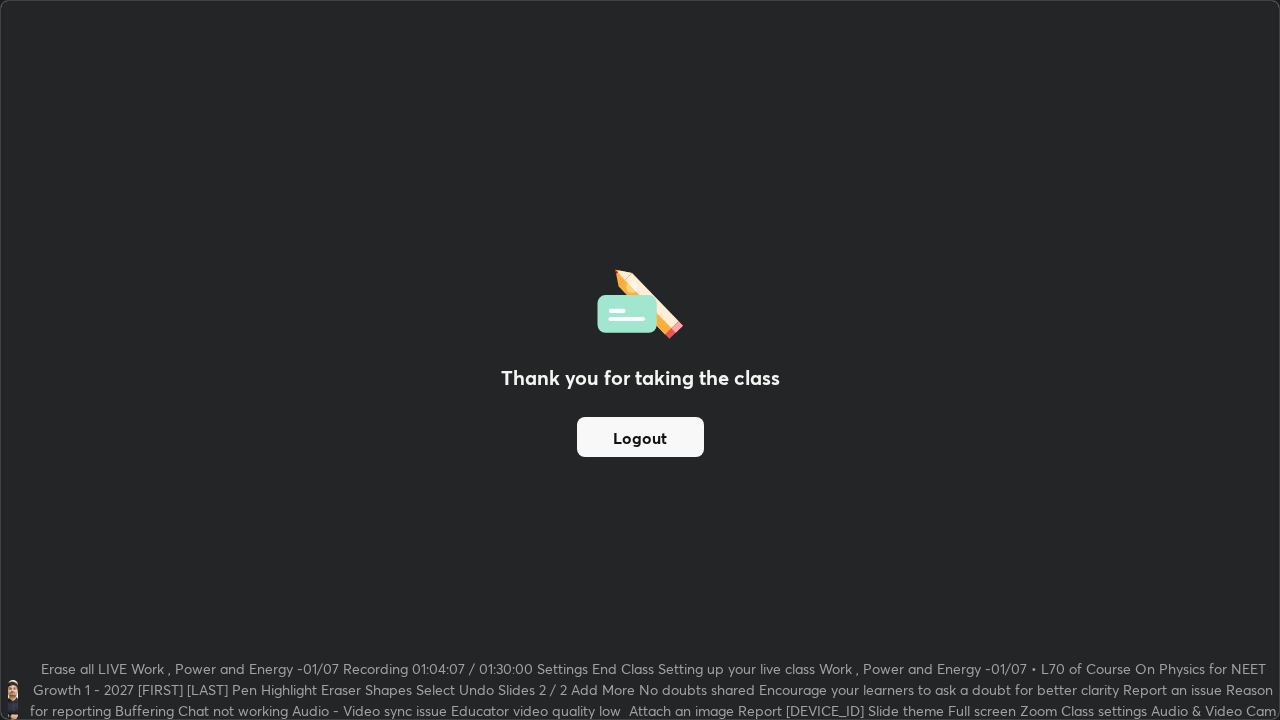 click on "Logout" at bounding box center (640, 437) 